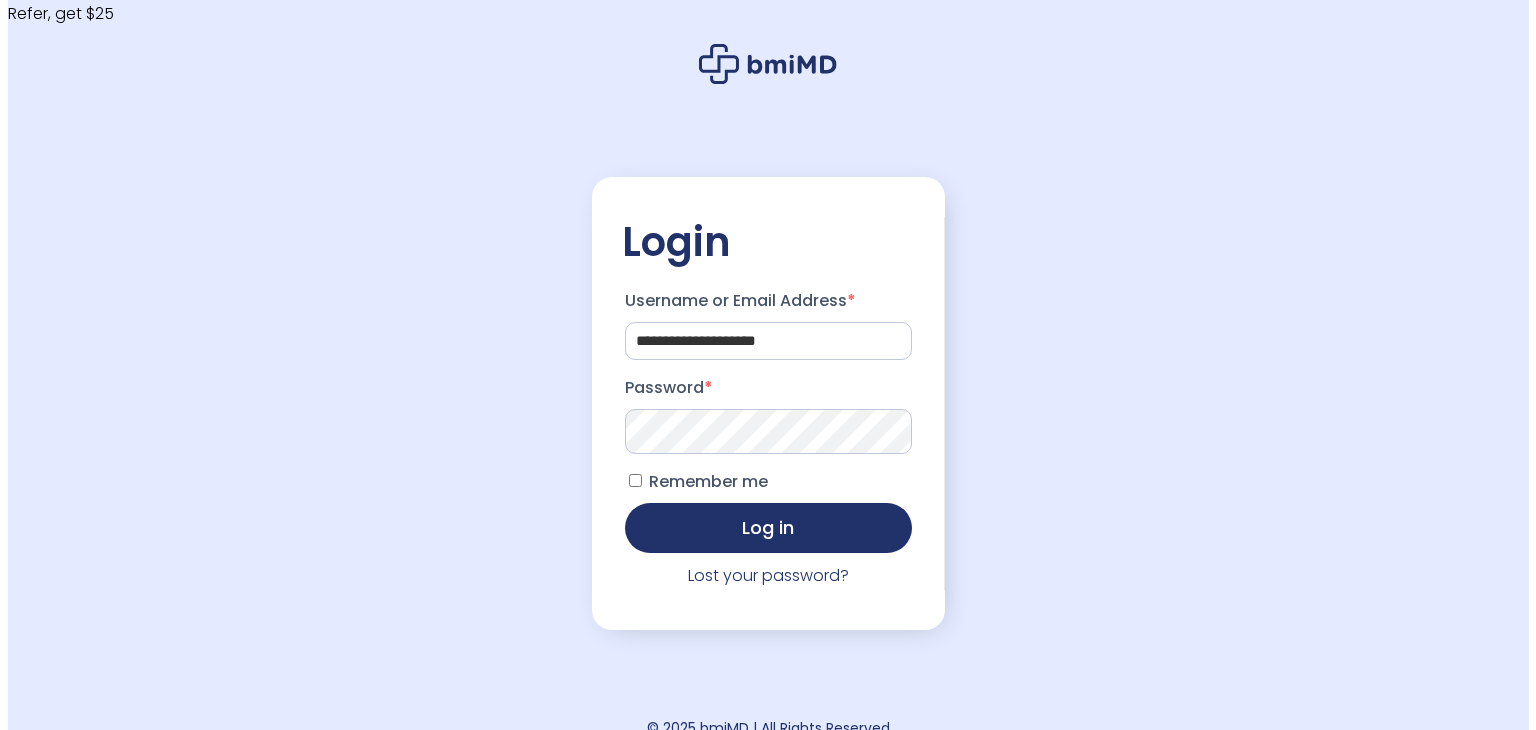 scroll, scrollTop: 0, scrollLeft: 0, axis: both 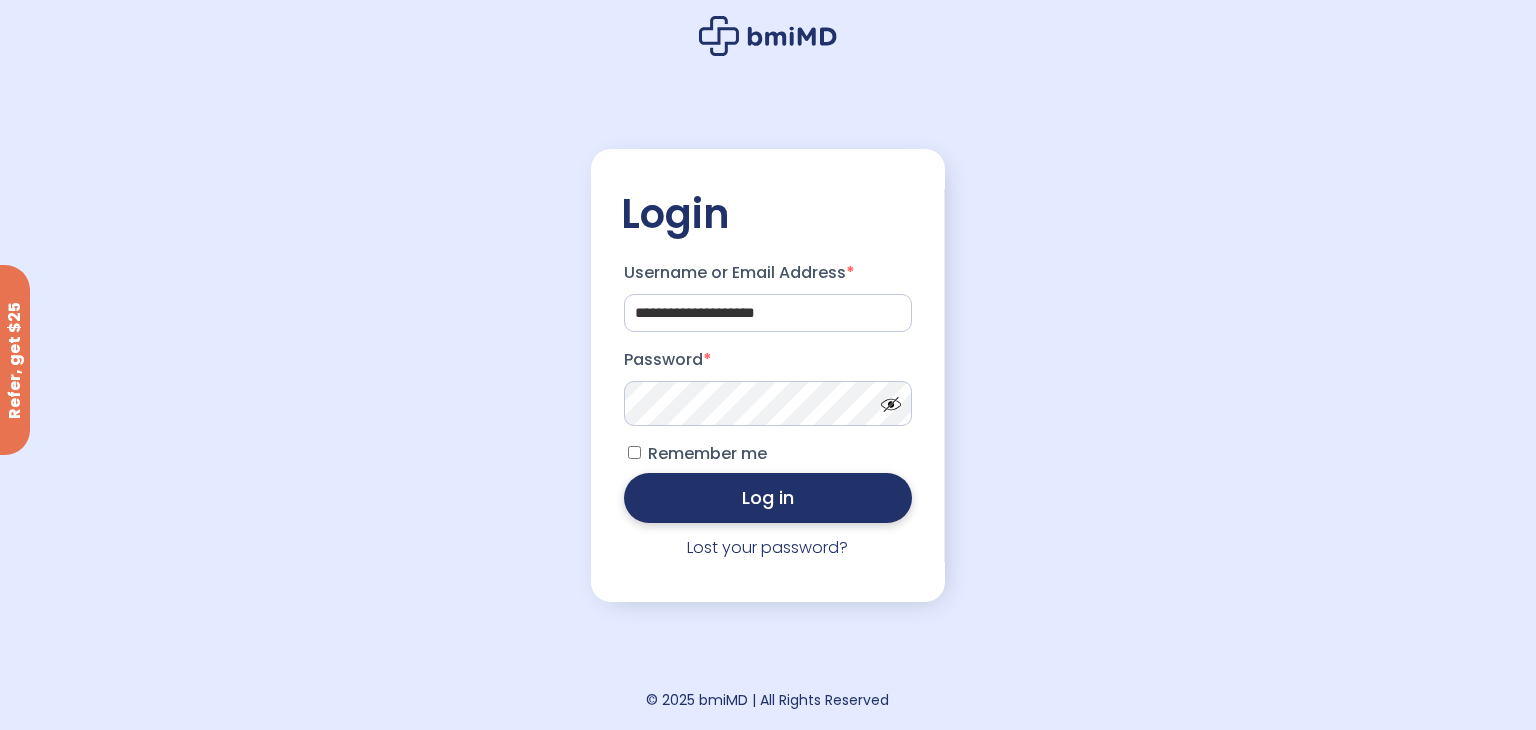 click on "Log in" at bounding box center (768, 498) 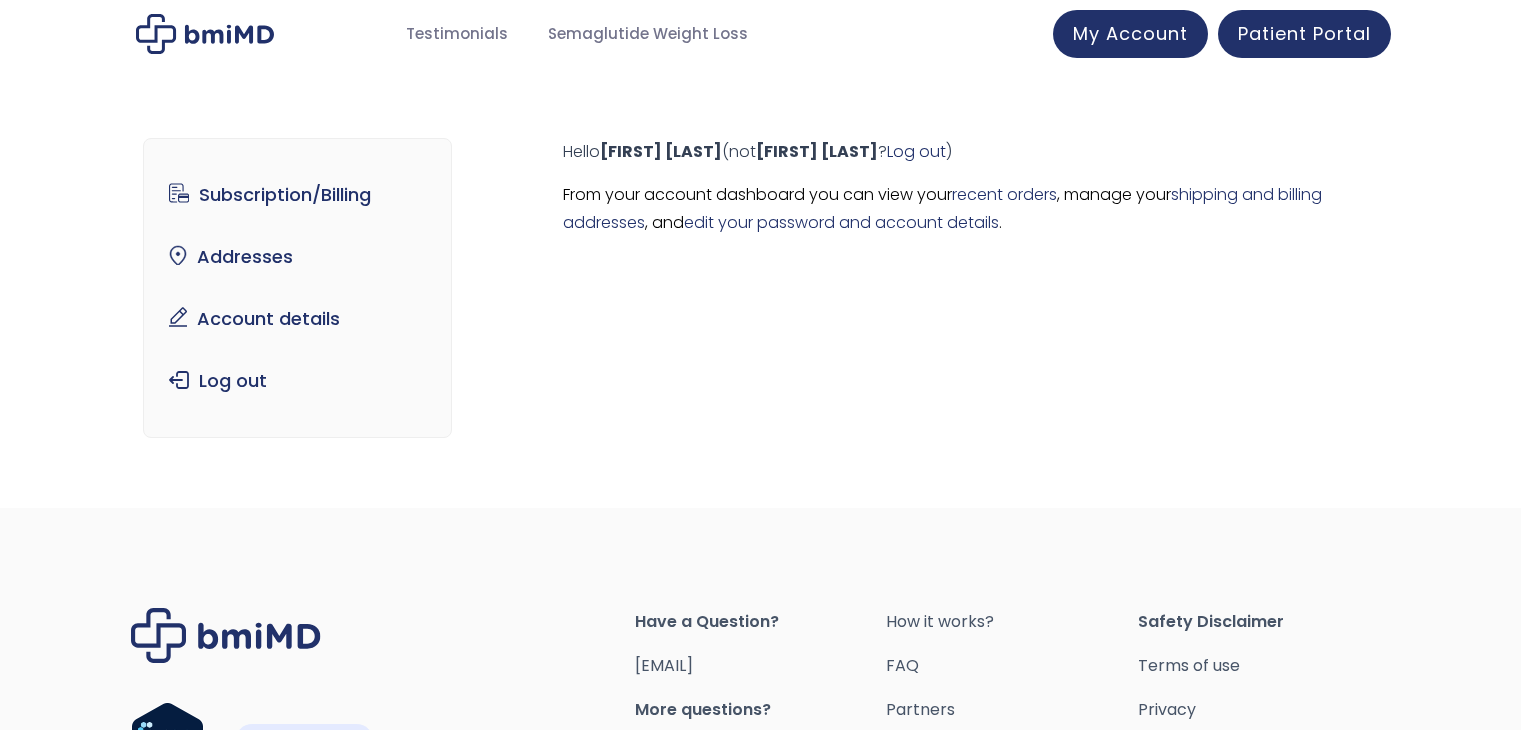 scroll, scrollTop: 0, scrollLeft: 0, axis: both 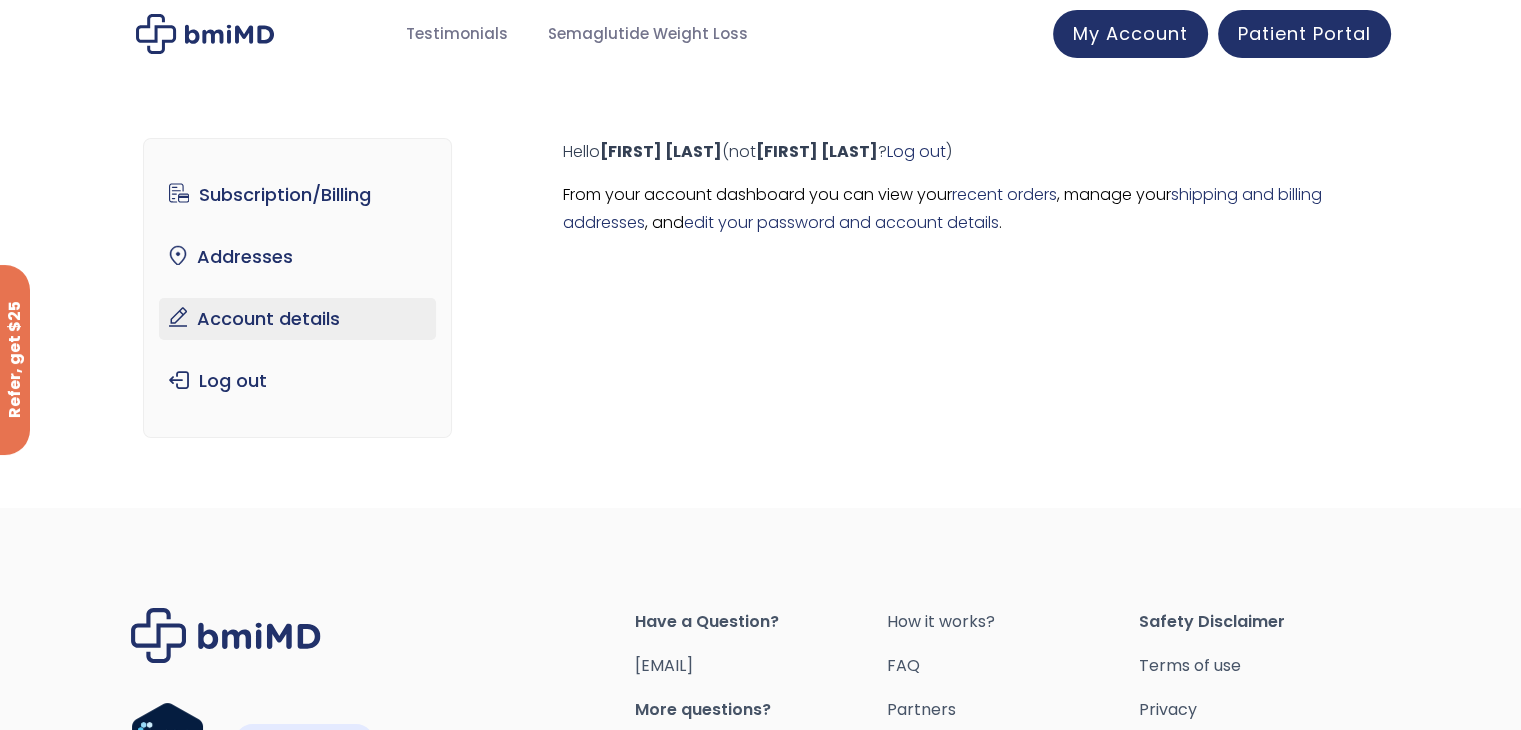 click on "Account details" at bounding box center (297, 319) 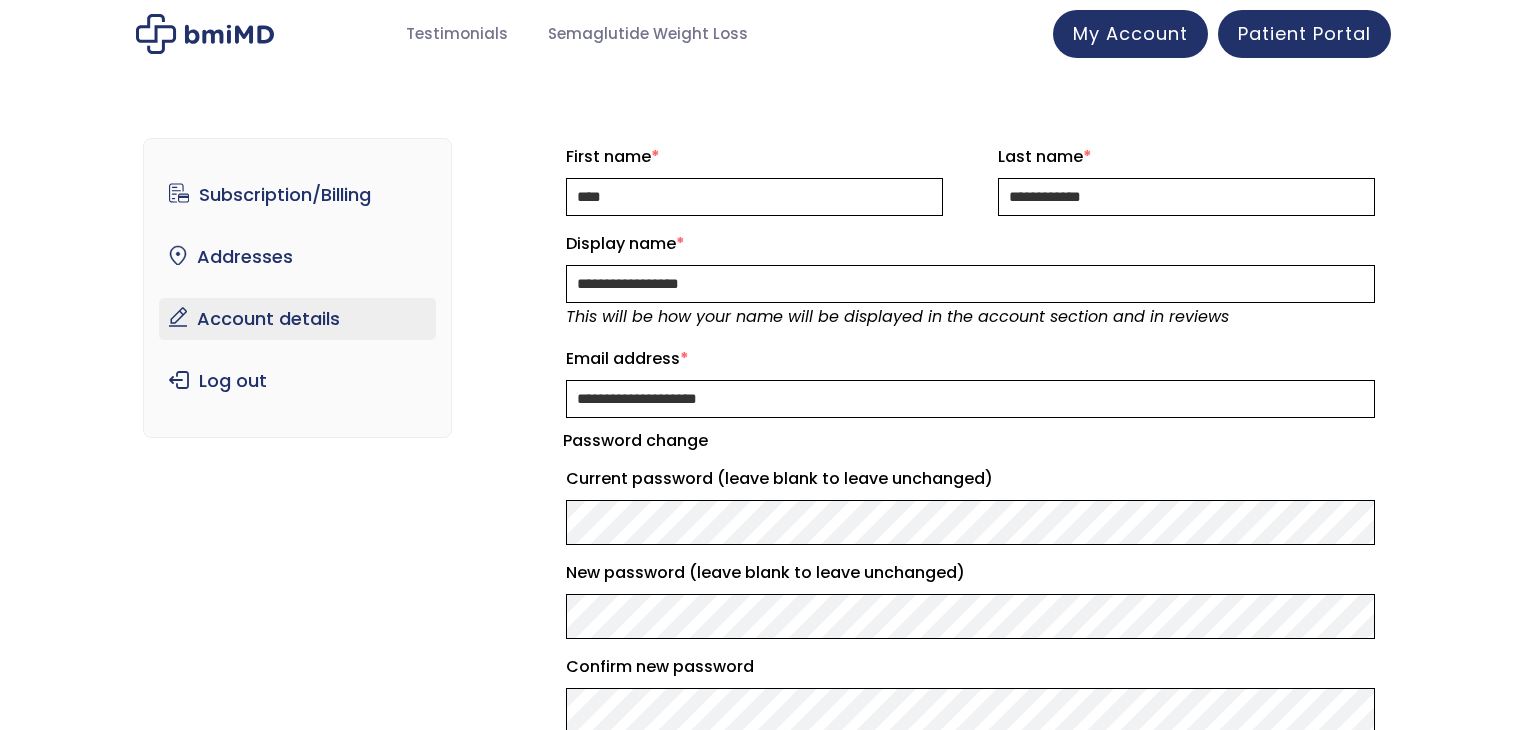 scroll, scrollTop: 0, scrollLeft: 0, axis: both 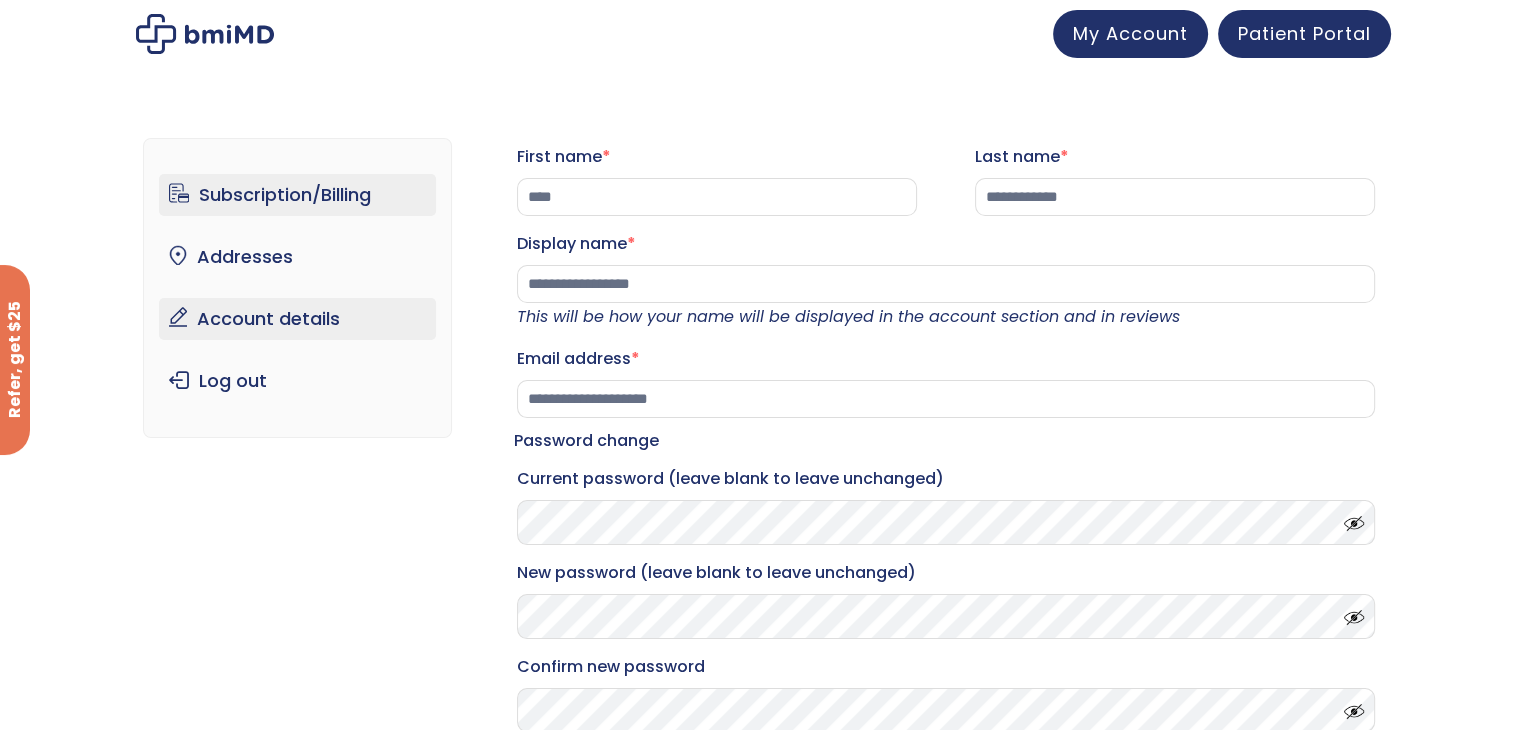 click on "Subscription/Billing" at bounding box center (297, 195) 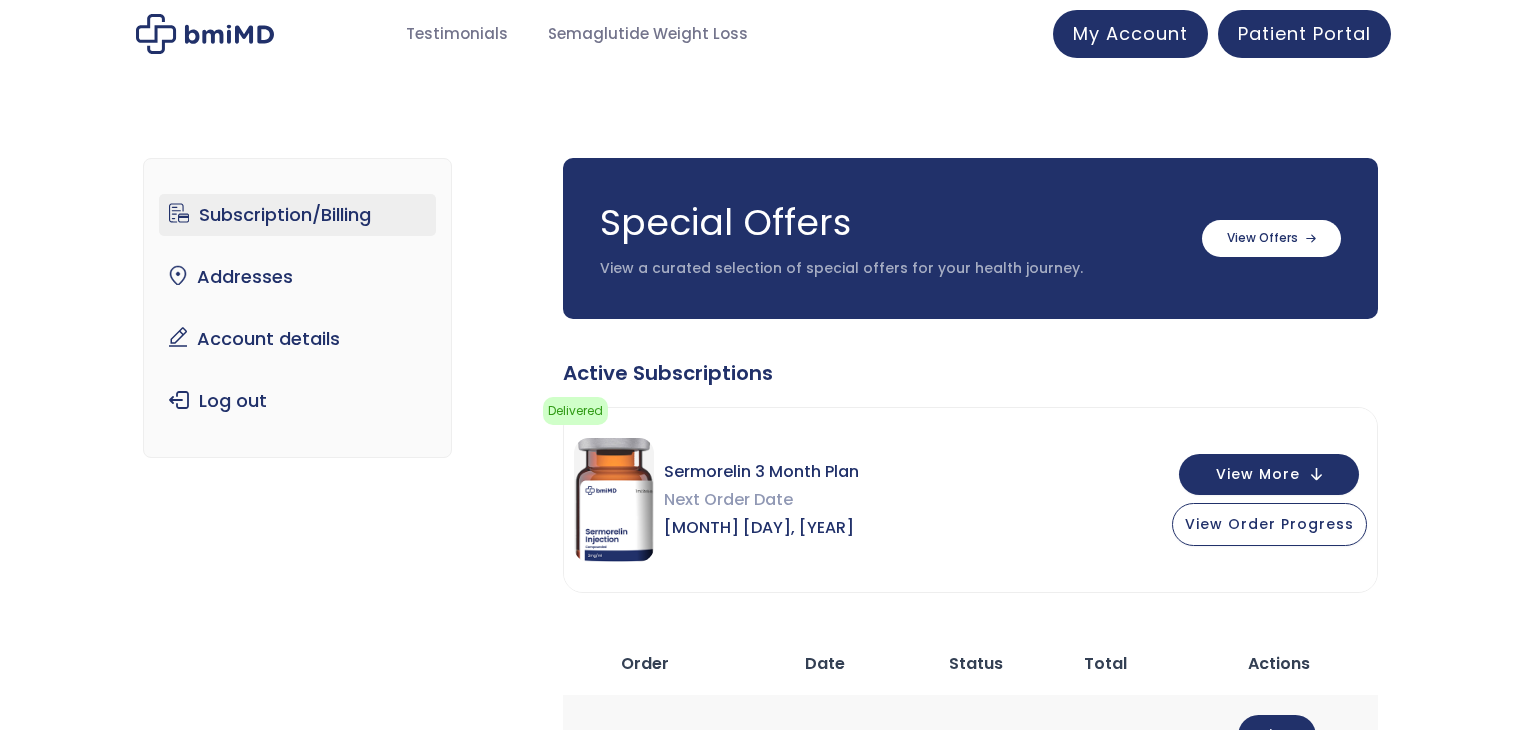 scroll, scrollTop: 0, scrollLeft: 0, axis: both 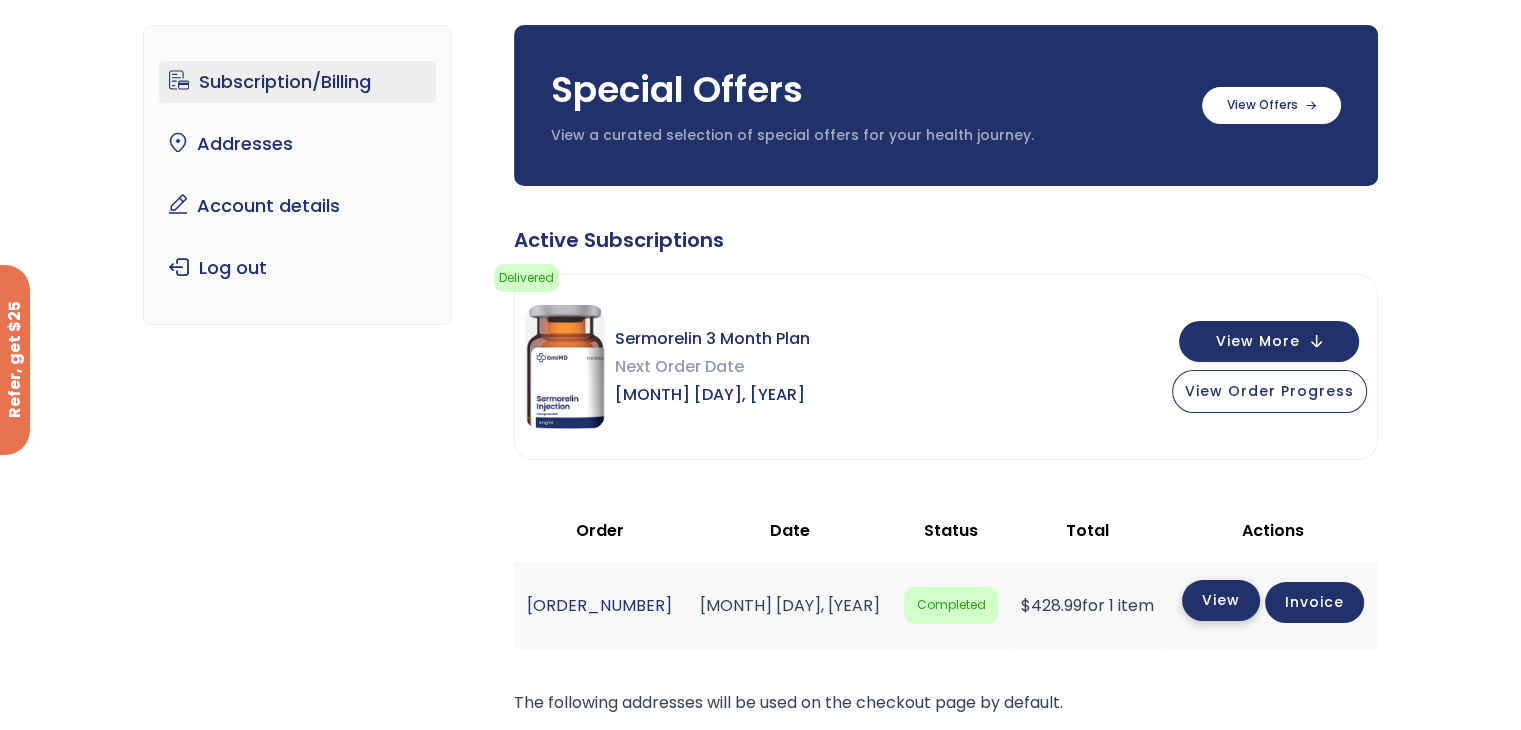 click on "View" 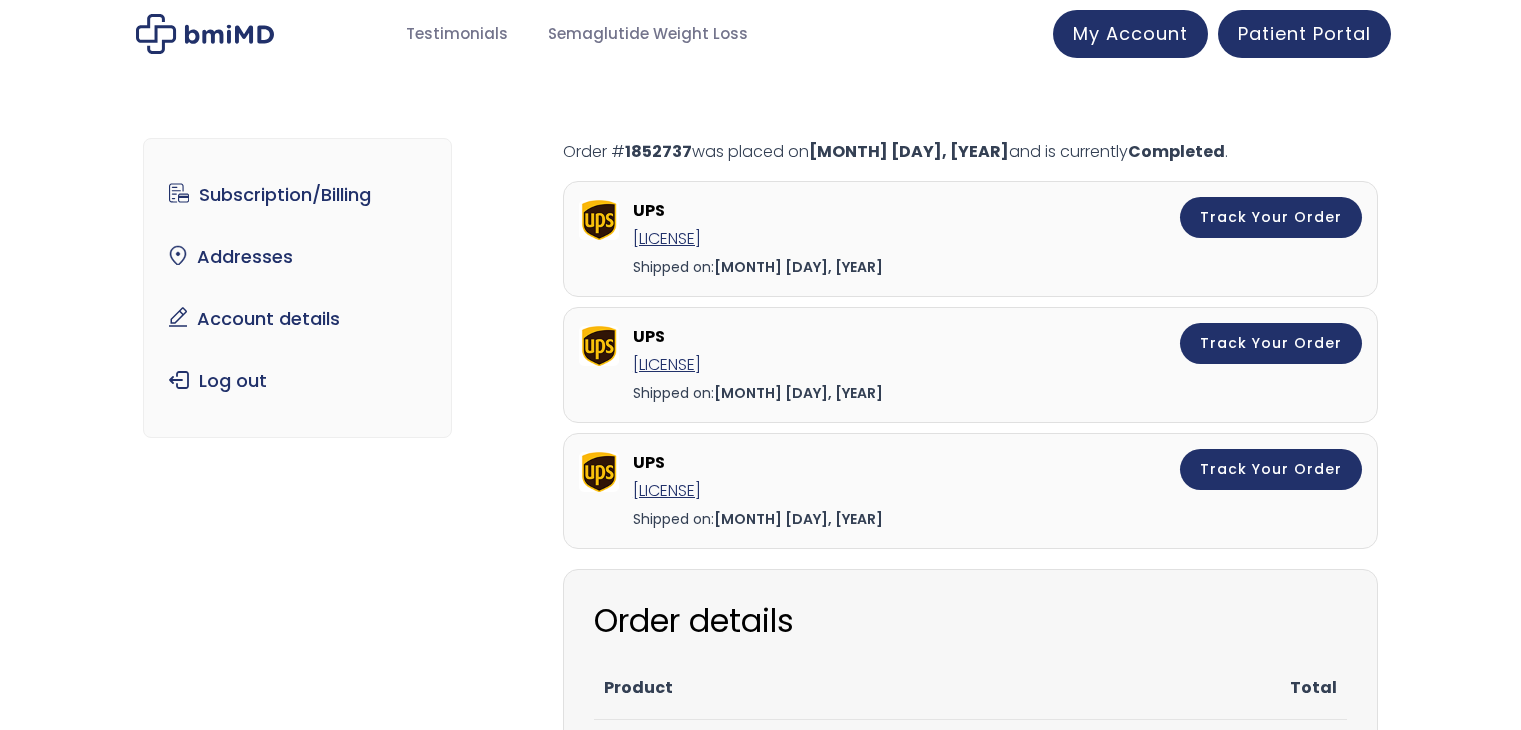 scroll, scrollTop: 0, scrollLeft: 0, axis: both 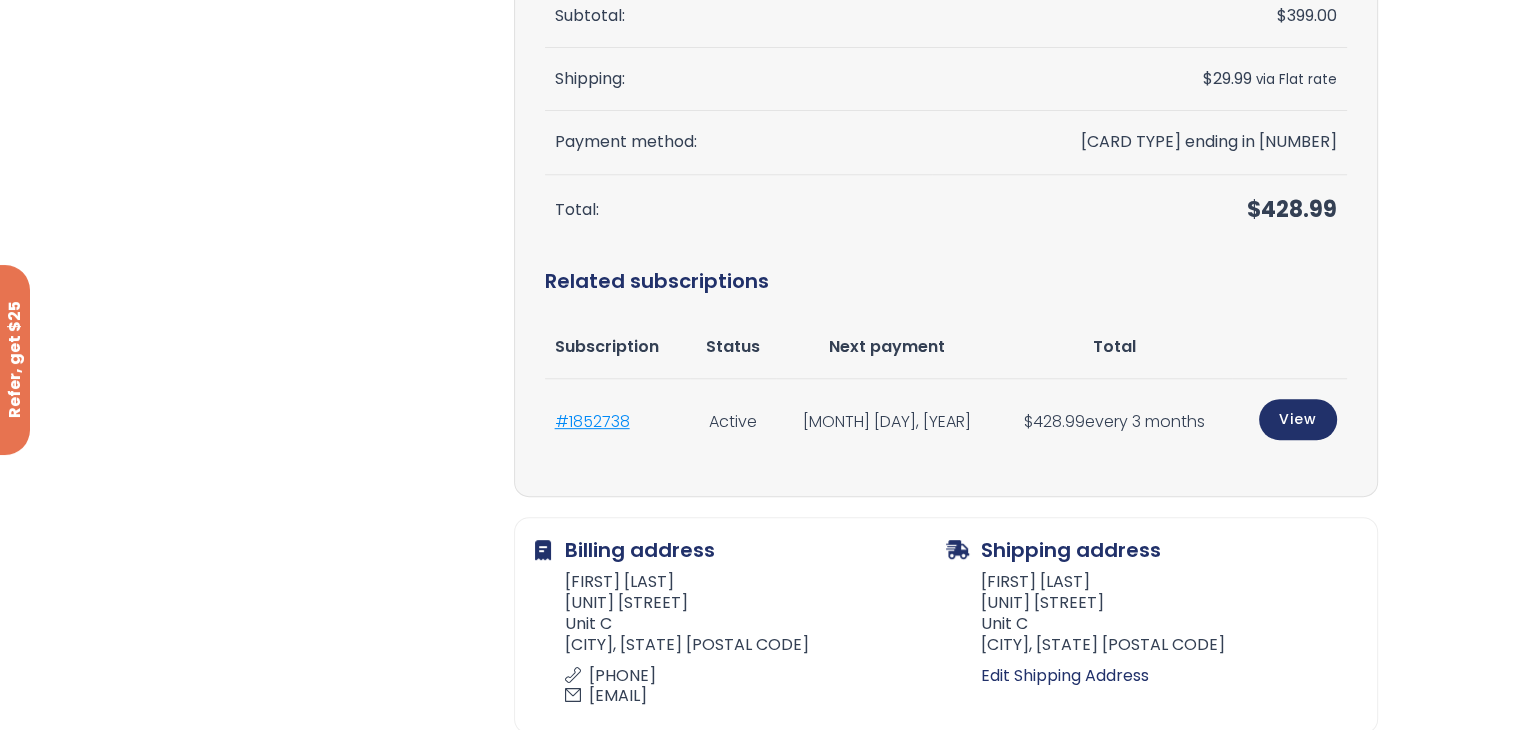 click on "#1852738" at bounding box center (592, 421) 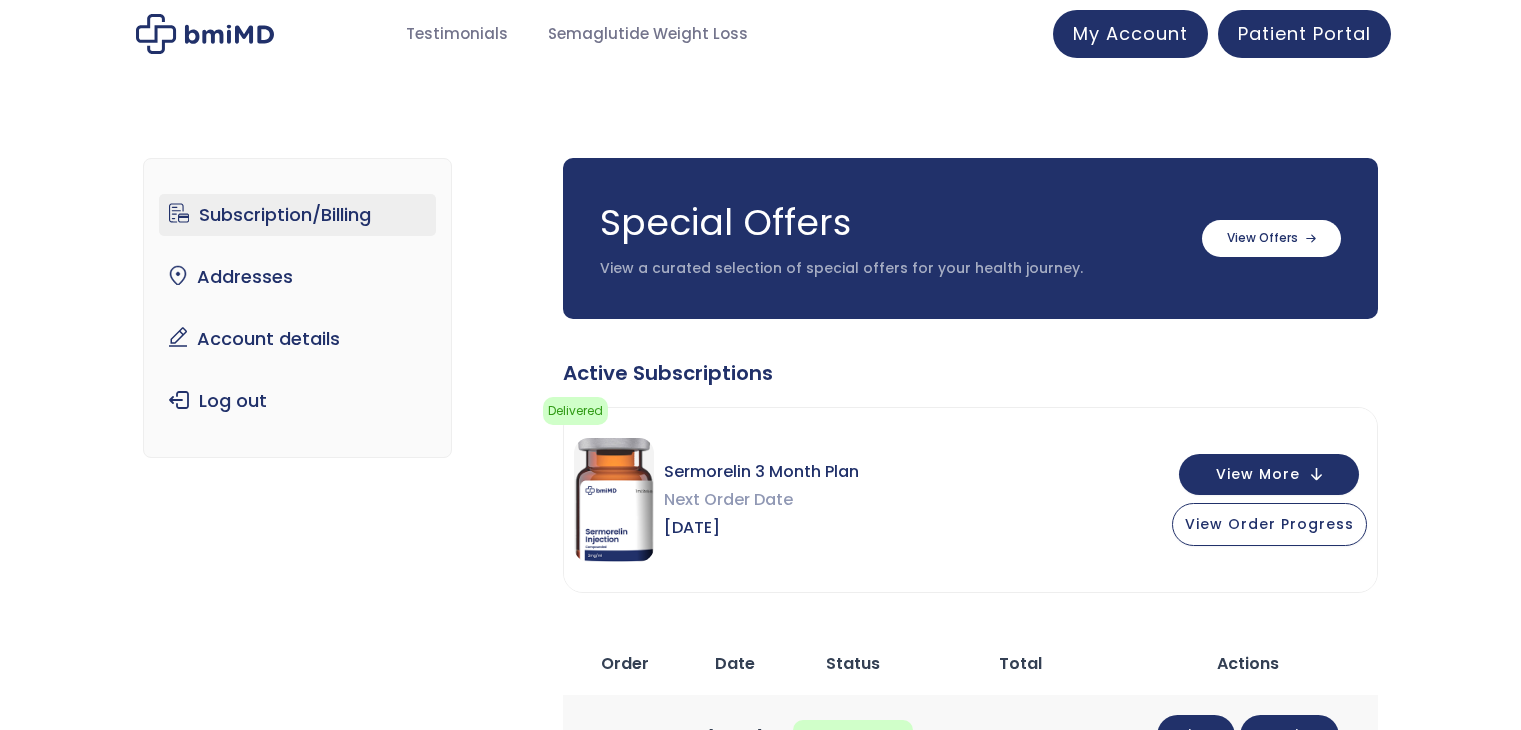 scroll, scrollTop: 0, scrollLeft: 0, axis: both 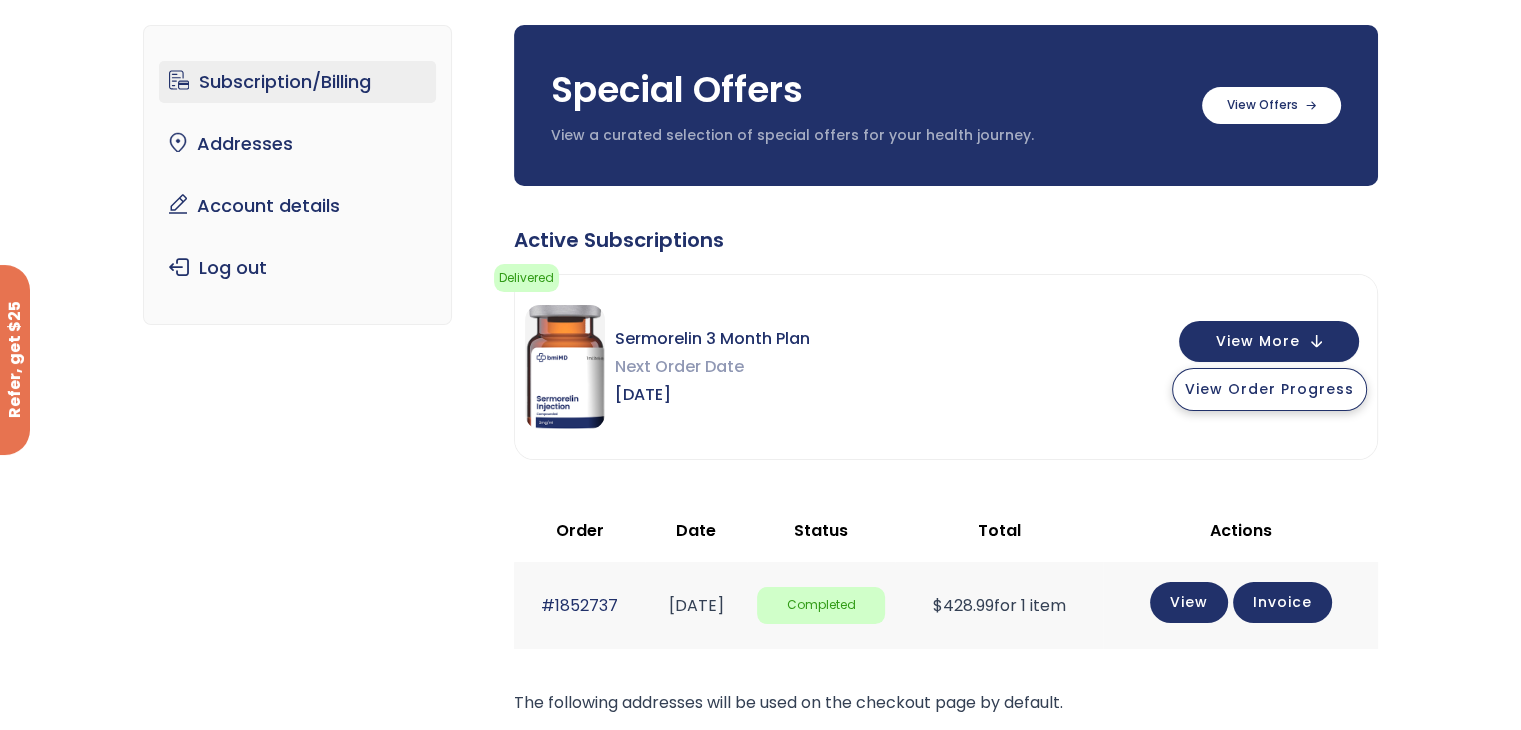 click on "View Order Progress" at bounding box center [1269, 389] 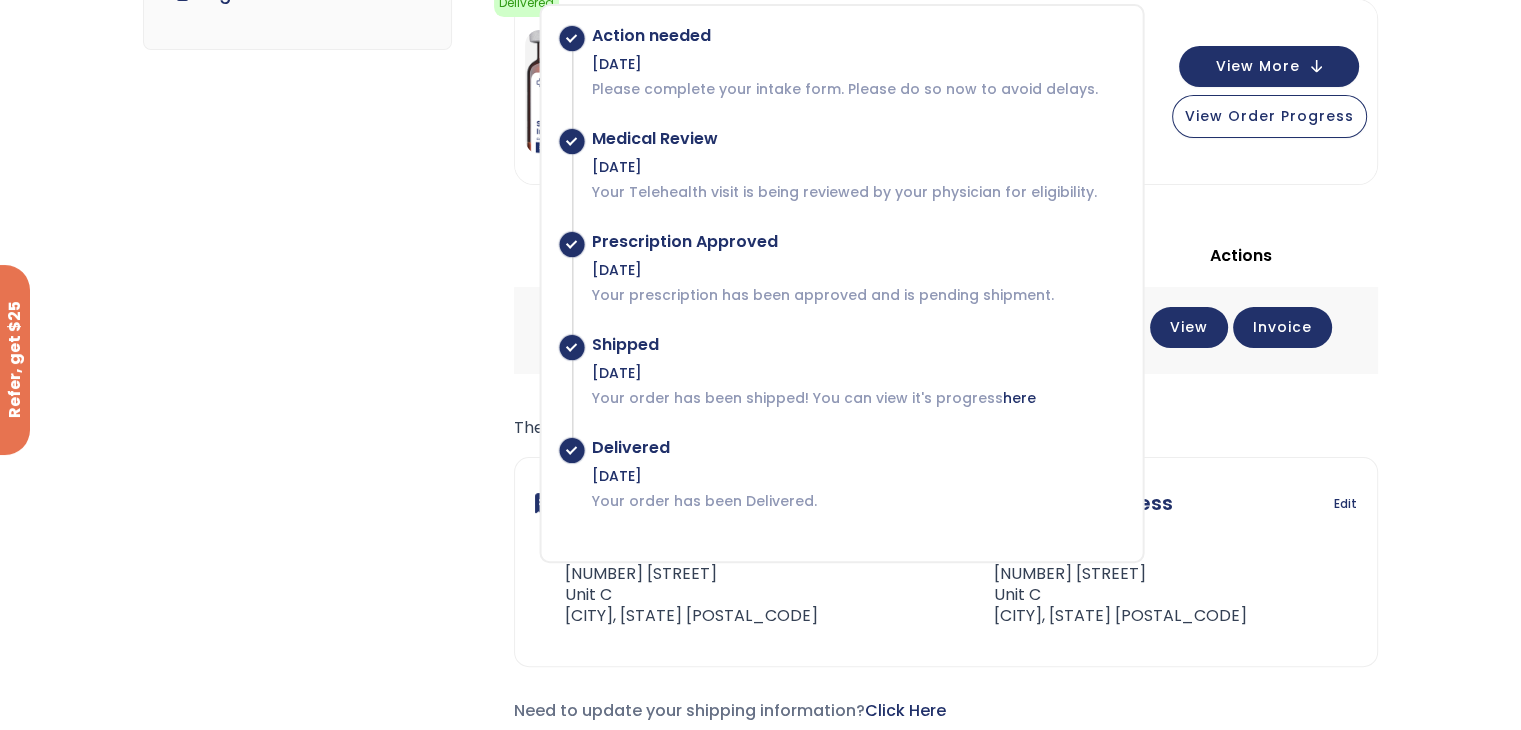 scroll, scrollTop: 400, scrollLeft: 0, axis: vertical 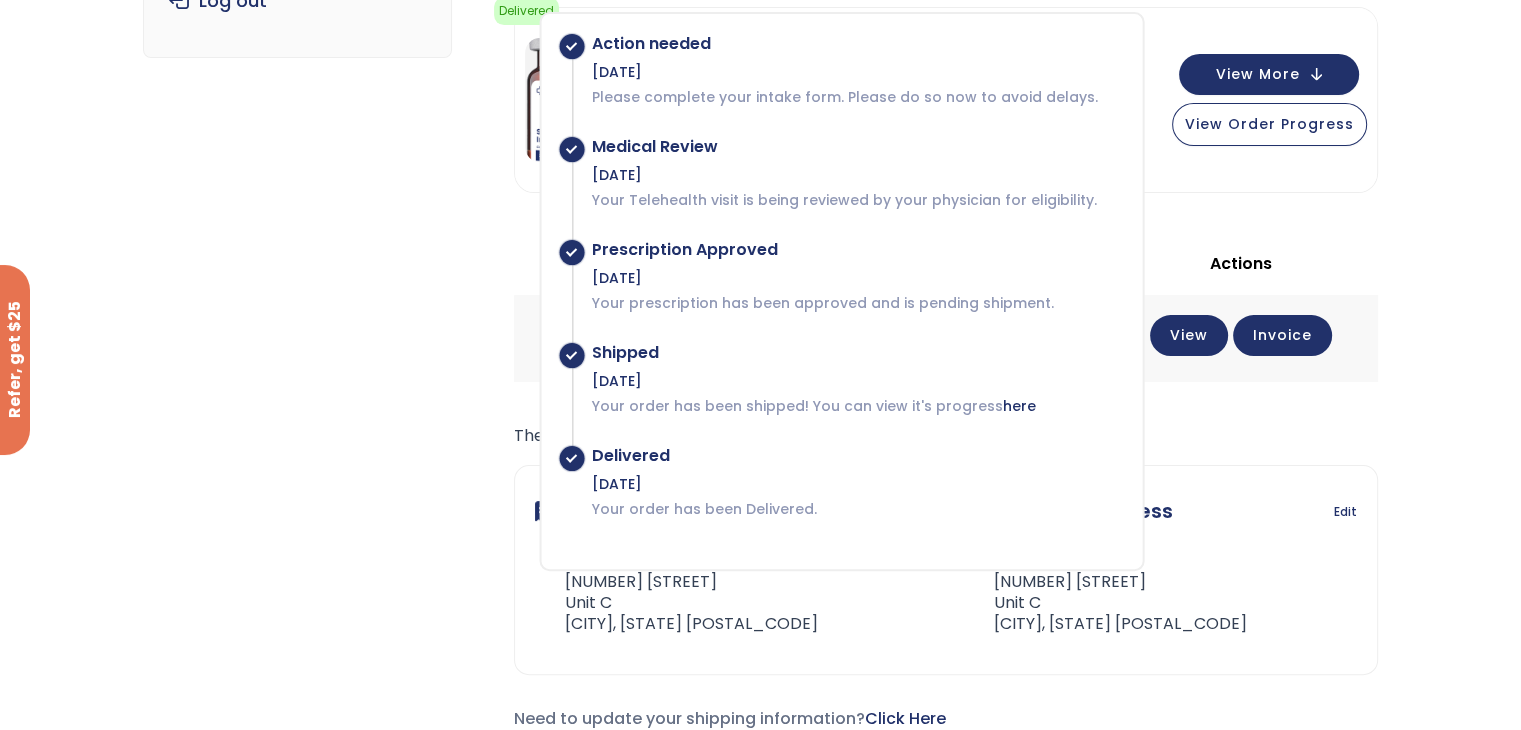 click on "Semaglutide 3 month $233/month + FREE SHIPPING" at bounding box center (761, 260) 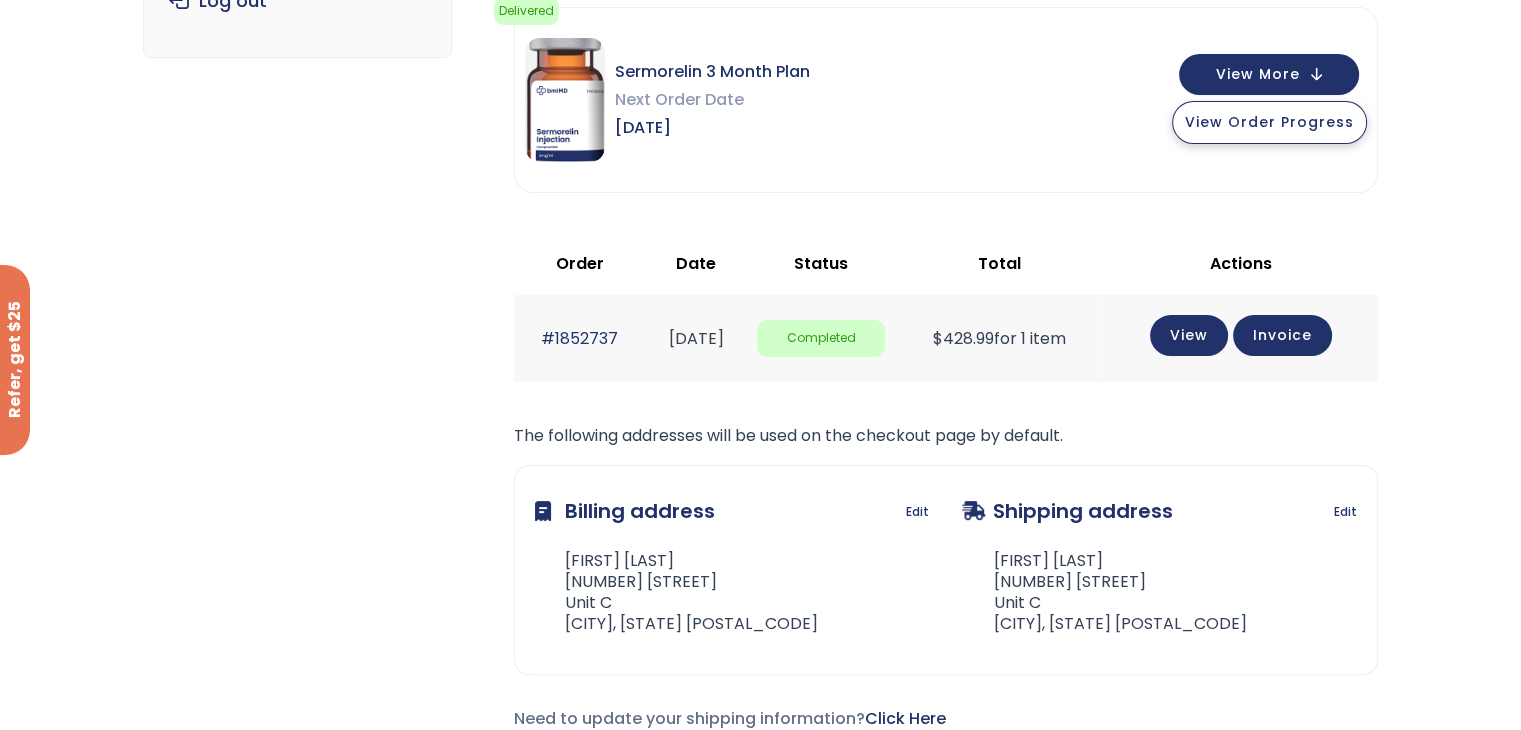 click on "View Order Progress" at bounding box center [1269, 122] 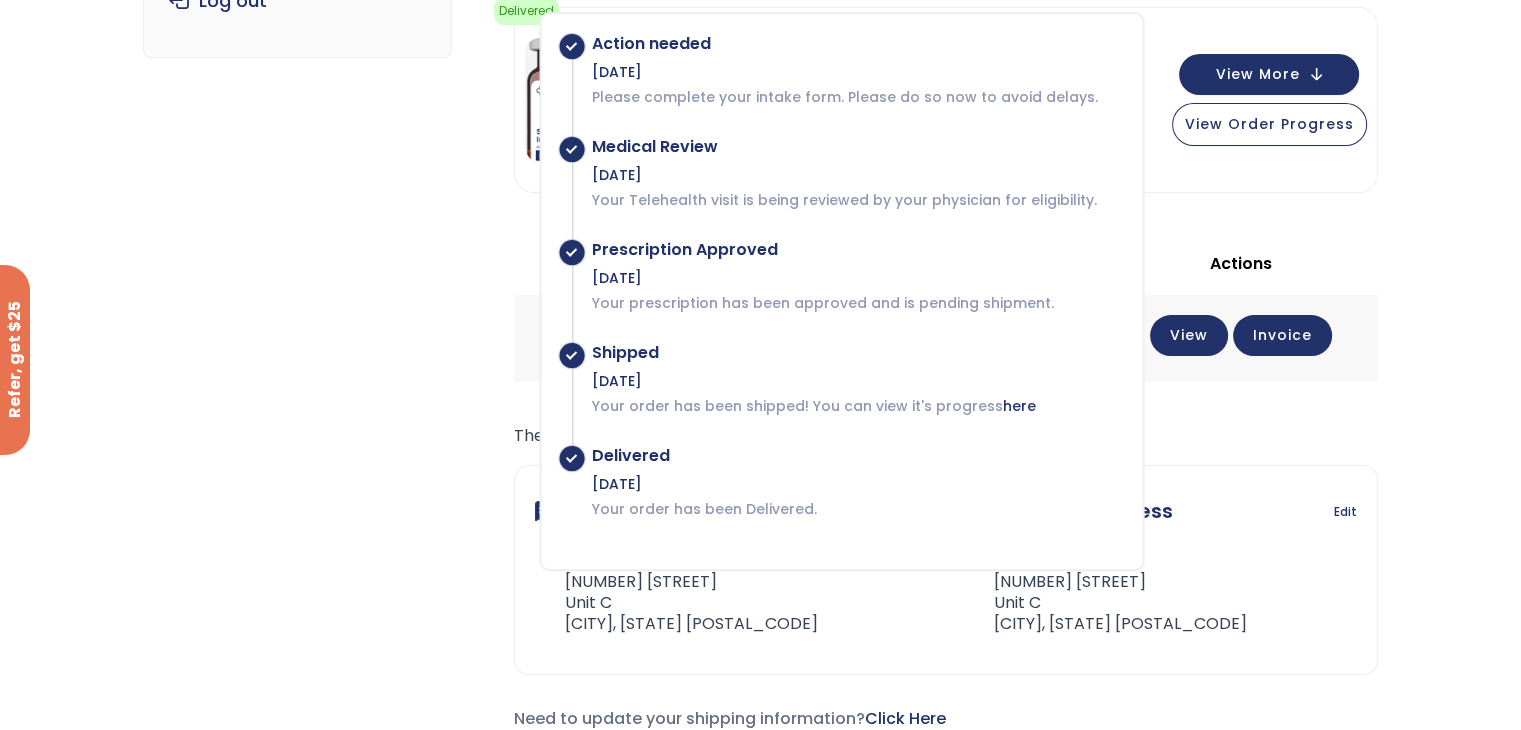 click on "Subscription/Billing
bmiRewards
Addresses
Account details
Submit a Review
Log out
Subscription/Billing
Special Offers
View a curated selection of special offers for your health journey.
Semaglutide 3 month $233/month + FREE SHIPPING" at bounding box center (760, 260) 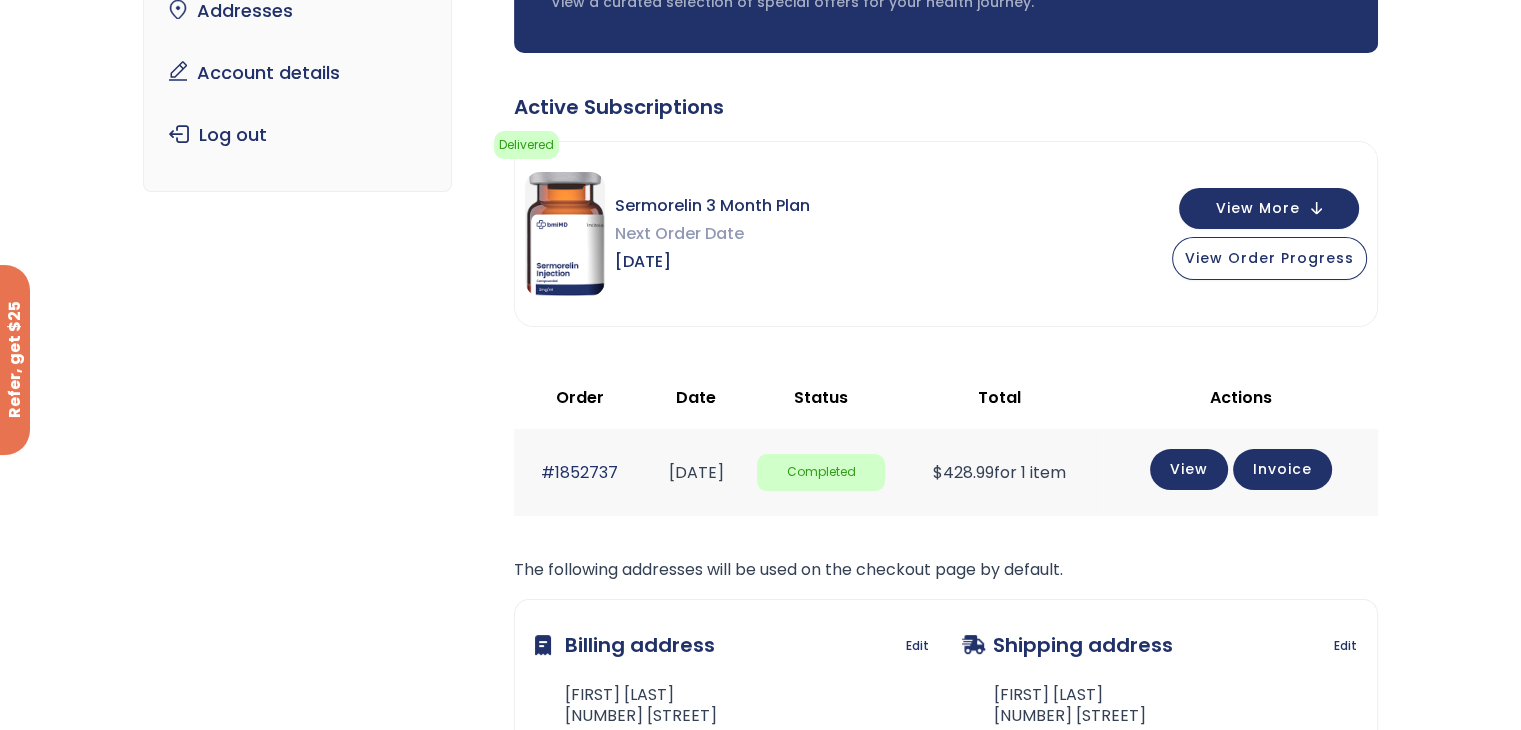 scroll, scrollTop: 0, scrollLeft: 0, axis: both 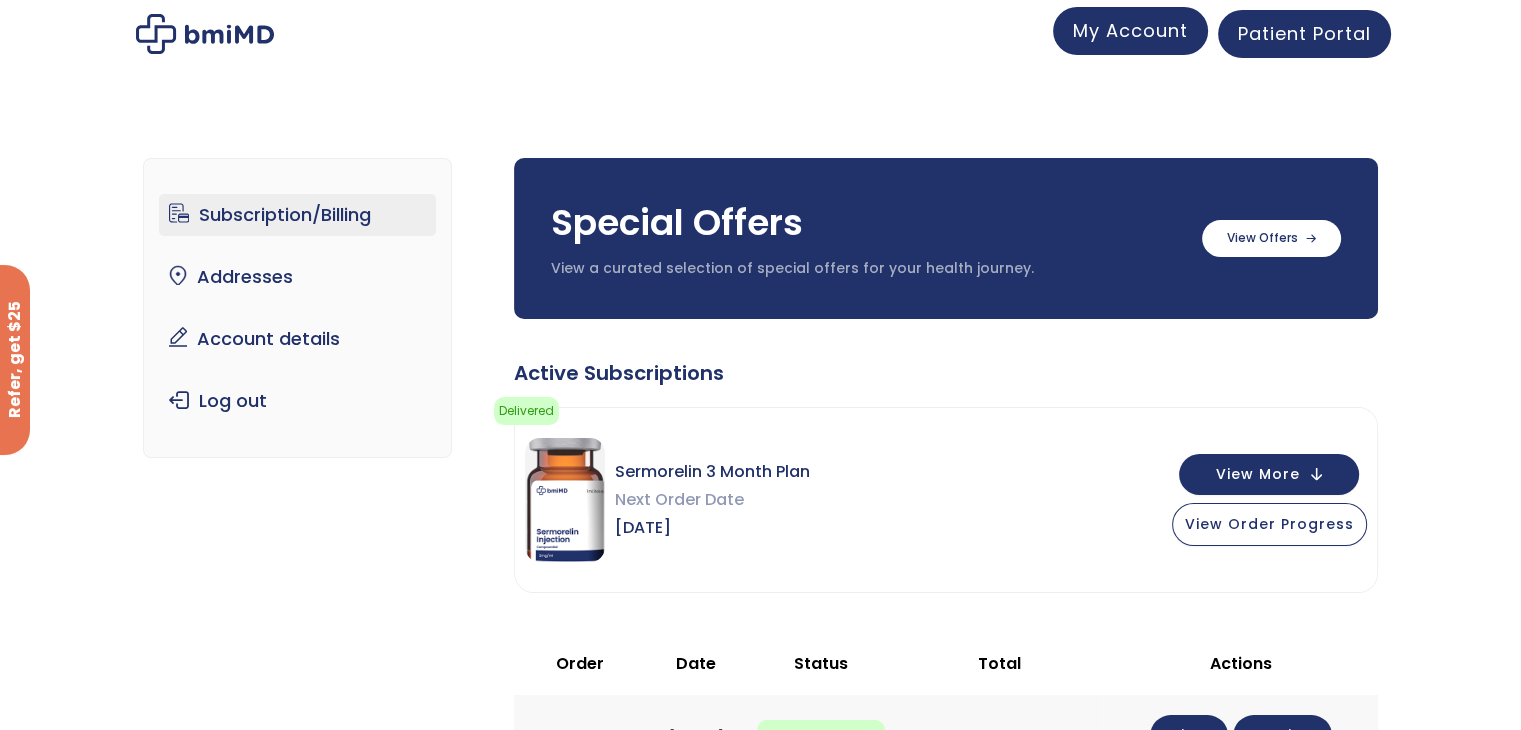 click on "My Account" at bounding box center (1130, 30) 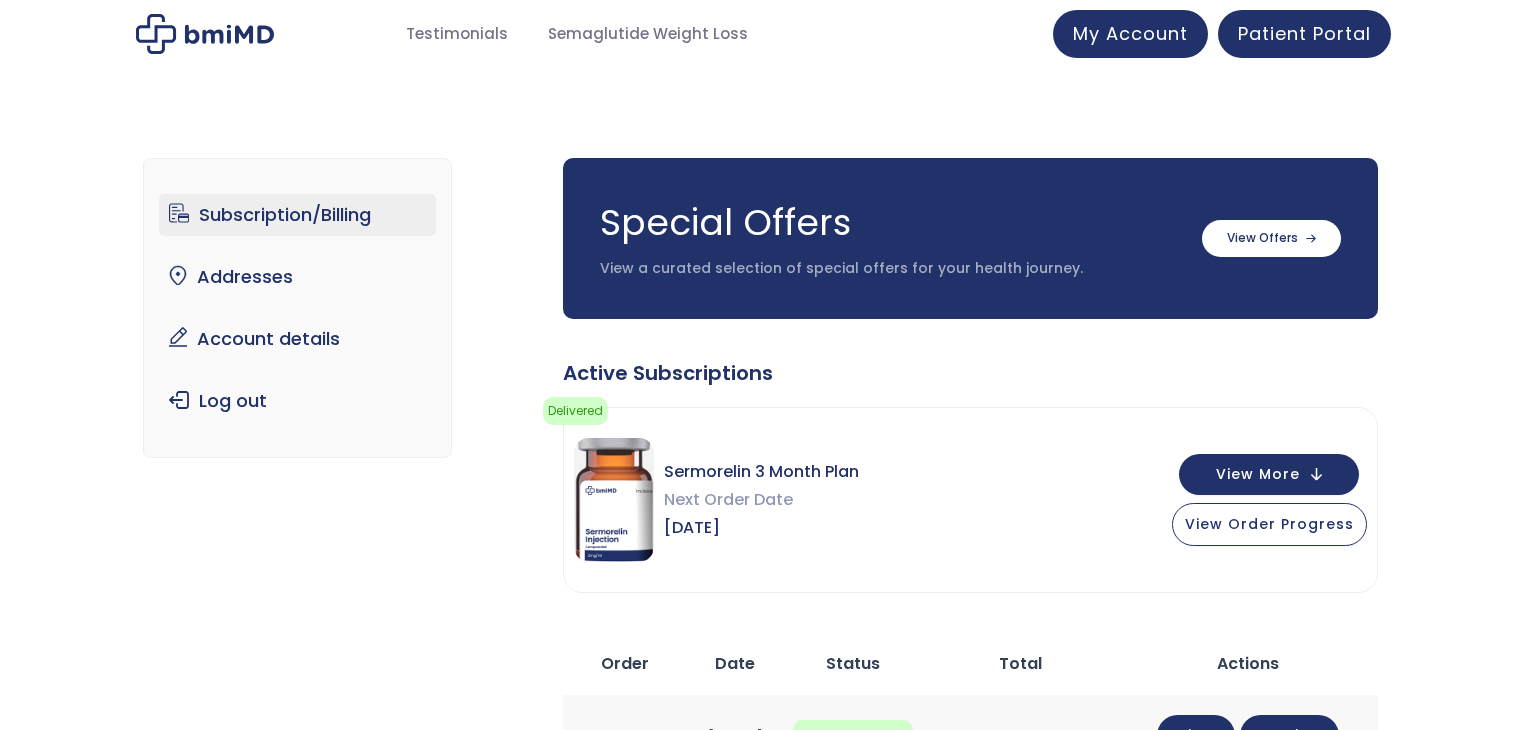 scroll, scrollTop: 0, scrollLeft: 0, axis: both 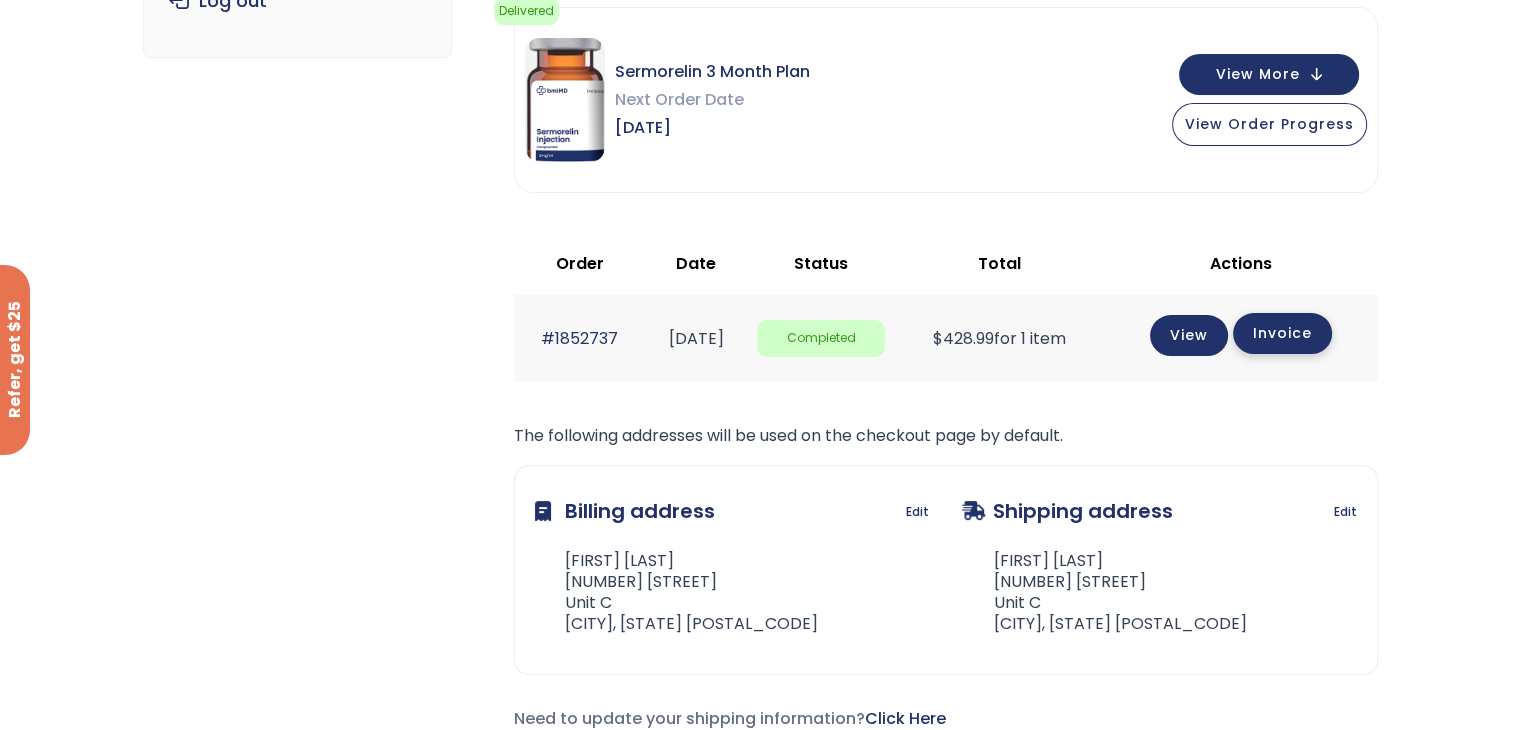 click on "Invoice" 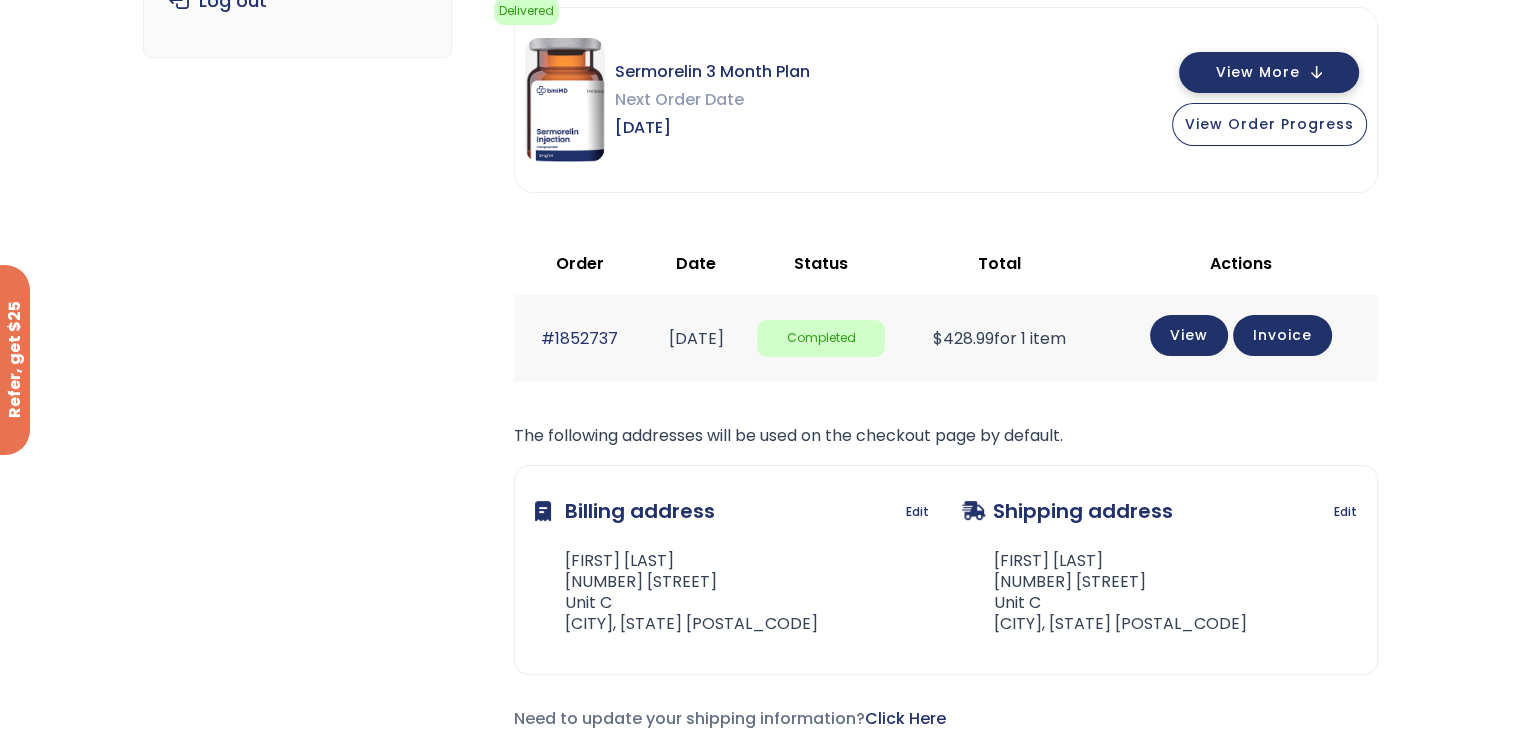click on "View More" at bounding box center (1258, 72) 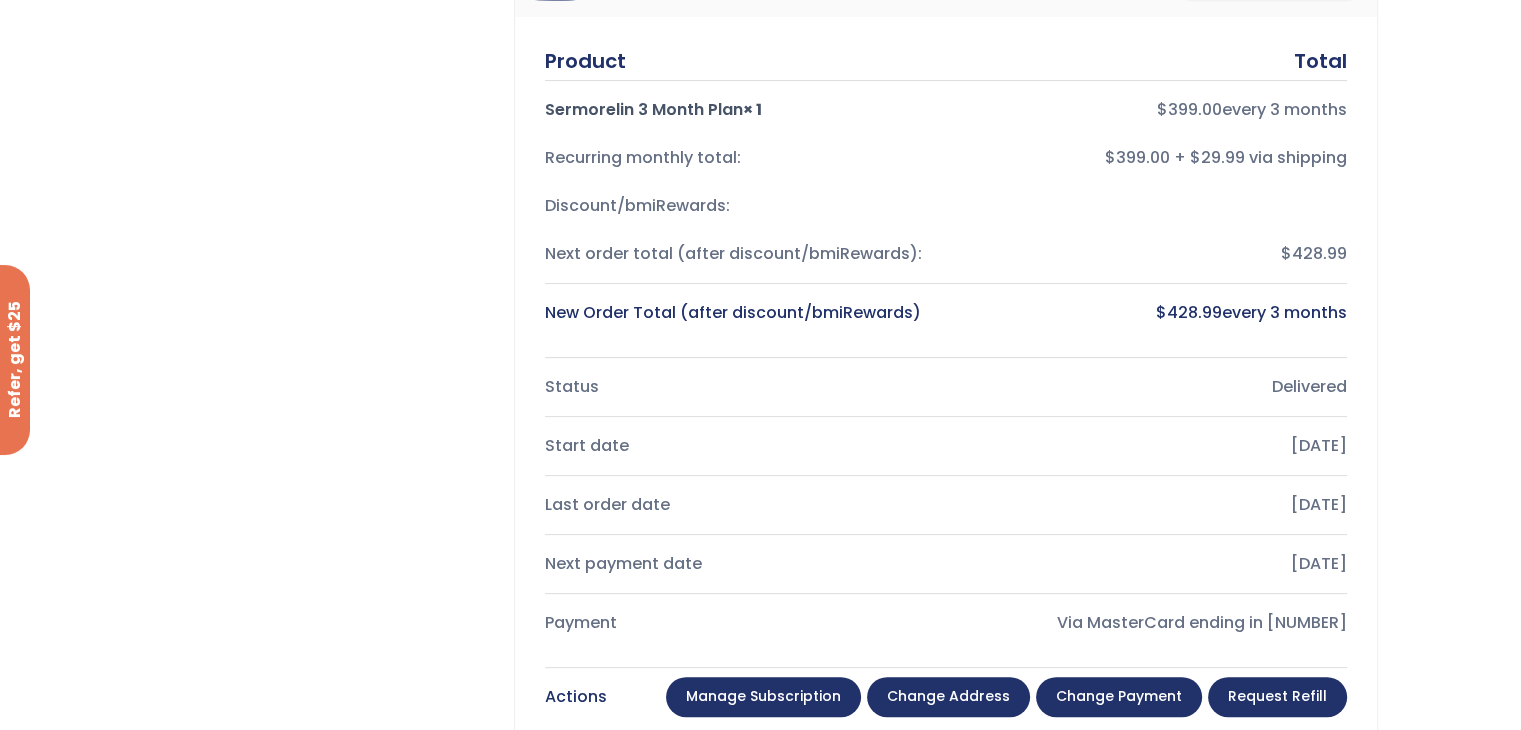 scroll, scrollTop: 800, scrollLeft: 0, axis: vertical 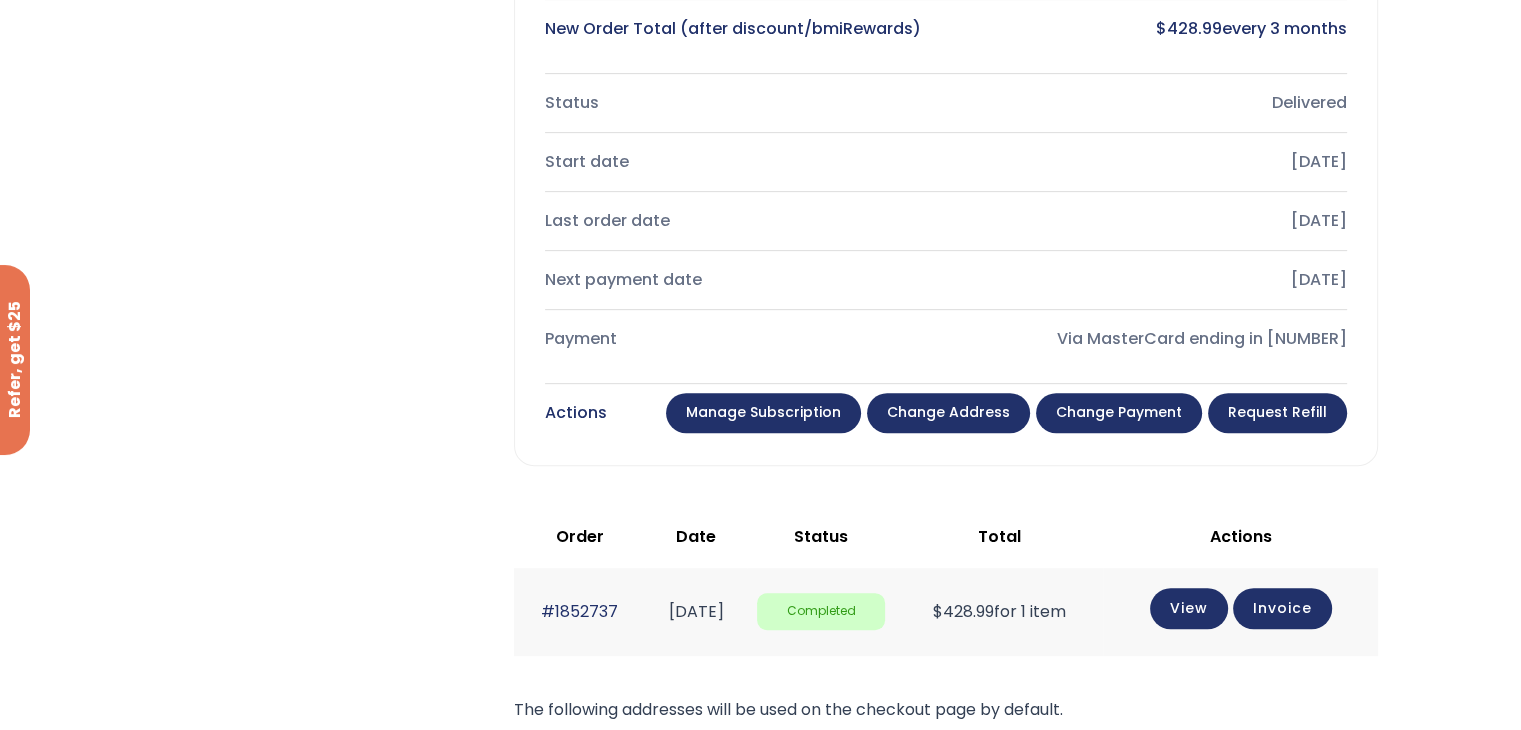 click on "Change payment" at bounding box center [1119, 413] 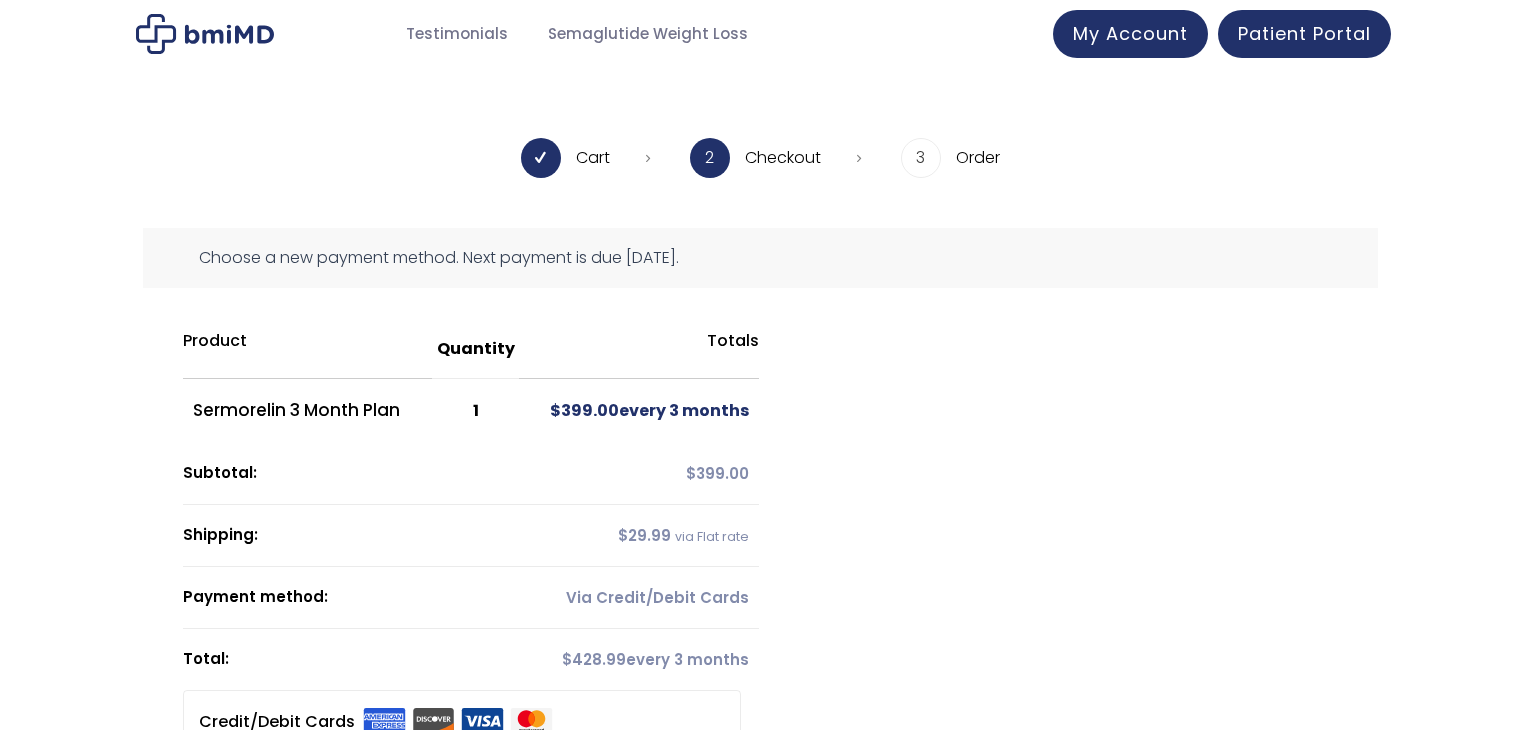 scroll, scrollTop: 0, scrollLeft: 0, axis: both 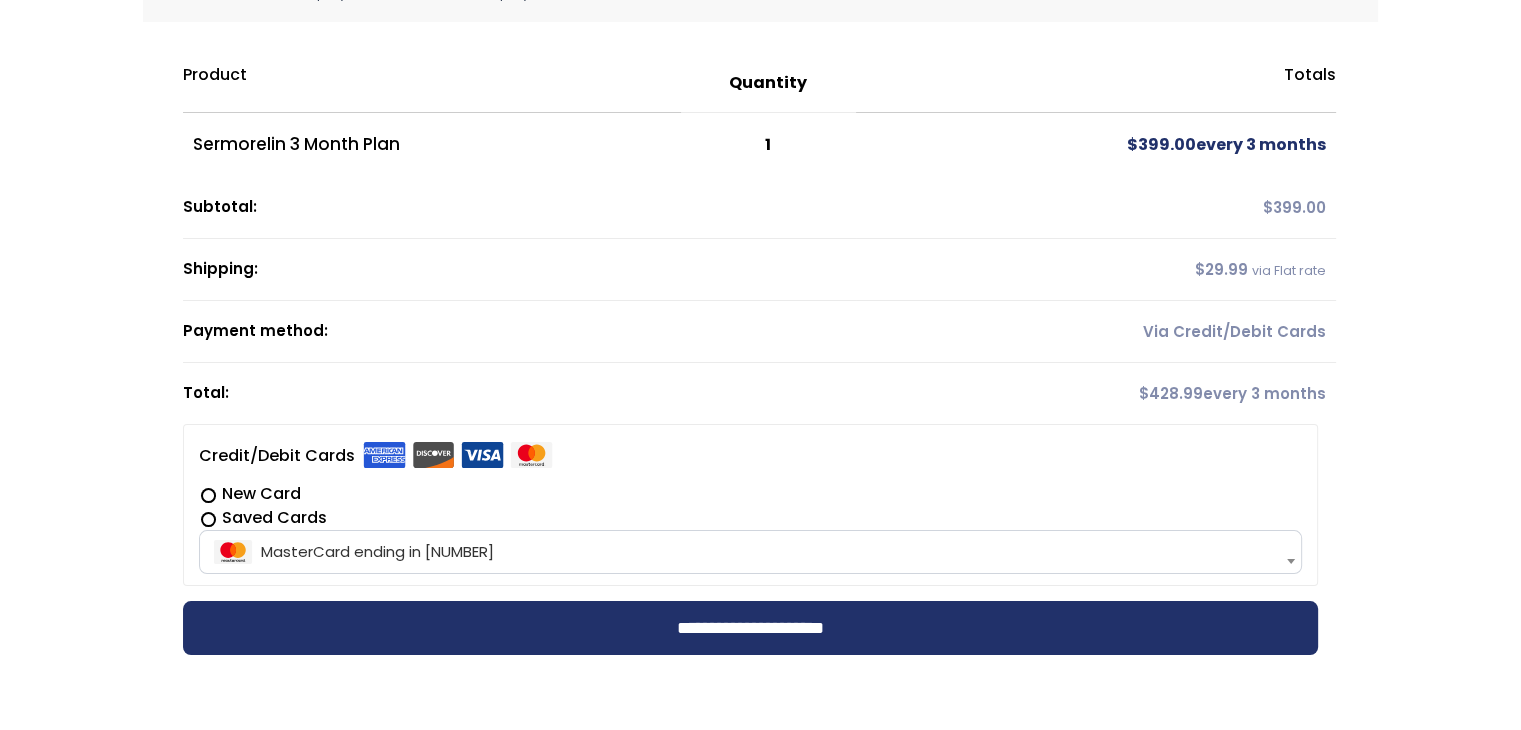 click on "MasterCard ending in [NUMBER]" at bounding box center (750, 552) 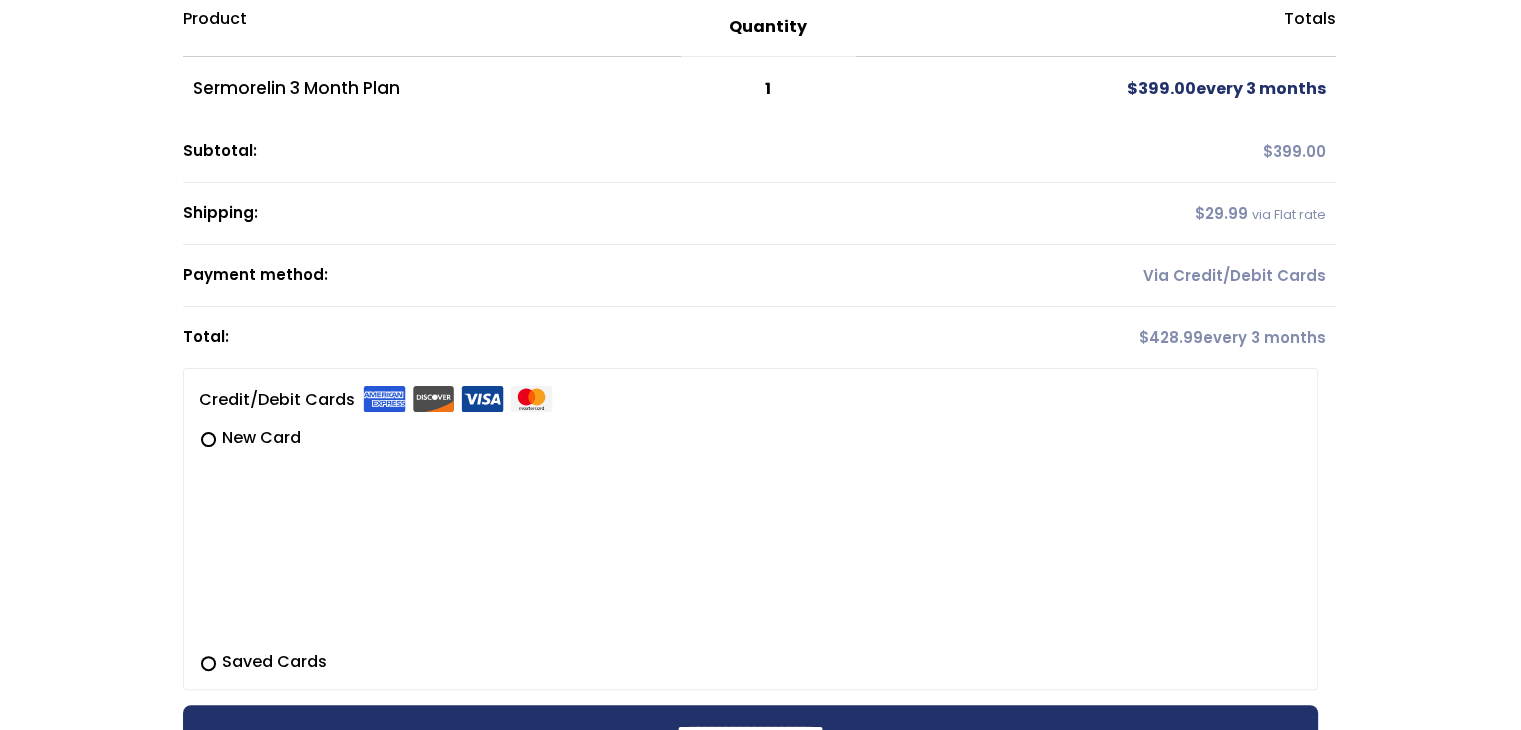 scroll, scrollTop: 533, scrollLeft: 0, axis: vertical 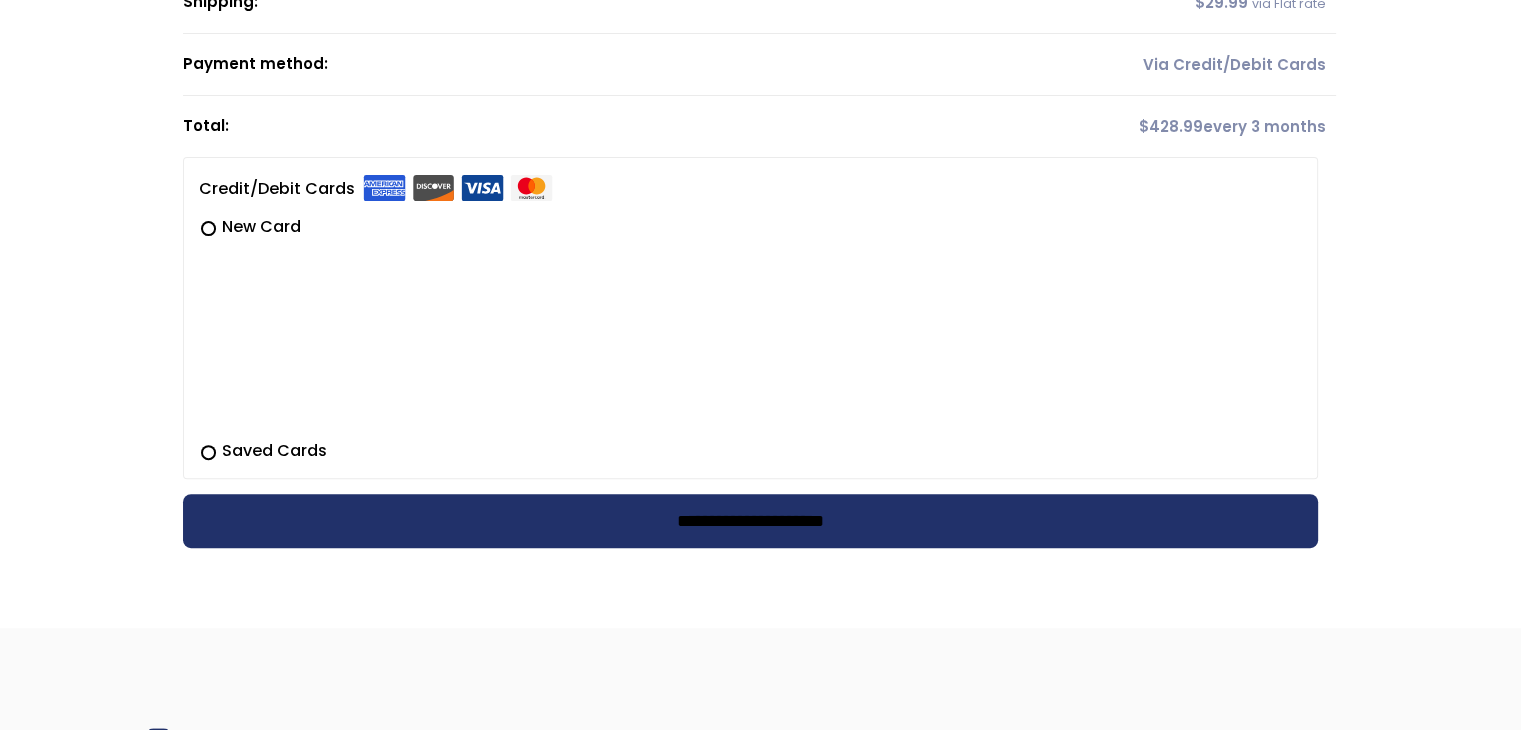 click on "**********" at bounding box center (750, 521) 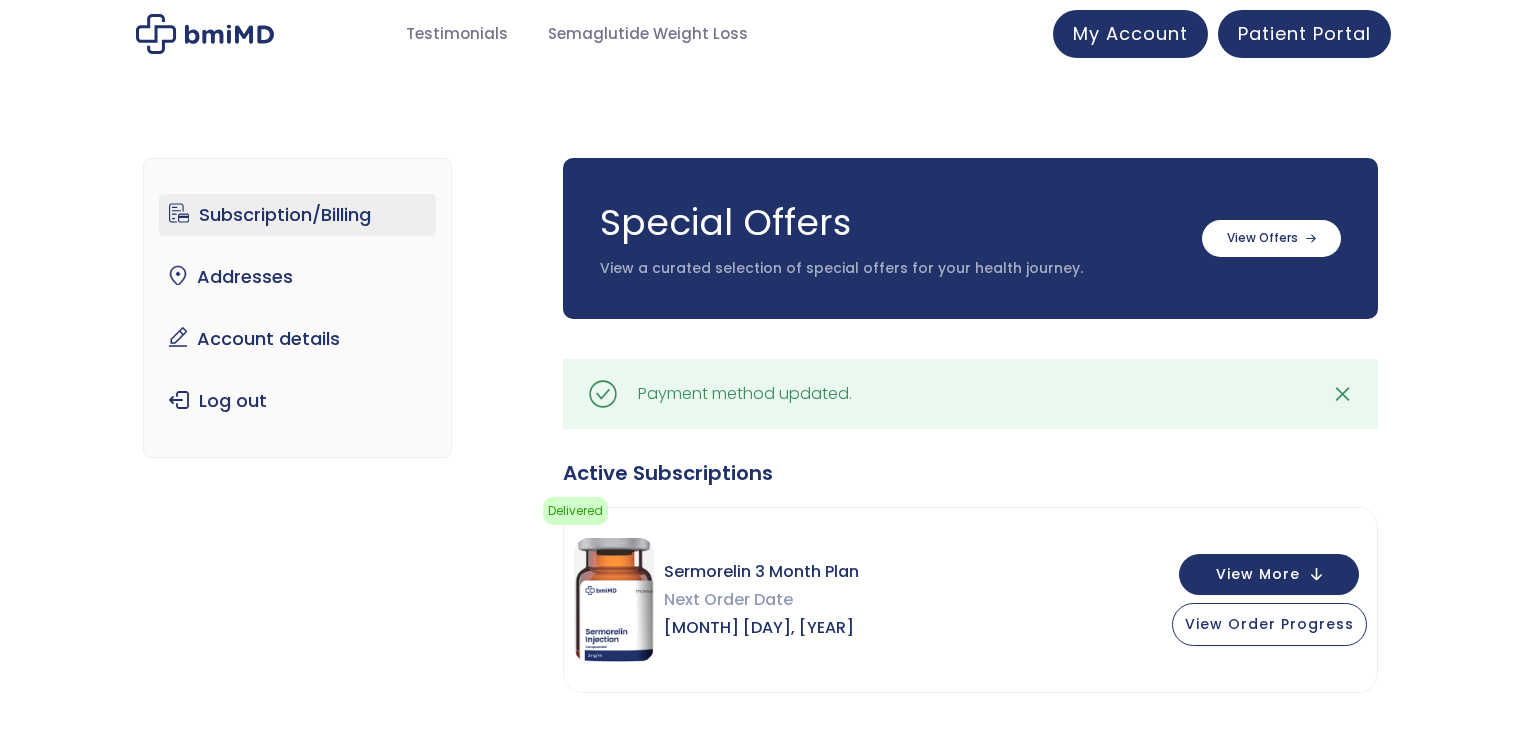 scroll, scrollTop: 0, scrollLeft: 0, axis: both 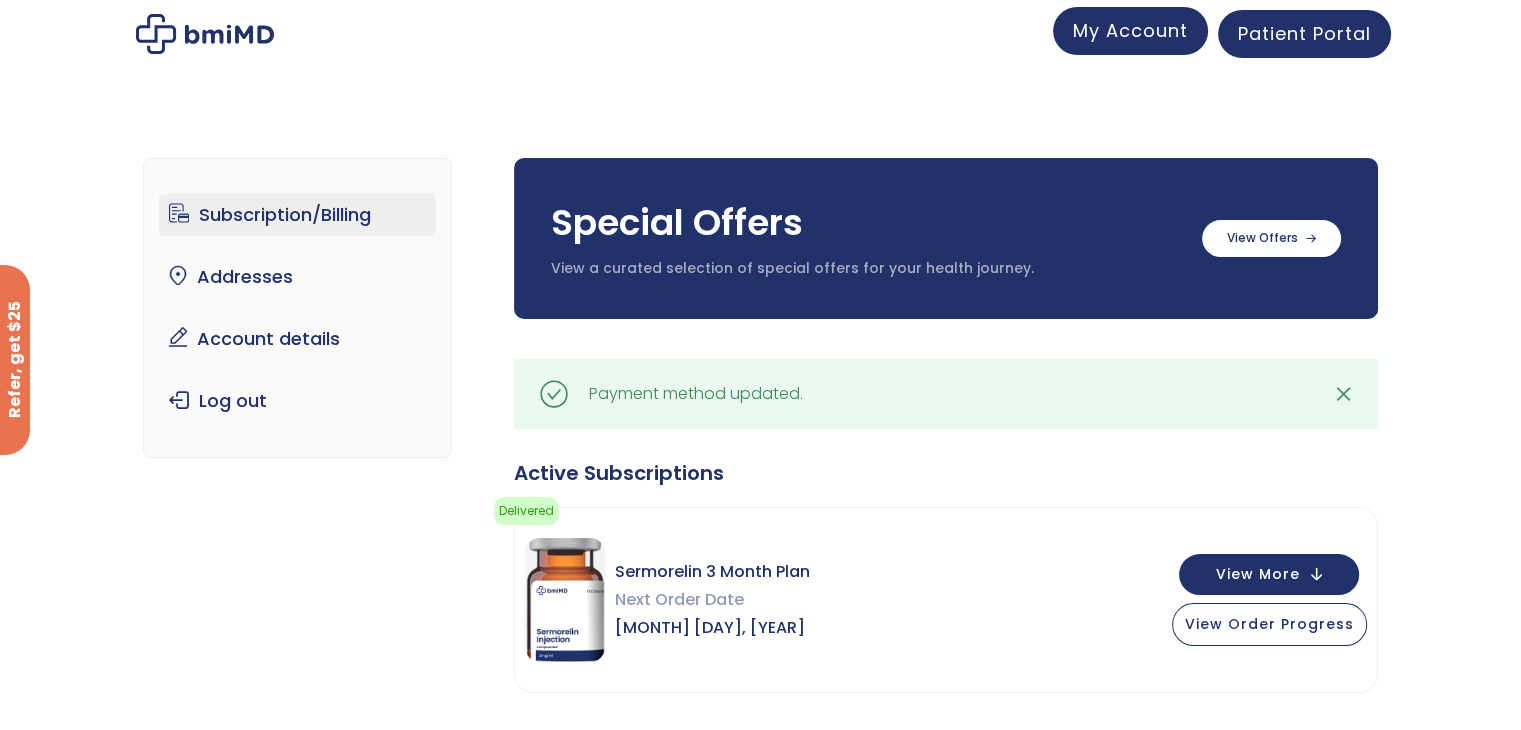 click on "My Account" at bounding box center [1130, 30] 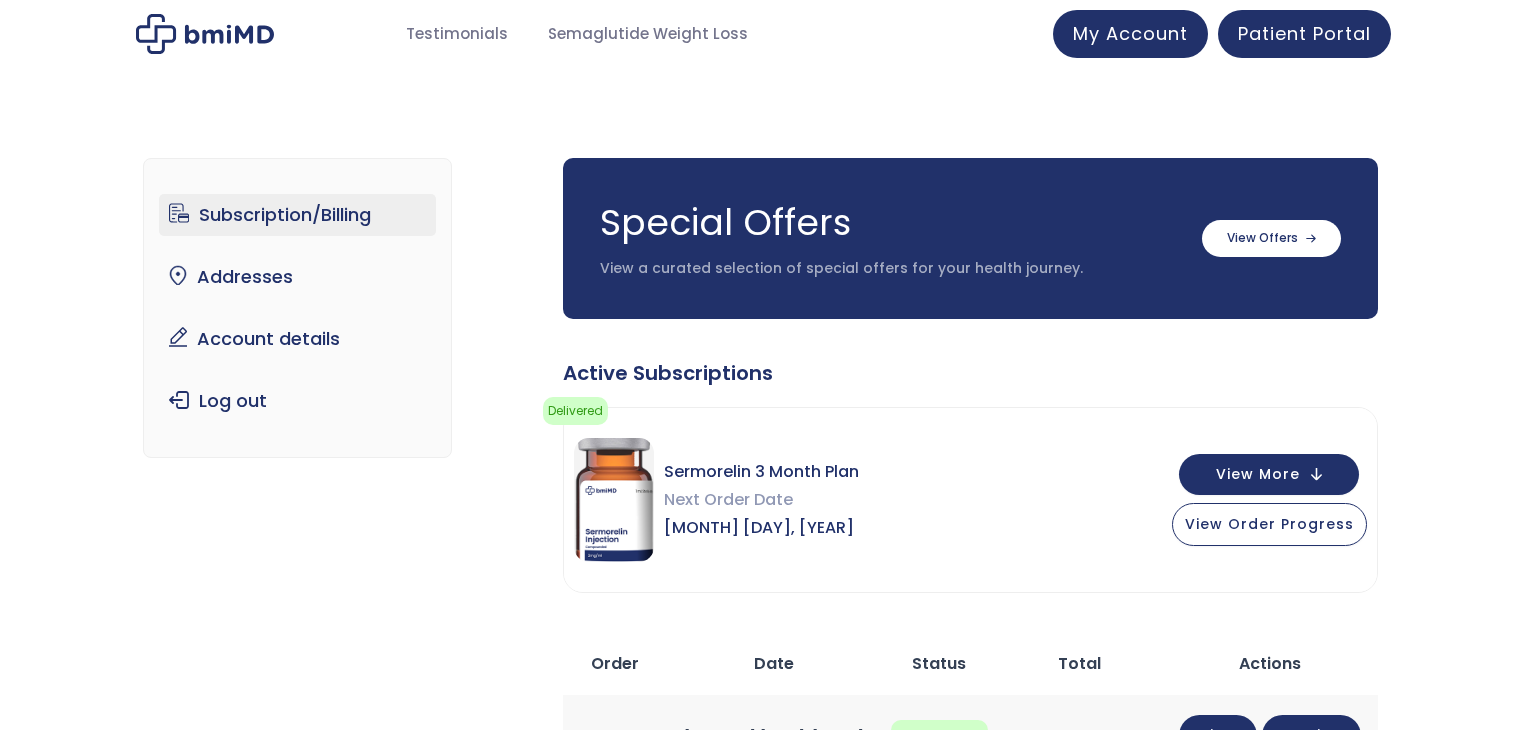 scroll, scrollTop: 0, scrollLeft: 0, axis: both 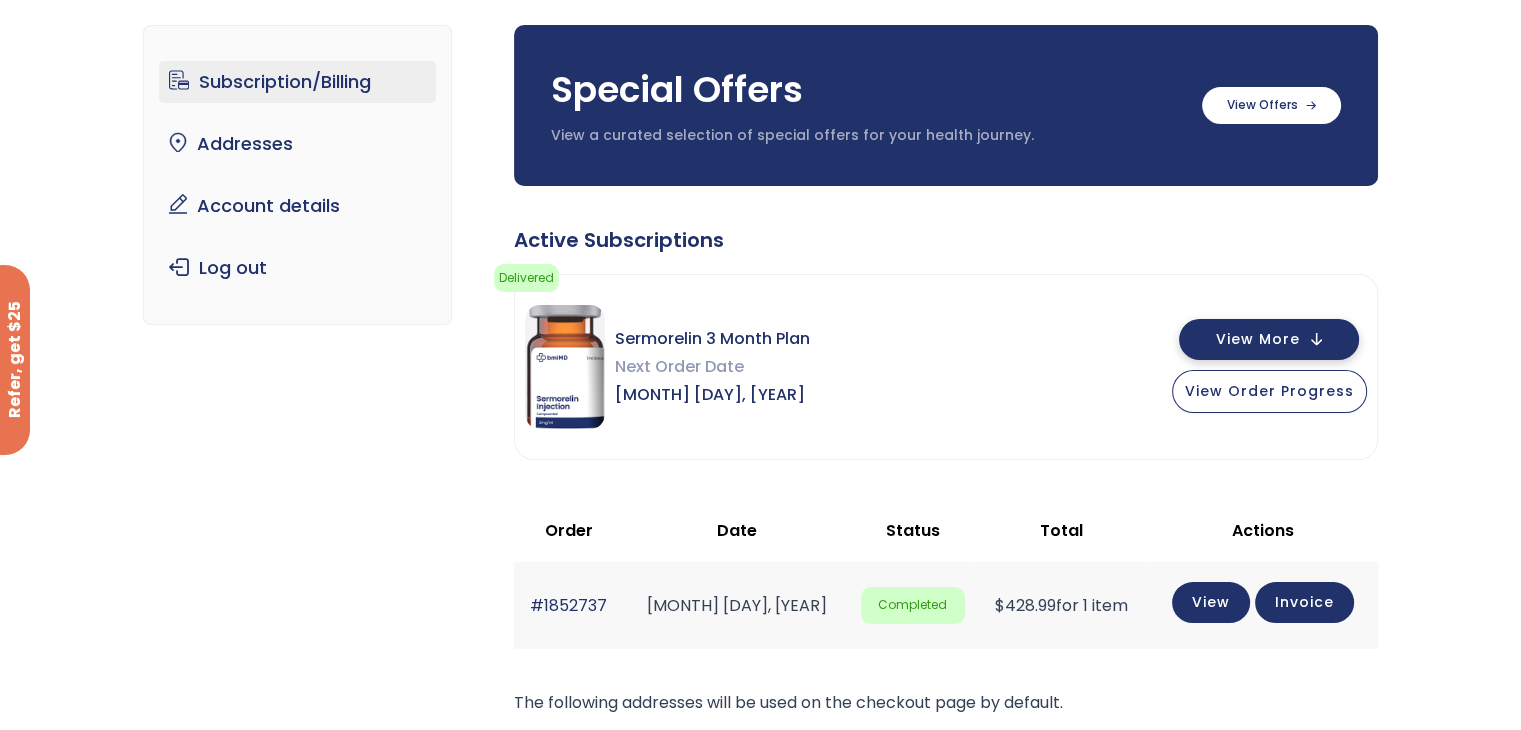 click on "View More" at bounding box center (1269, 339) 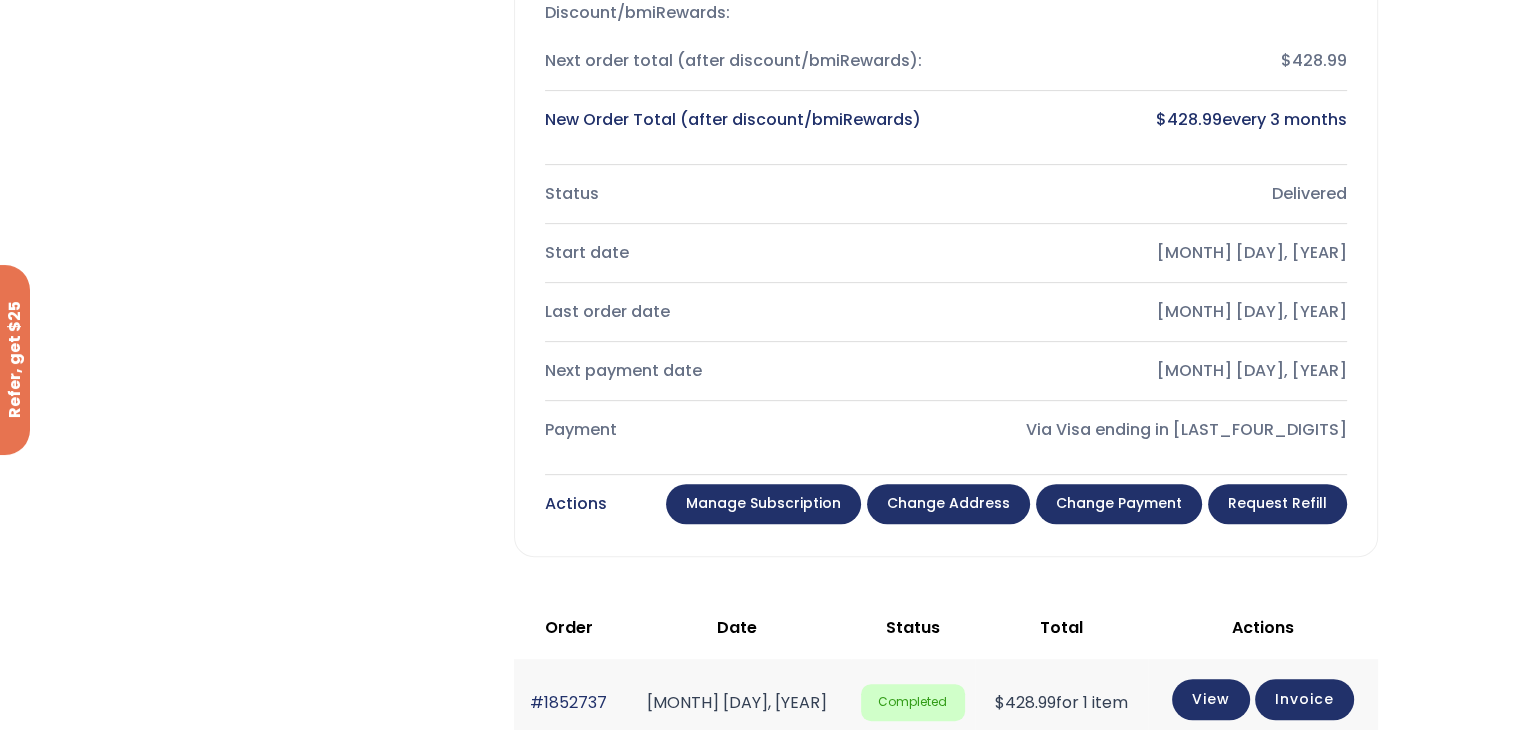 scroll, scrollTop: 800, scrollLeft: 0, axis: vertical 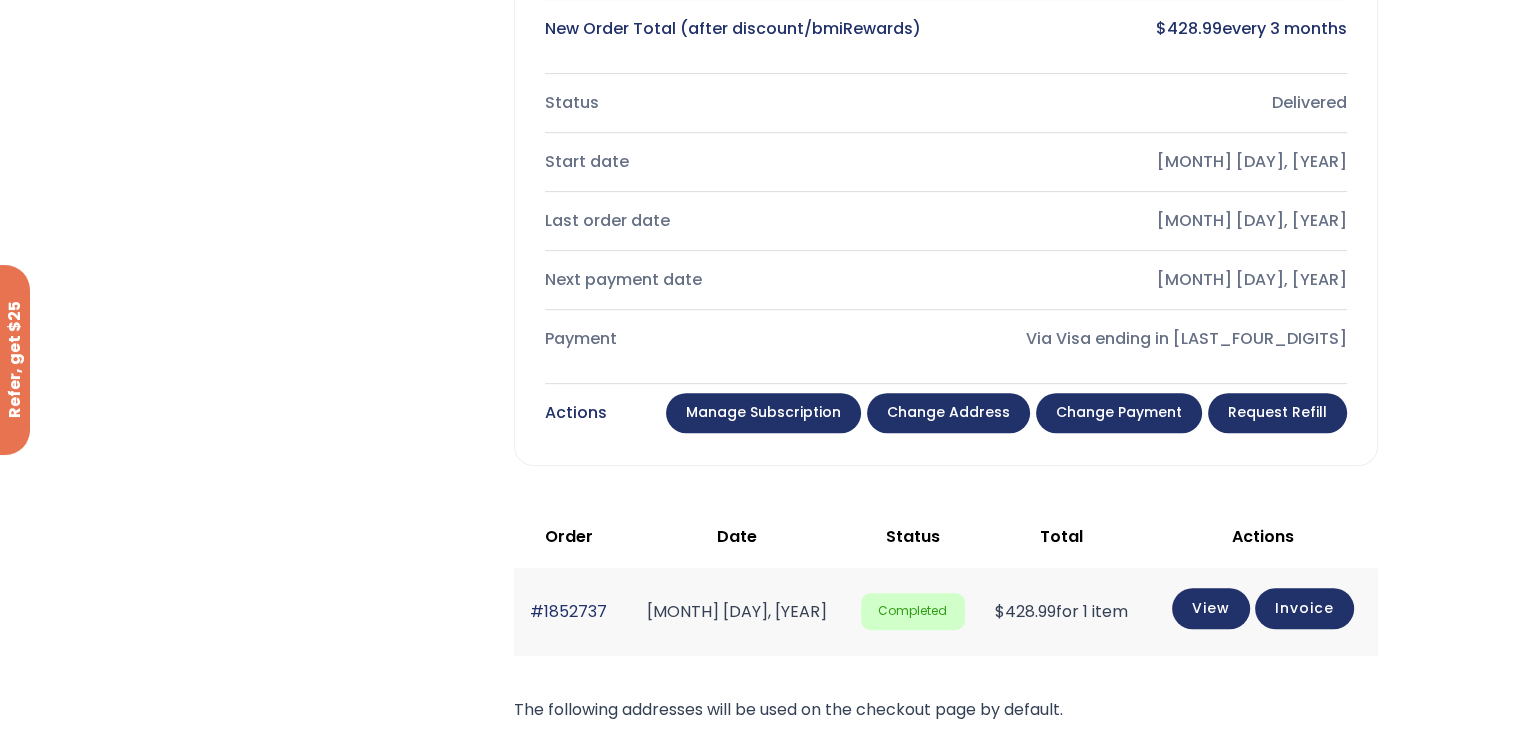 click on "Change payment" at bounding box center (1119, 413) 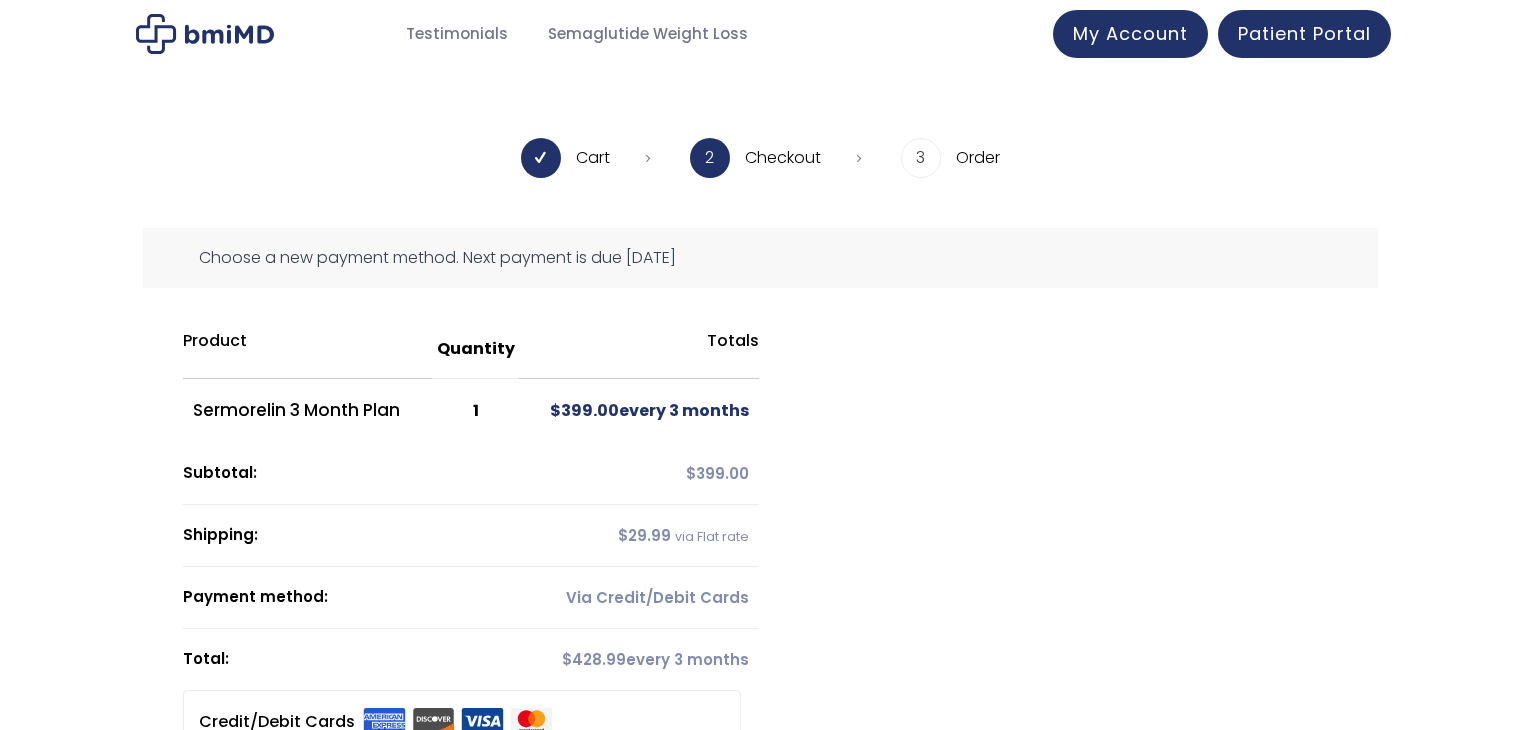 scroll, scrollTop: 0, scrollLeft: 0, axis: both 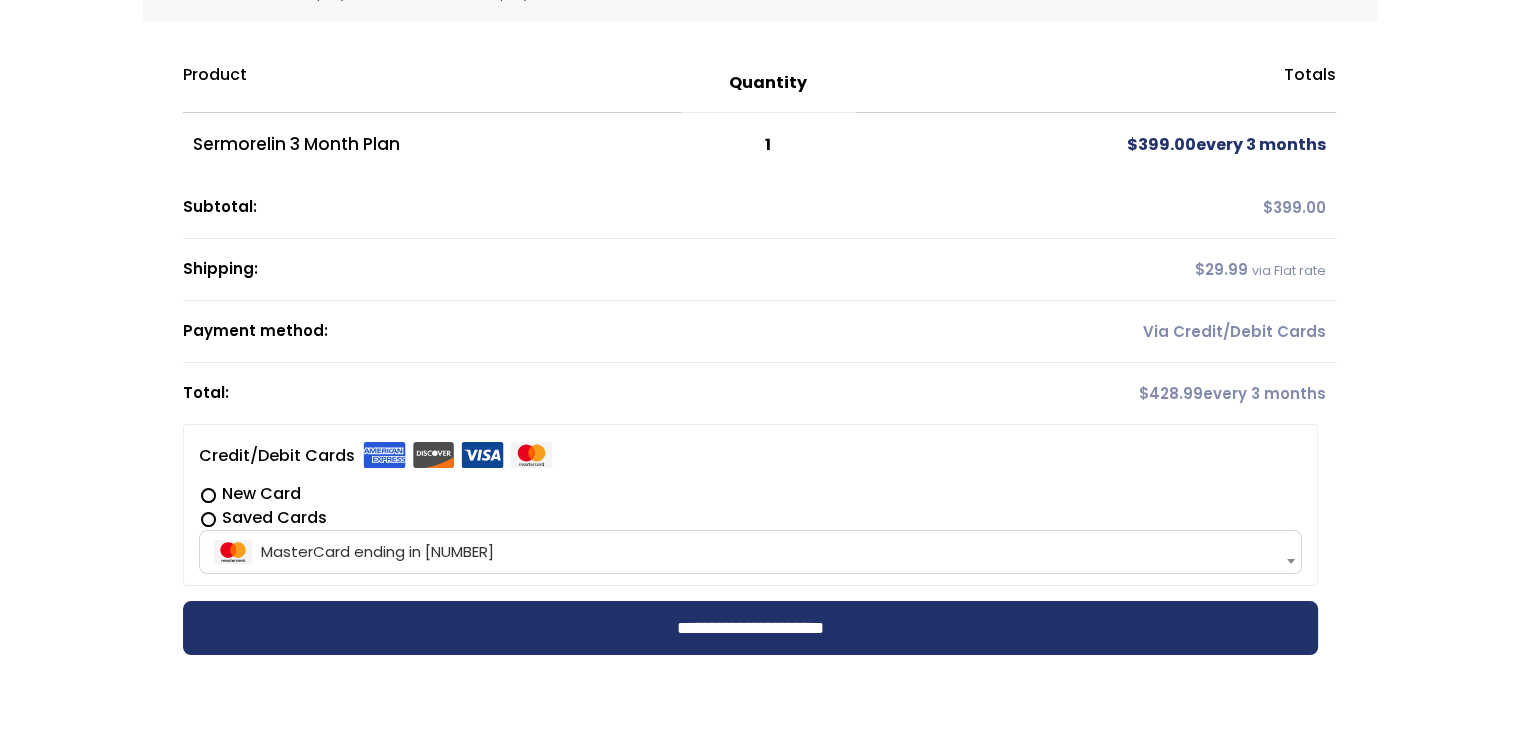 click on "New Card" at bounding box center [750, 494] 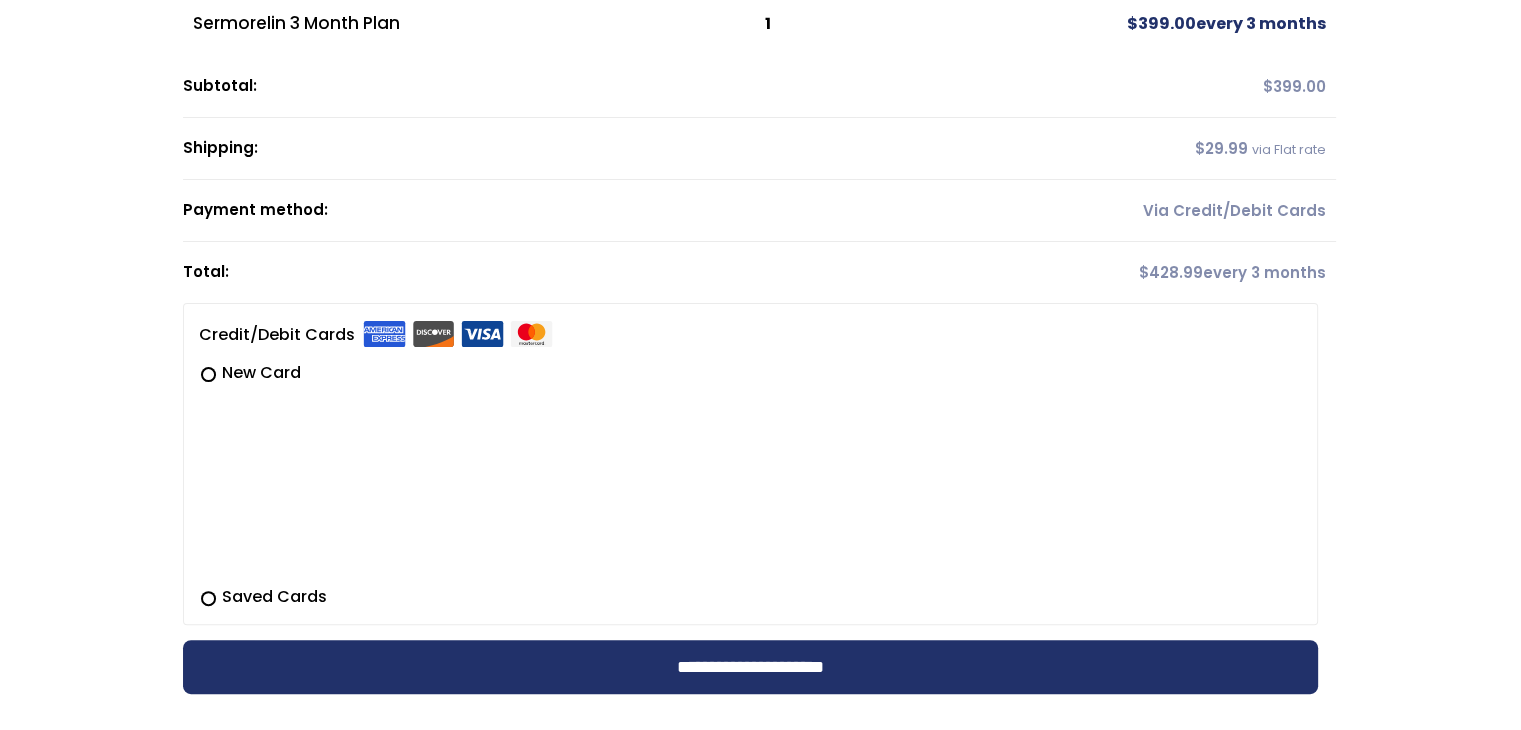 scroll, scrollTop: 400, scrollLeft: 0, axis: vertical 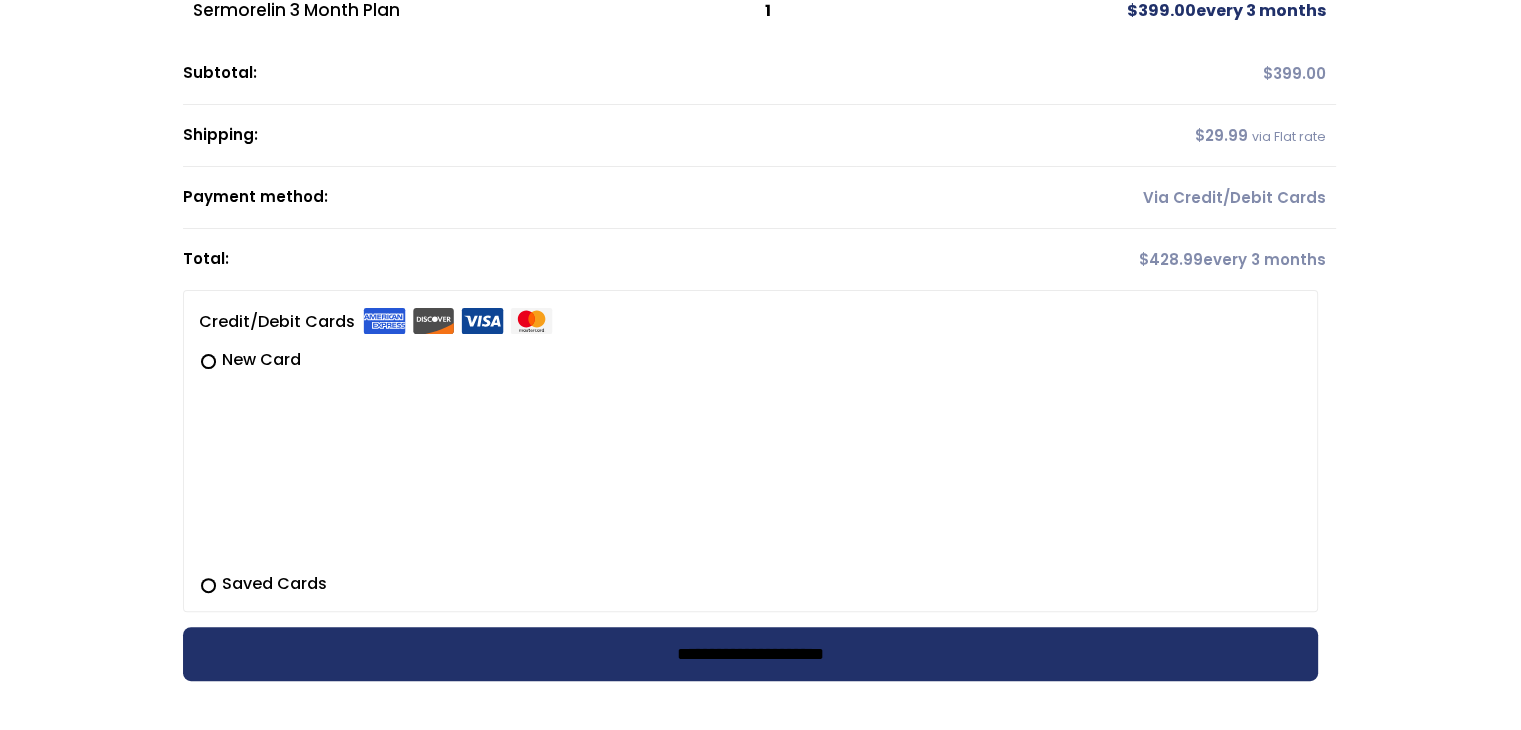 click on "**********" at bounding box center [750, 654] 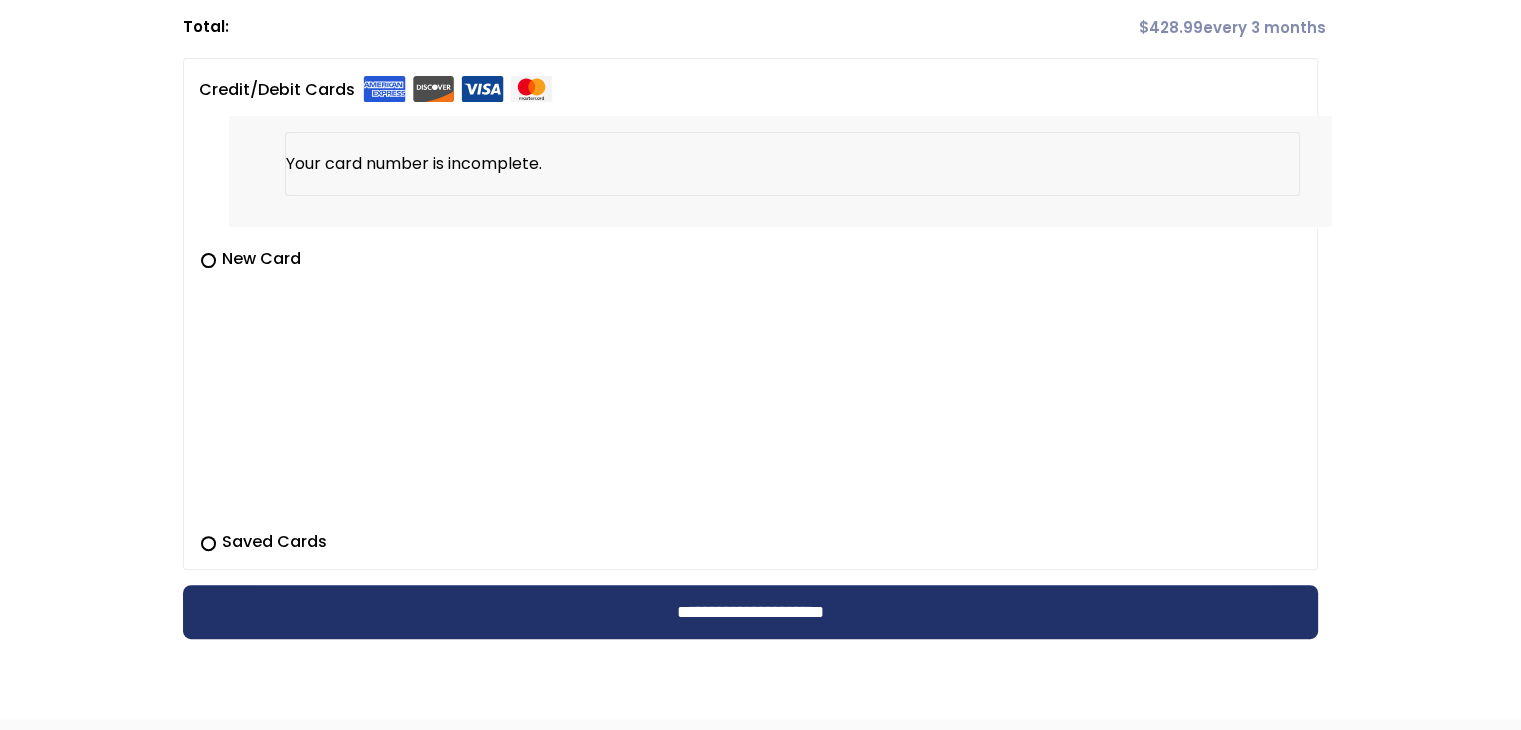 scroll, scrollTop: 636, scrollLeft: 0, axis: vertical 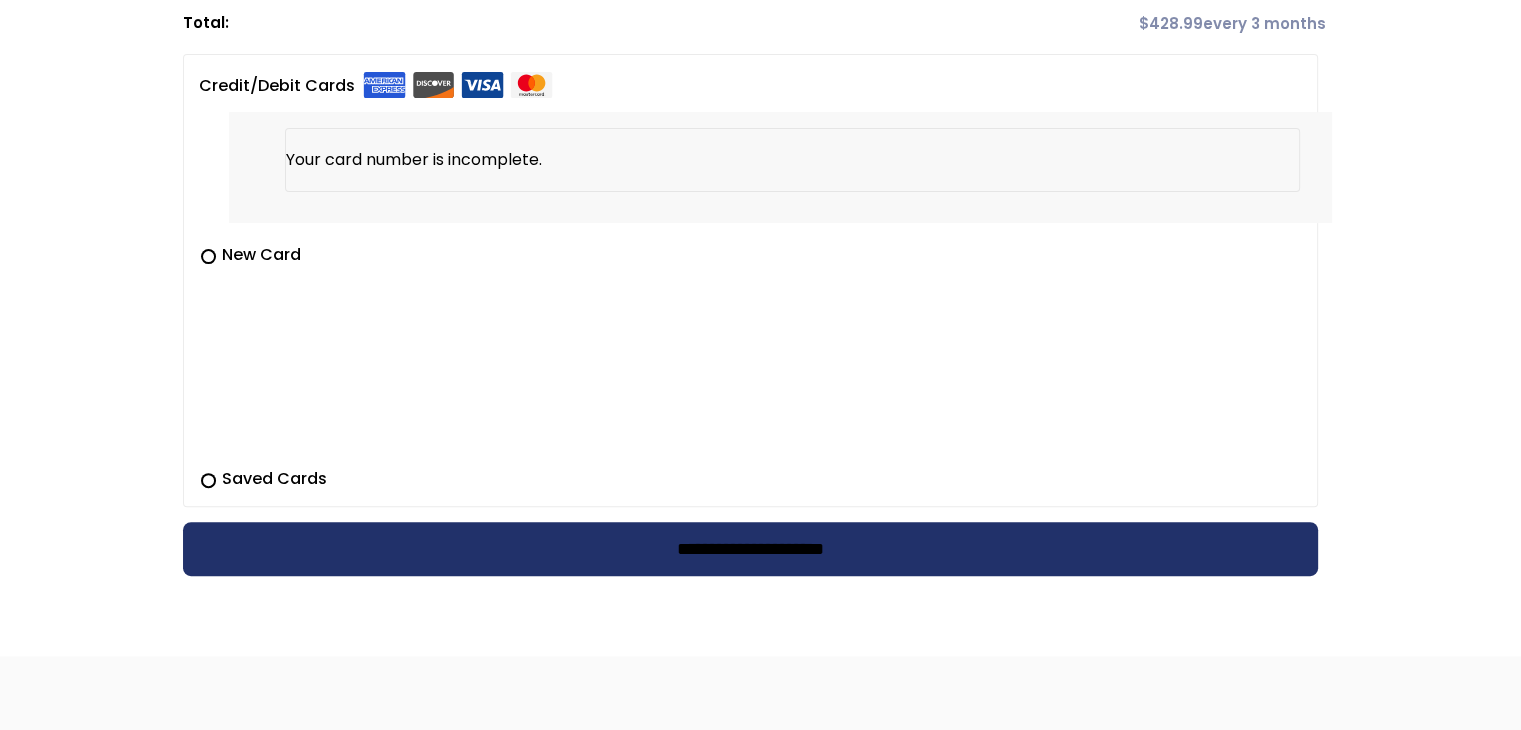 click on "**********" at bounding box center [750, 549] 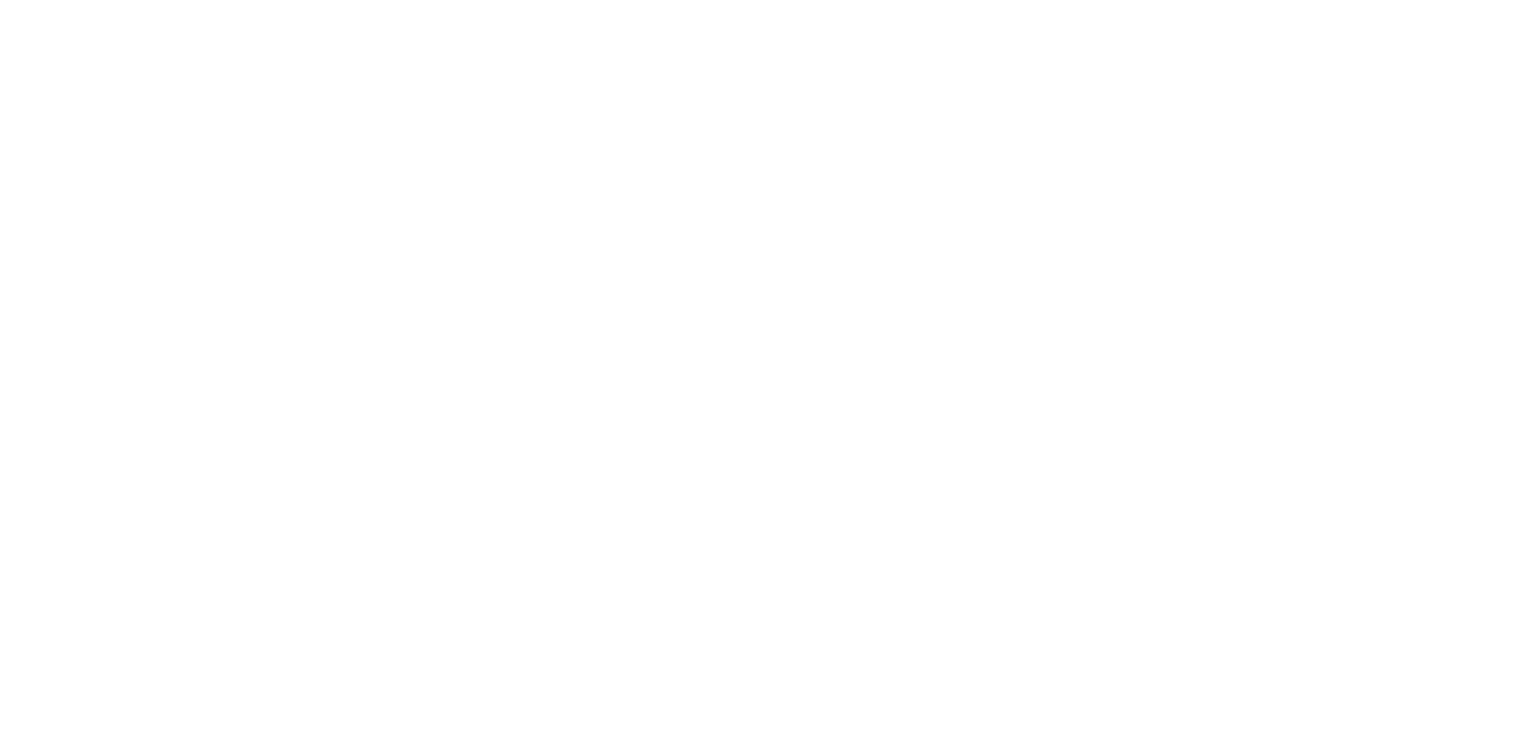 scroll, scrollTop: 0, scrollLeft: 0, axis: both 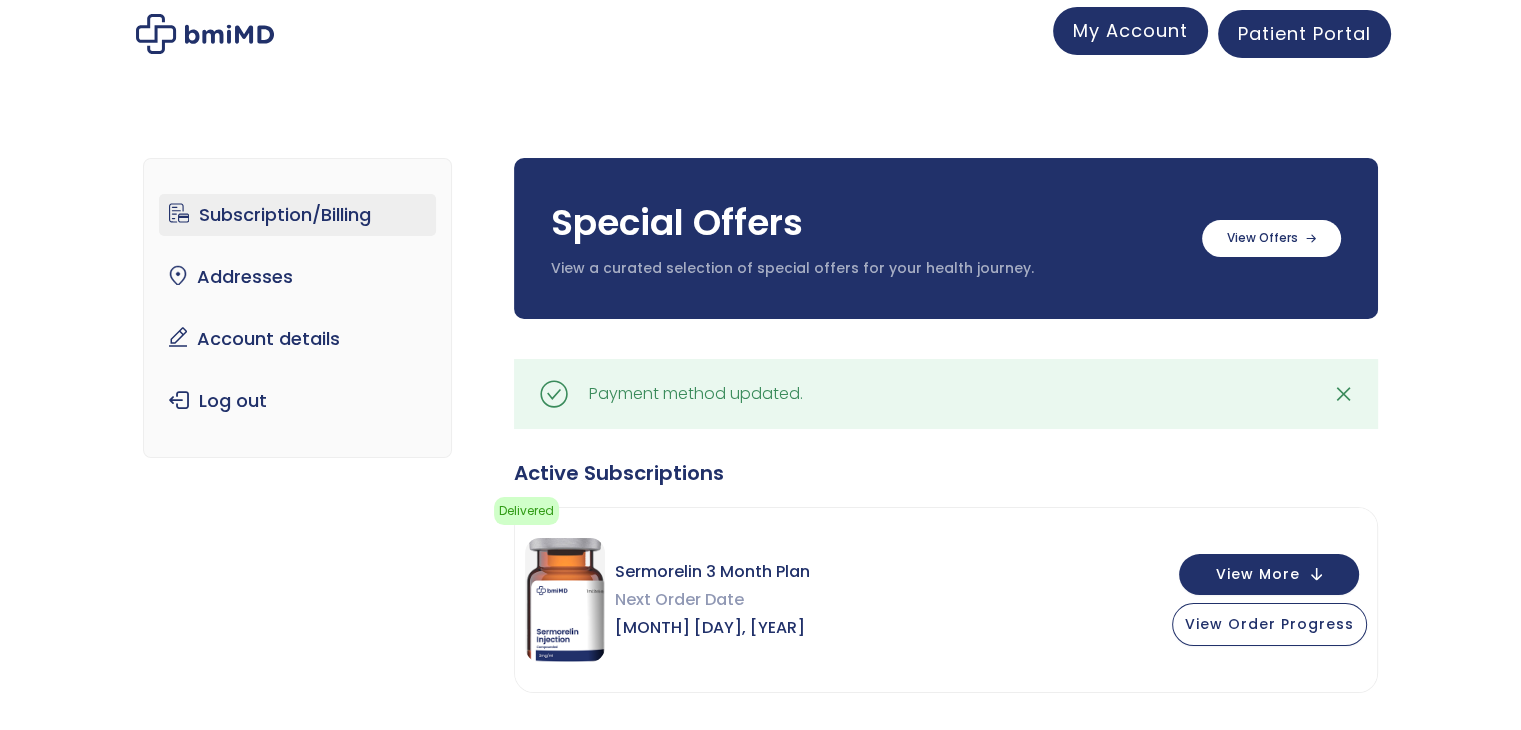 click on "My Account" at bounding box center [1130, 30] 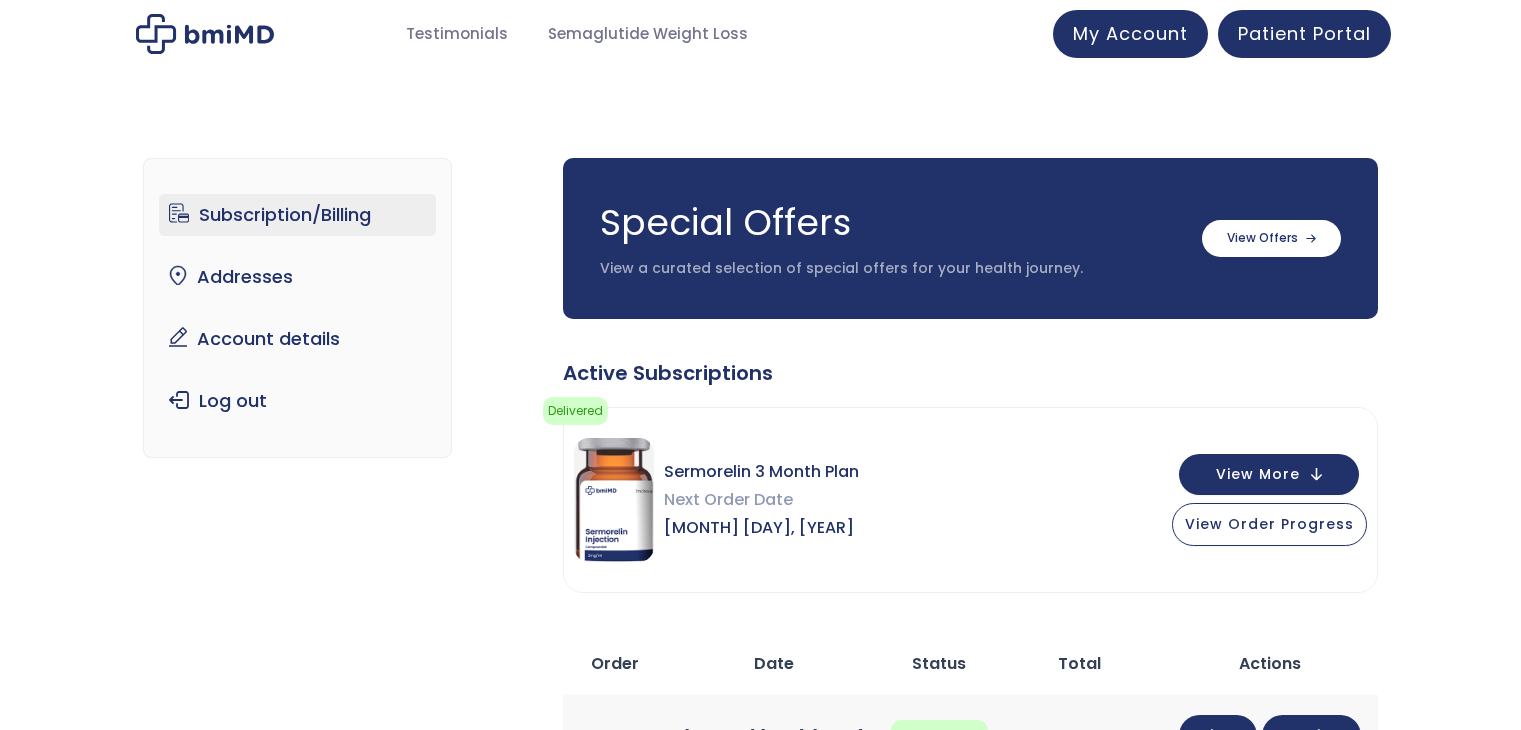 scroll, scrollTop: 0, scrollLeft: 0, axis: both 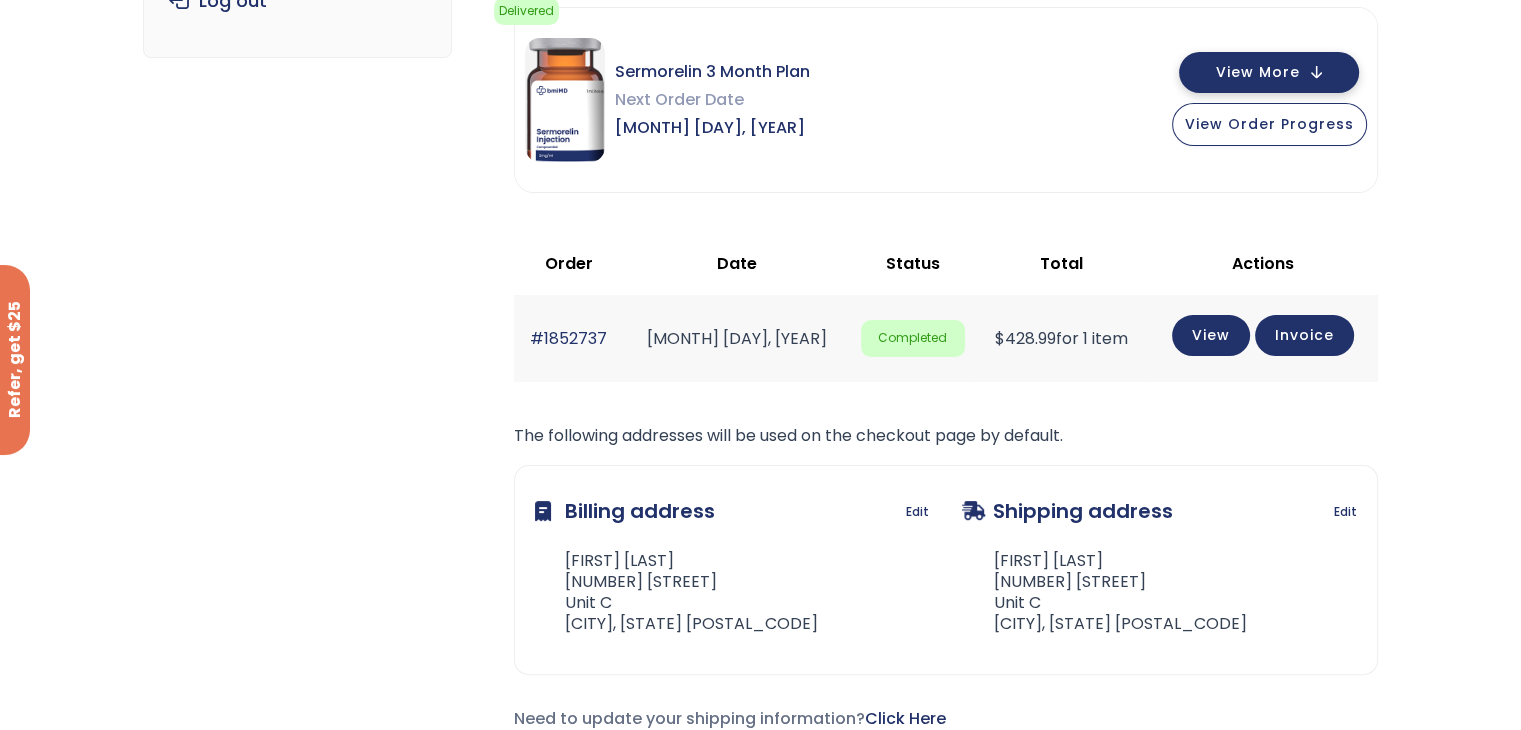 click on "View More" at bounding box center (1269, 72) 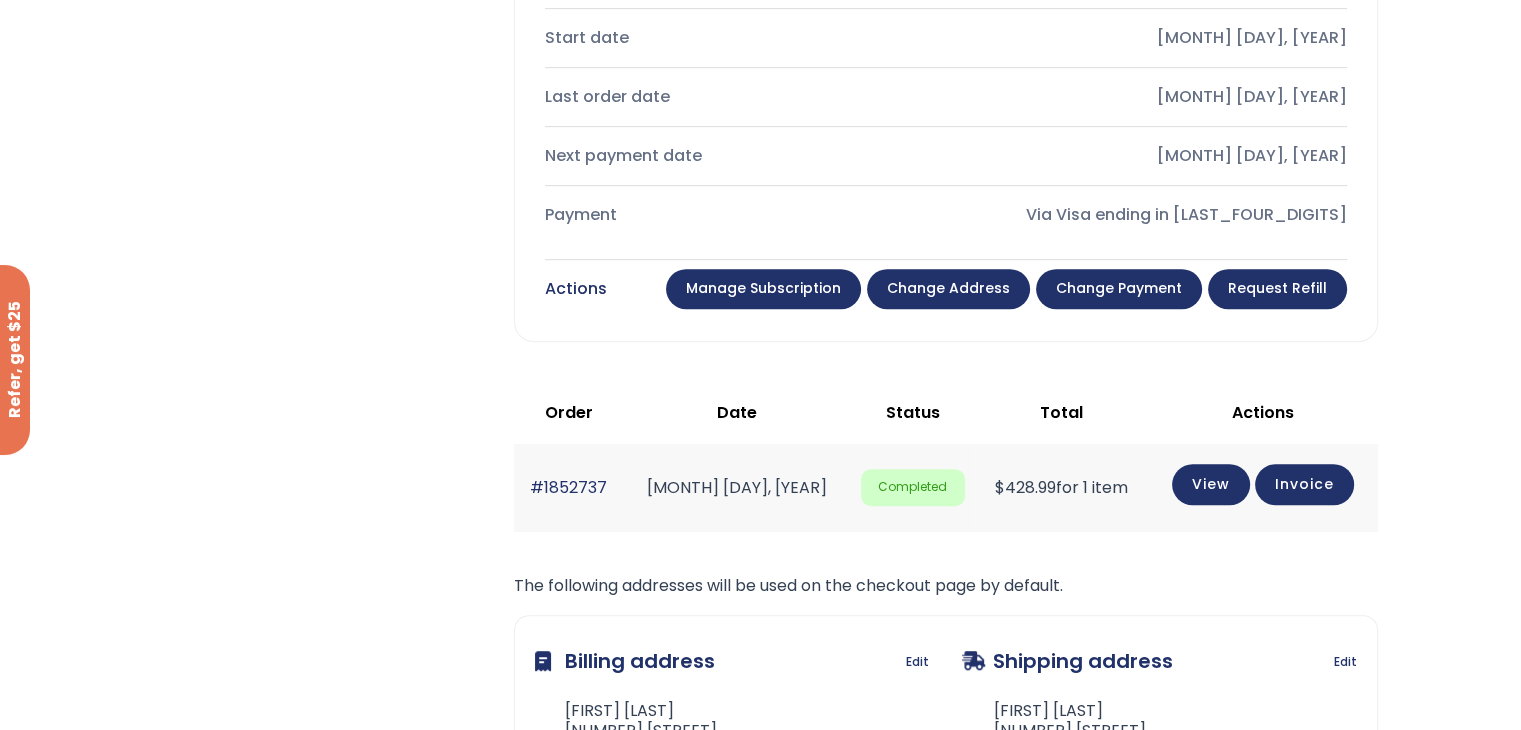 scroll, scrollTop: 933, scrollLeft: 0, axis: vertical 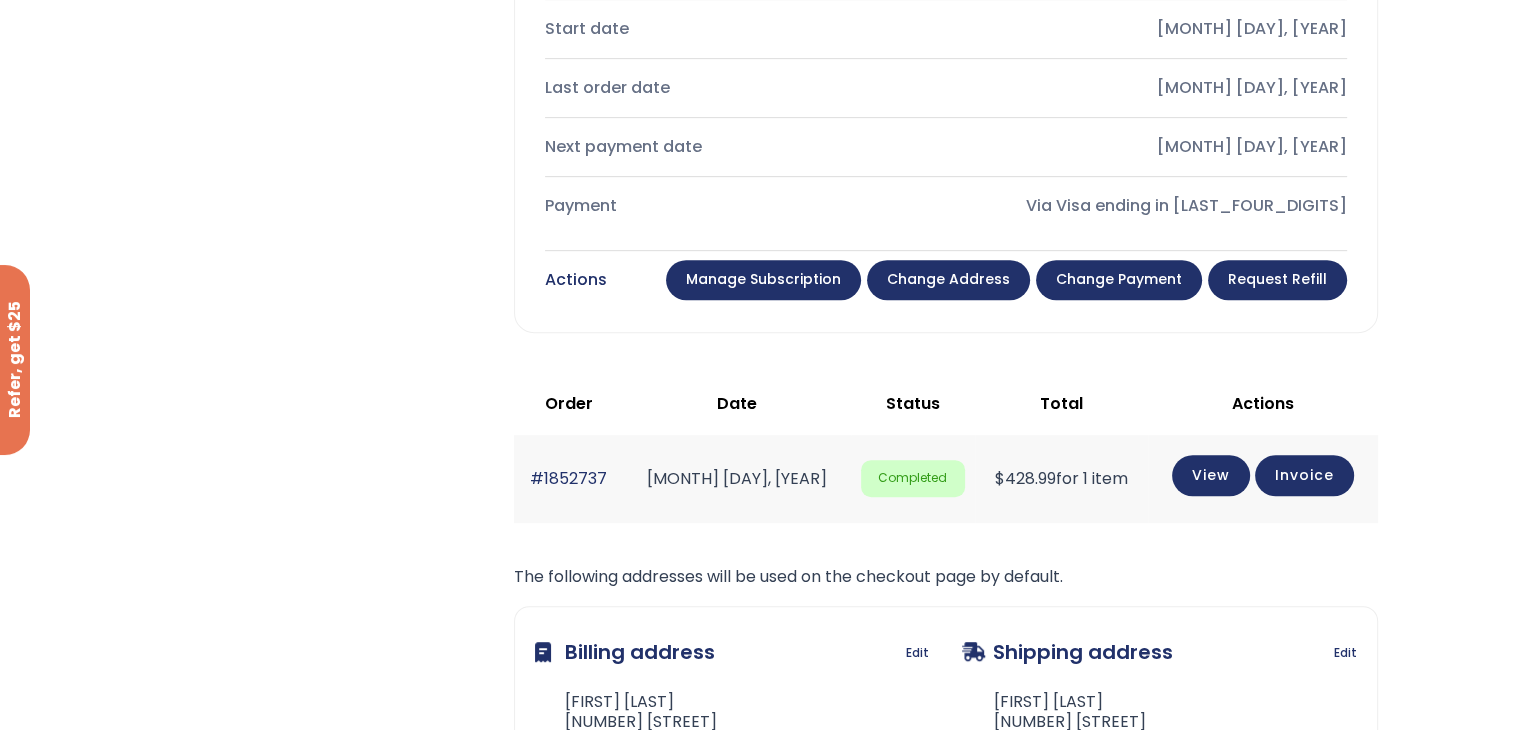 click on "Change payment" at bounding box center (1119, 280) 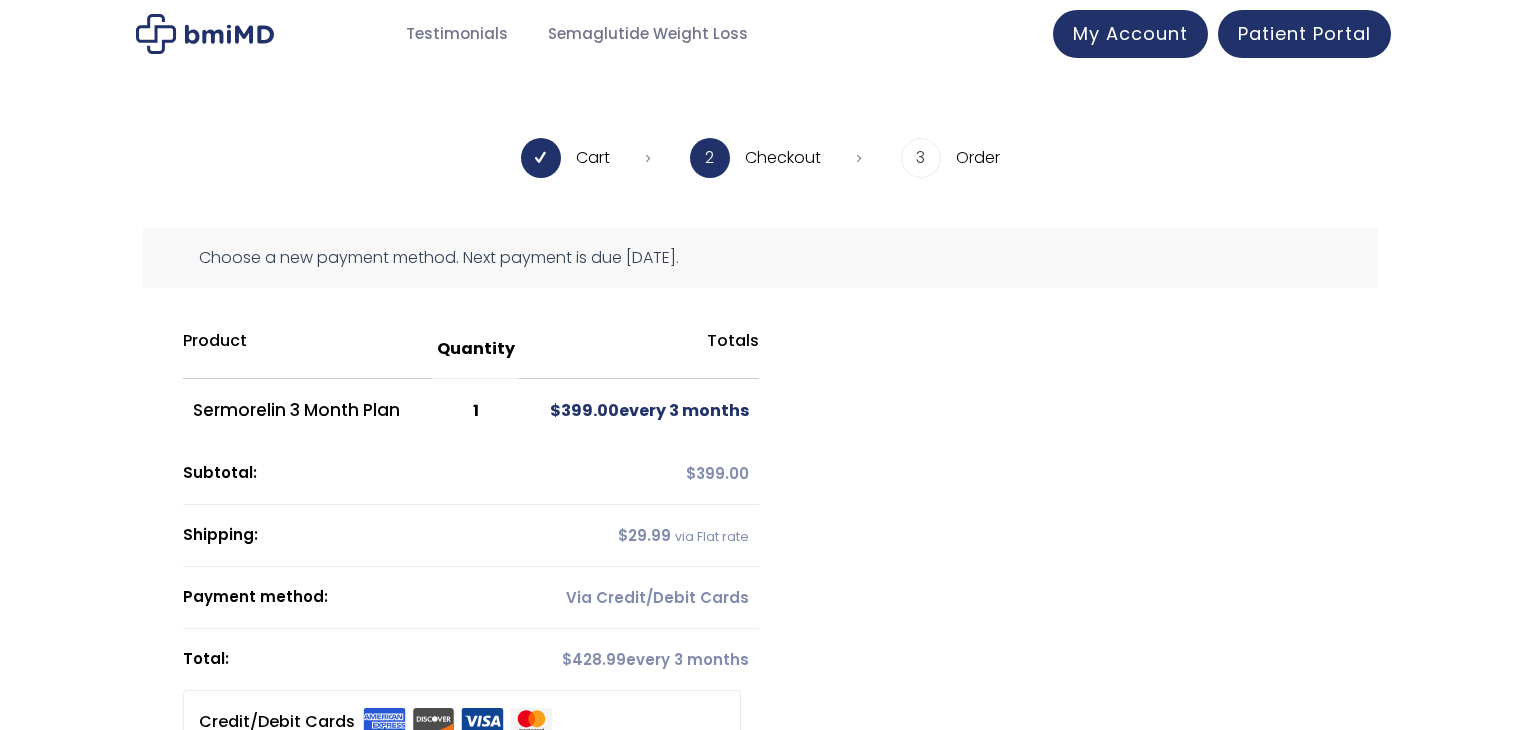 scroll, scrollTop: 0, scrollLeft: 0, axis: both 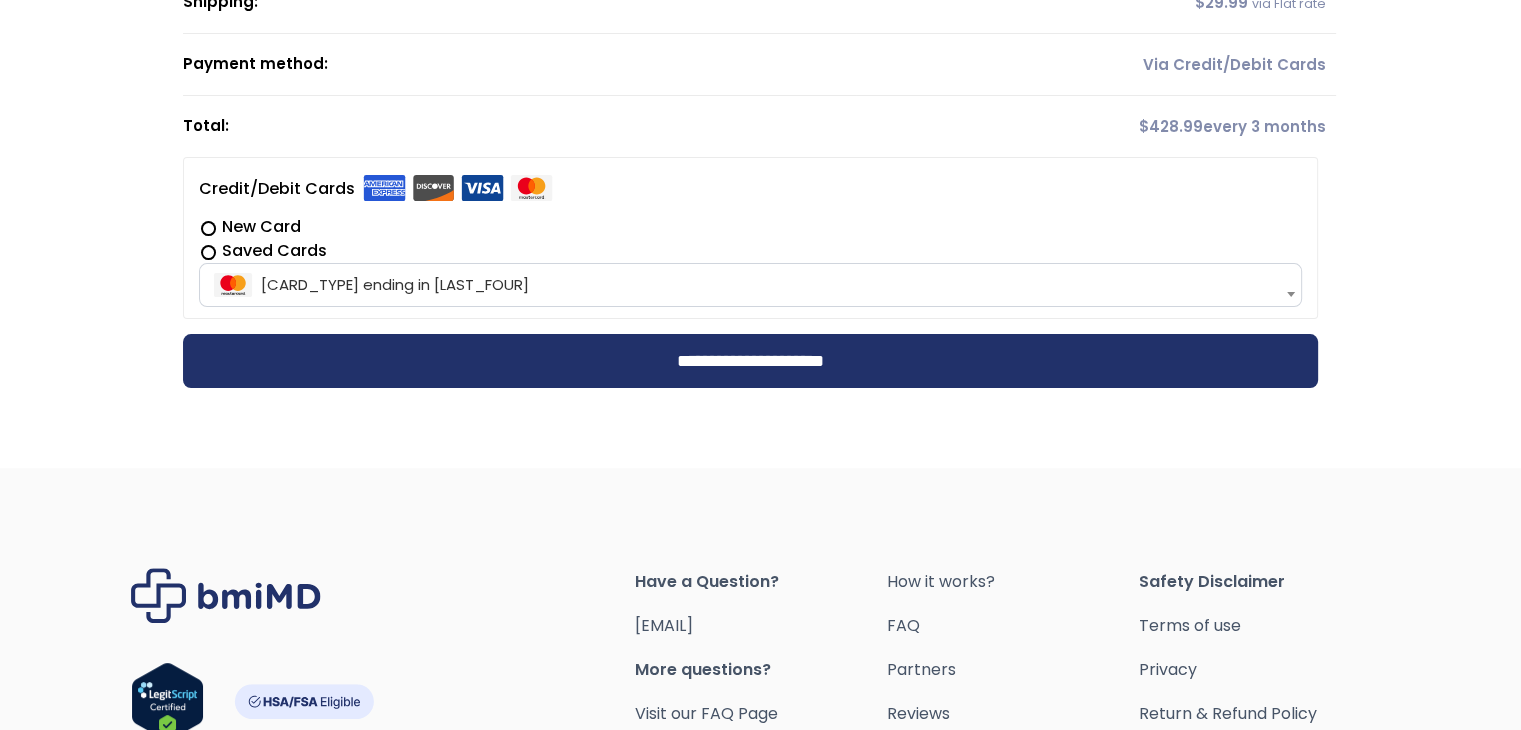 click on "New Card" at bounding box center [750, 227] 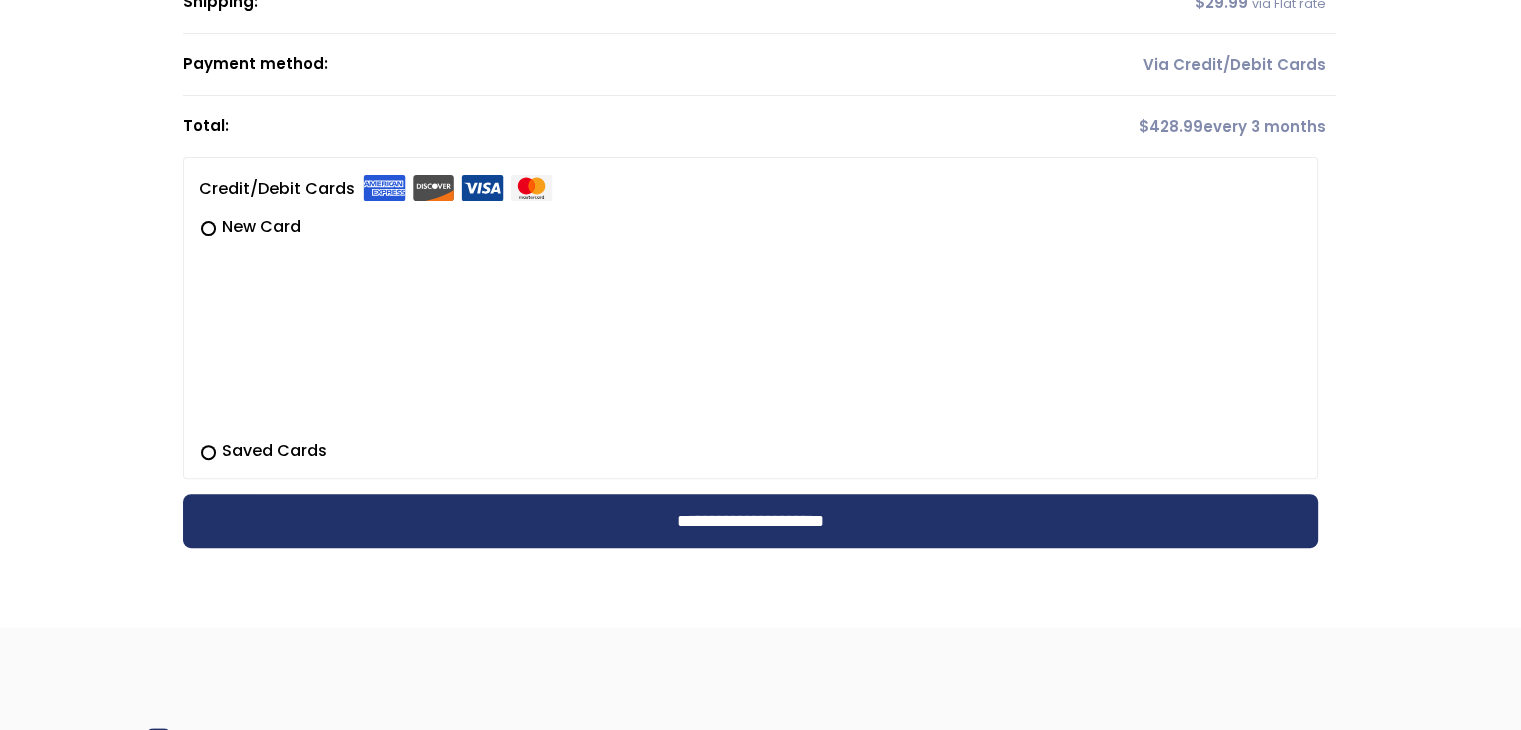 click on "New Card" at bounding box center [750, 227] 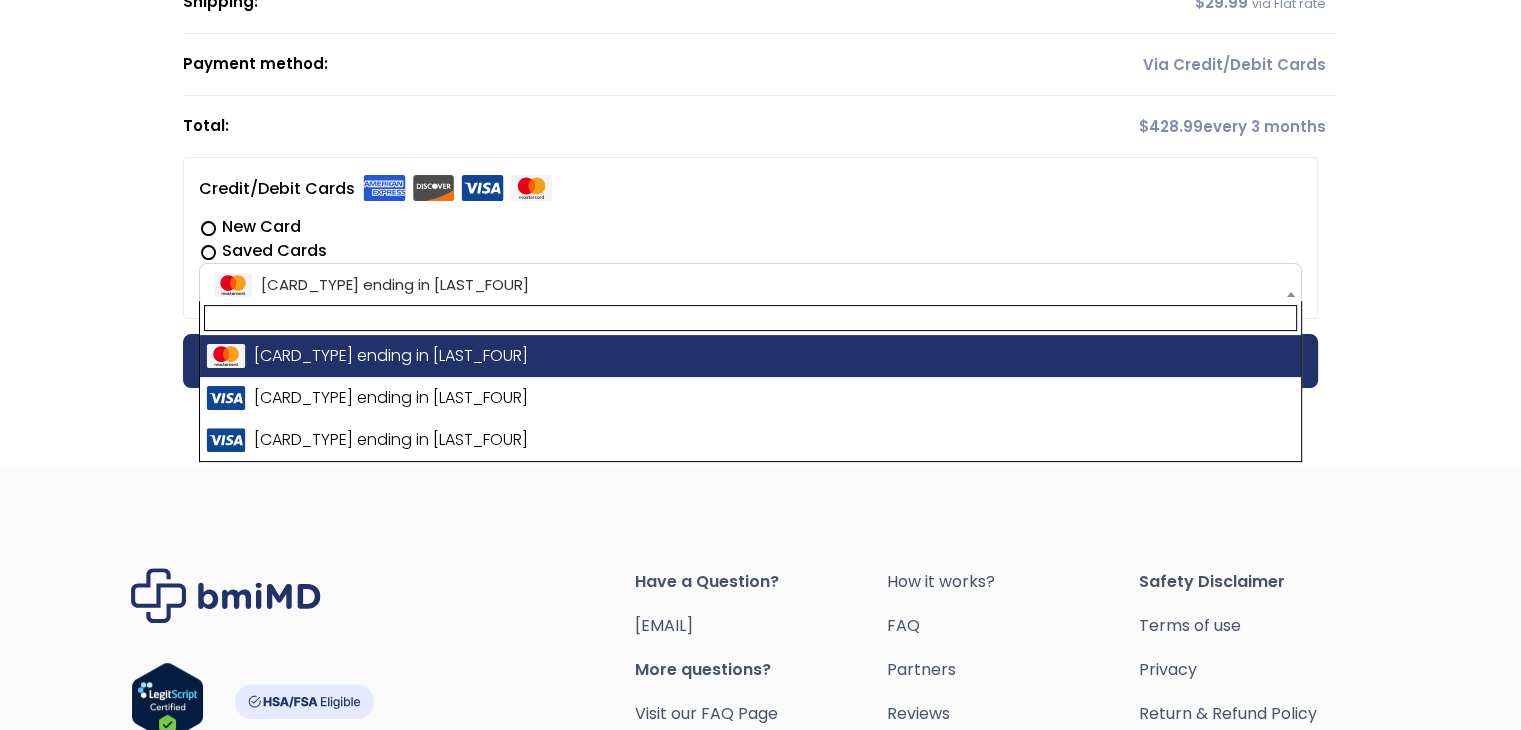 click on "[CARD_TYPE] ending in [LAST_FOUR]" at bounding box center [750, 285] 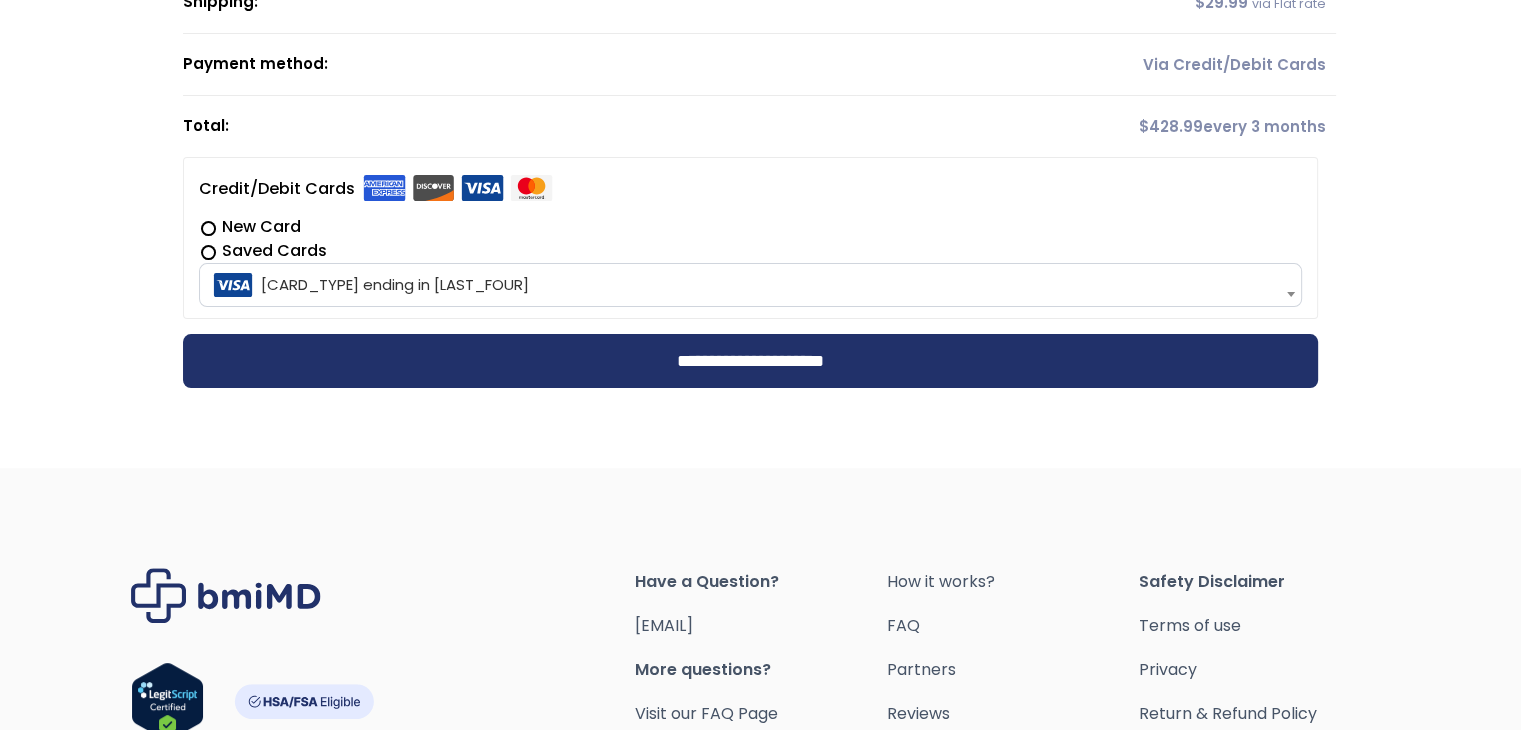 drag, startPoint x: 410, startPoint y: 448, endPoint x: 279, endPoint y: 507, distance: 143.67323 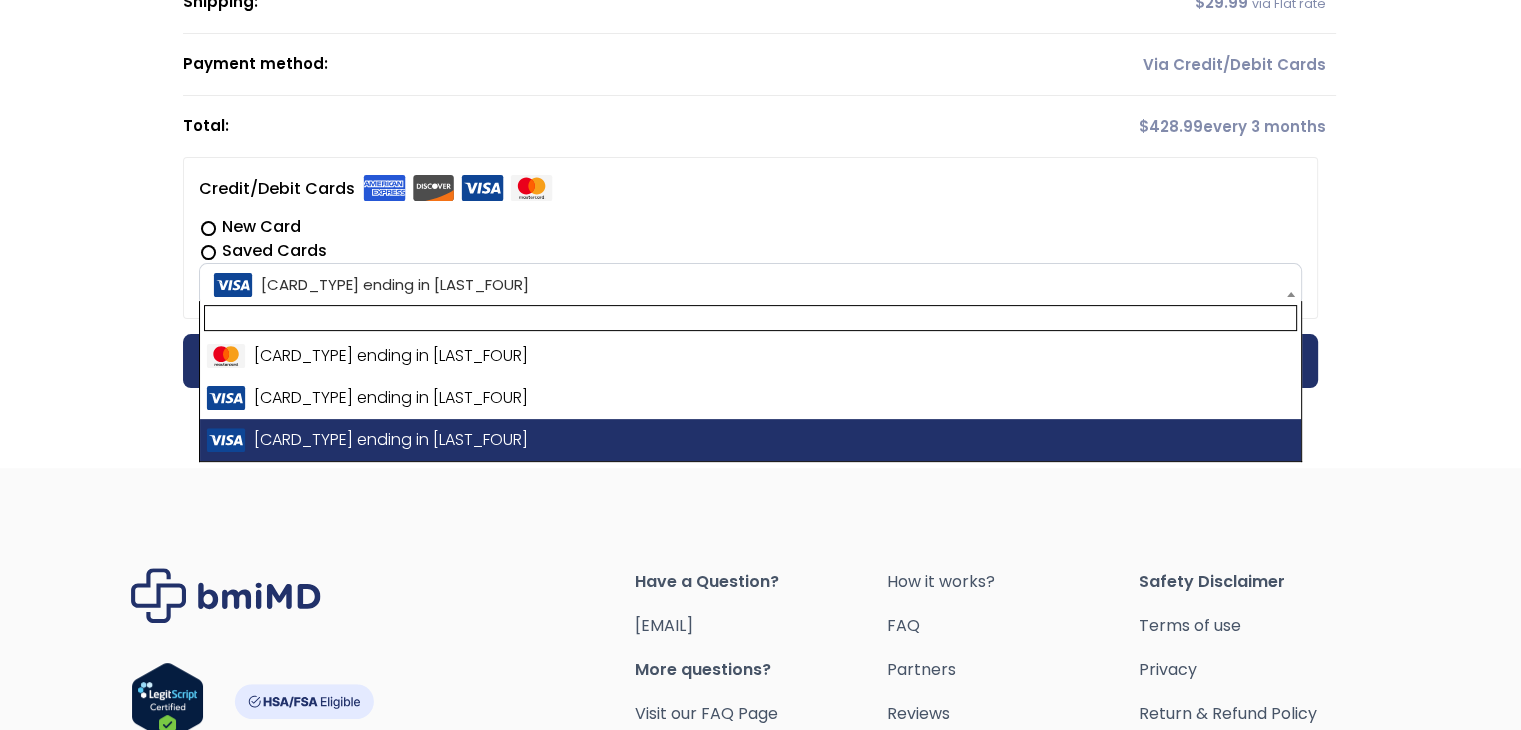 click on "[CARD_TYPE] ending in [LAST_FOUR]" at bounding box center [750, 285] 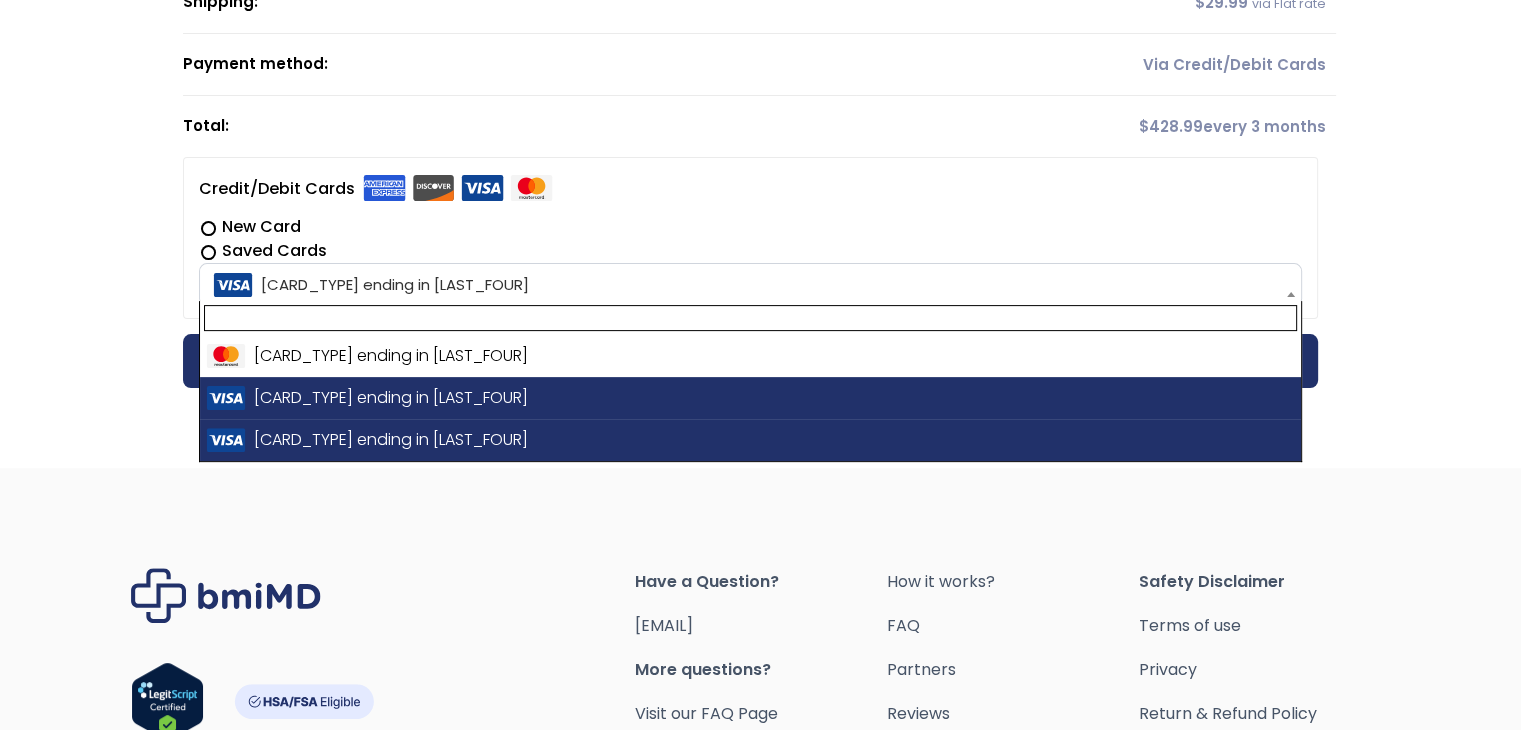 select on "**********" 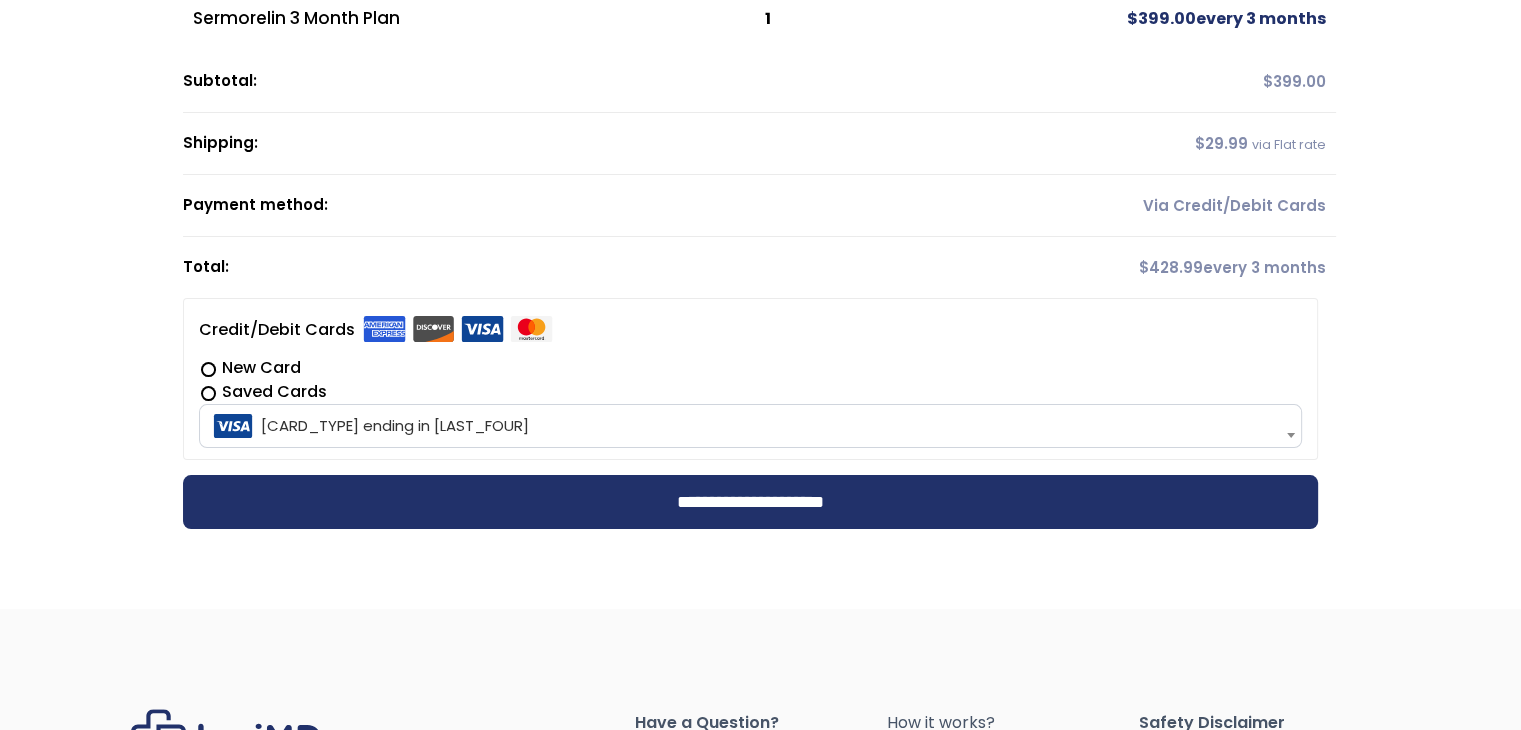 scroll, scrollTop: 266, scrollLeft: 0, axis: vertical 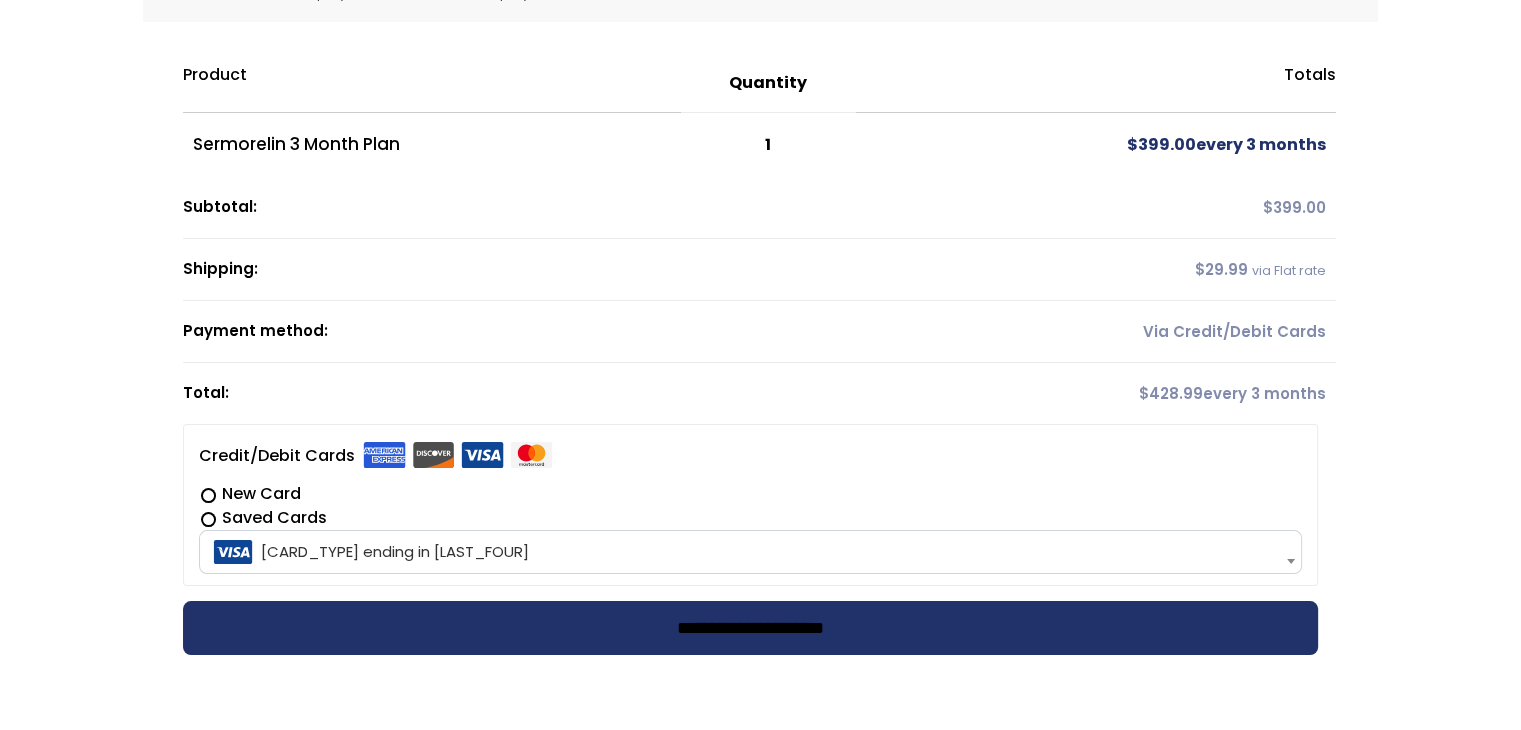 click on "**********" at bounding box center [750, 628] 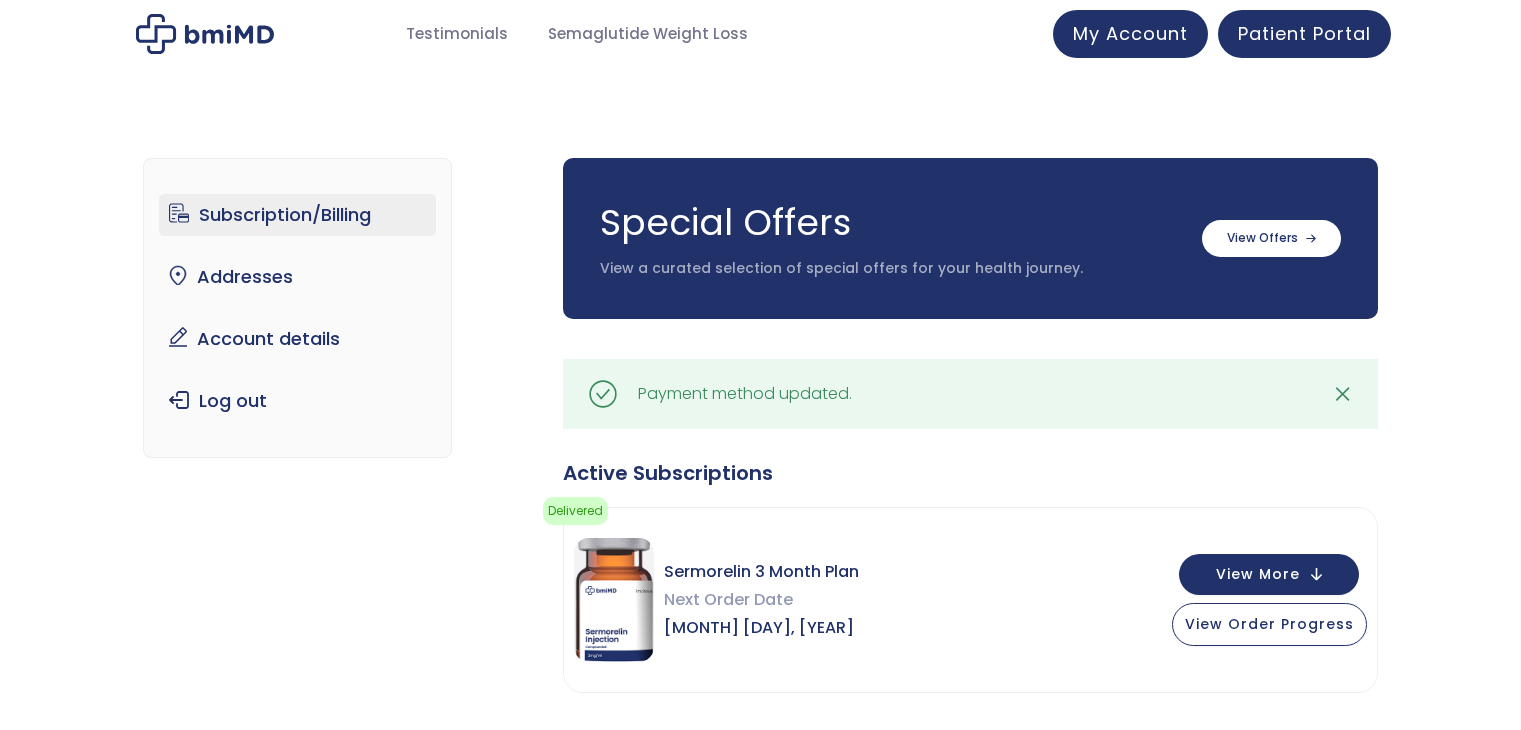 scroll, scrollTop: 0, scrollLeft: 0, axis: both 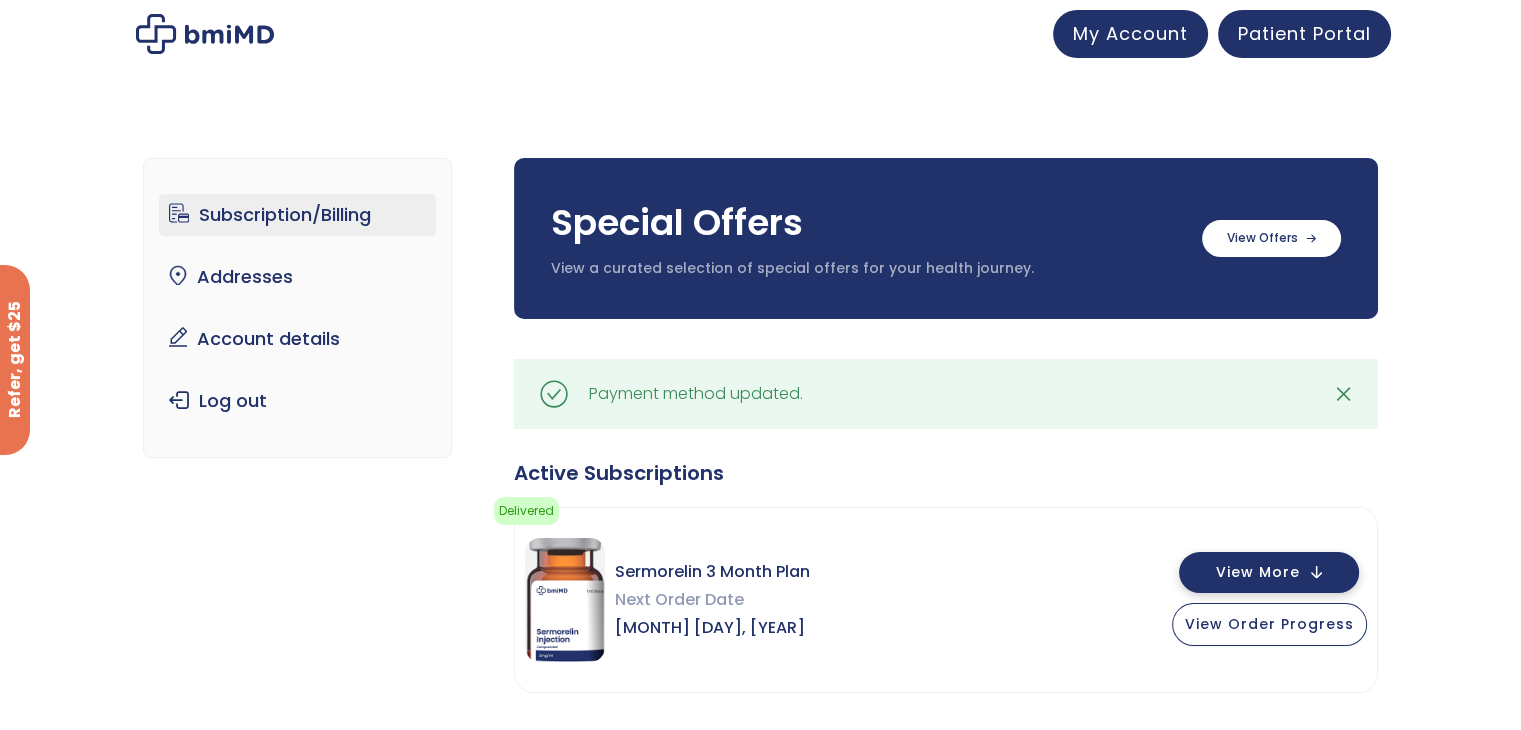 click on "View More" at bounding box center [1258, 572] 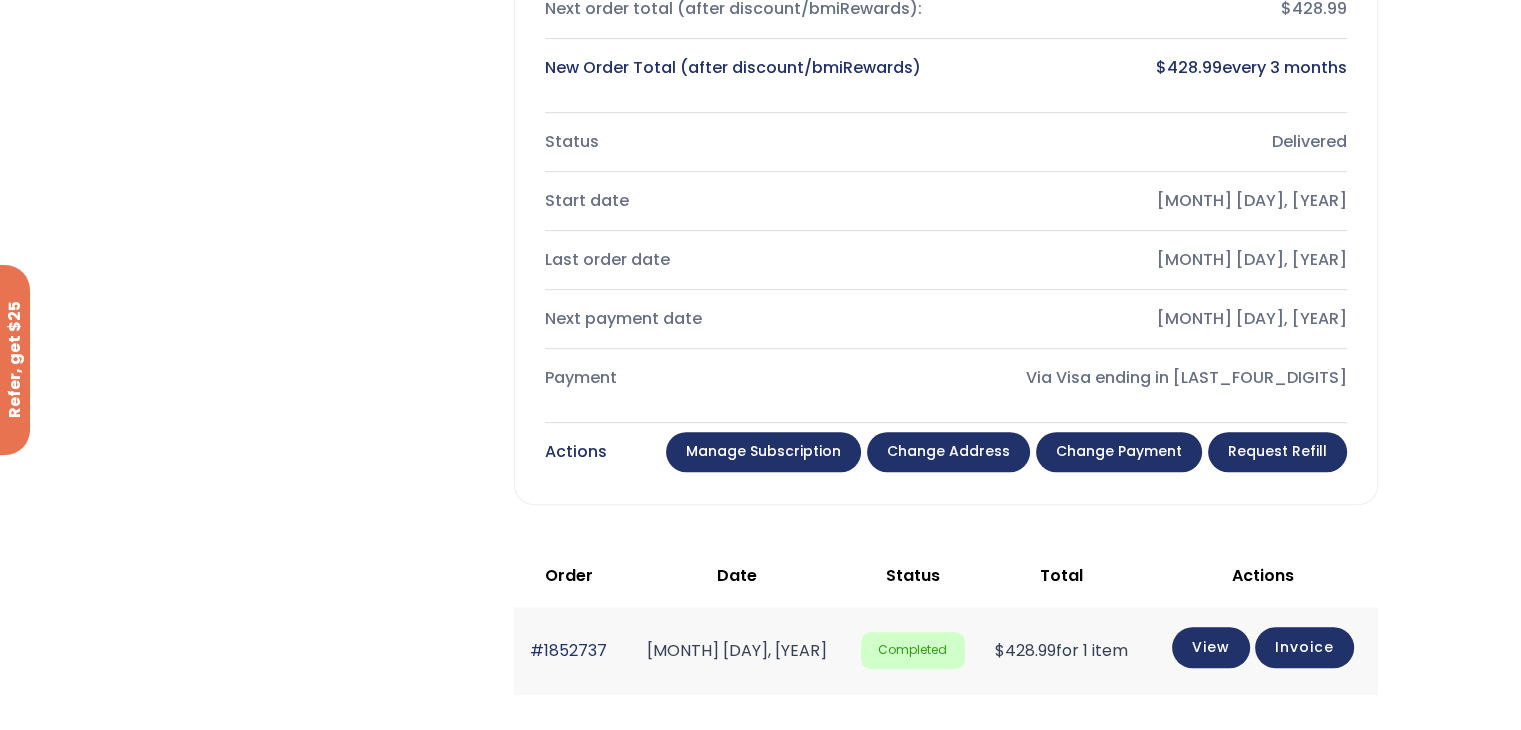 scroll, scrollTop: 1066, scrollLeft: 0, axis: vertical 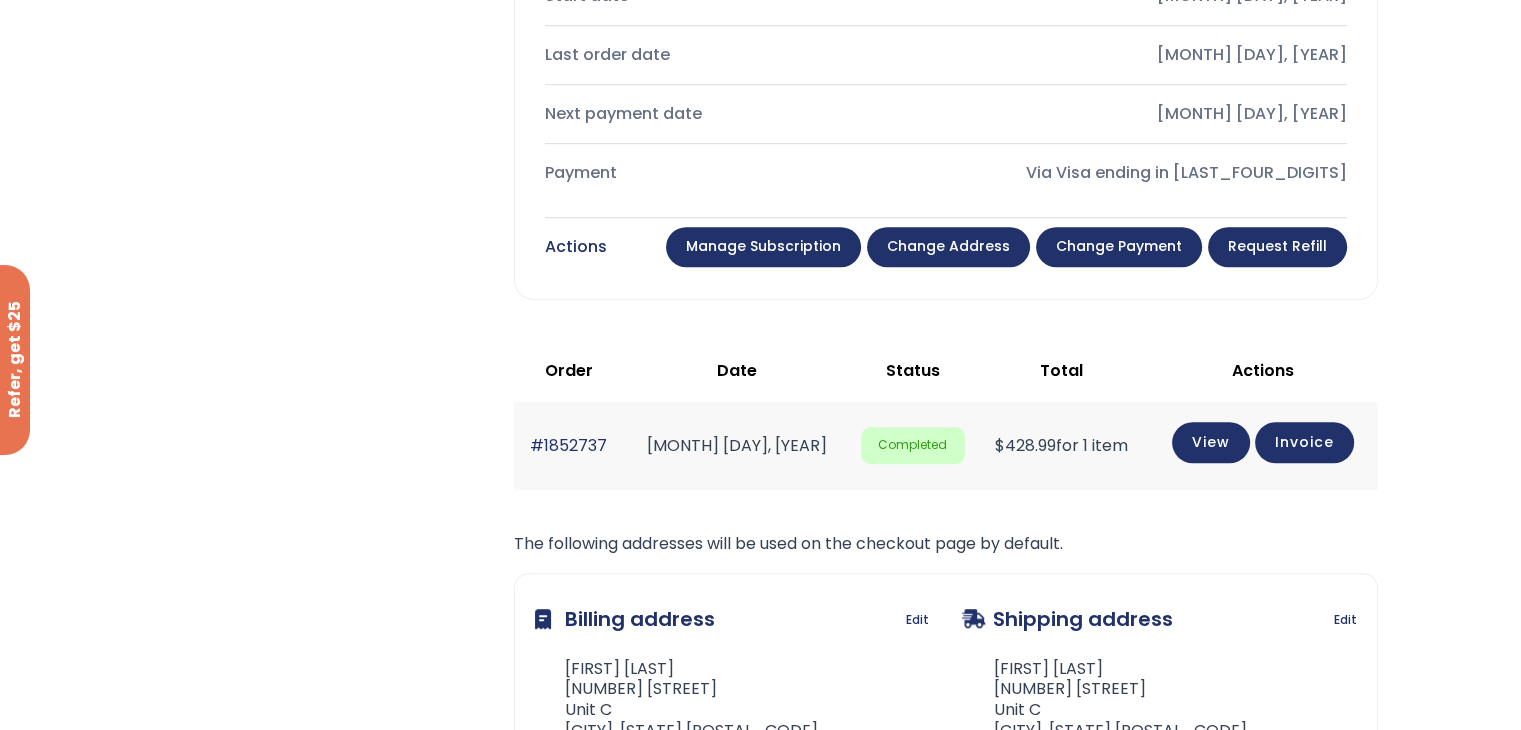 click on "Change payment" at bounding box center [1119, 247] 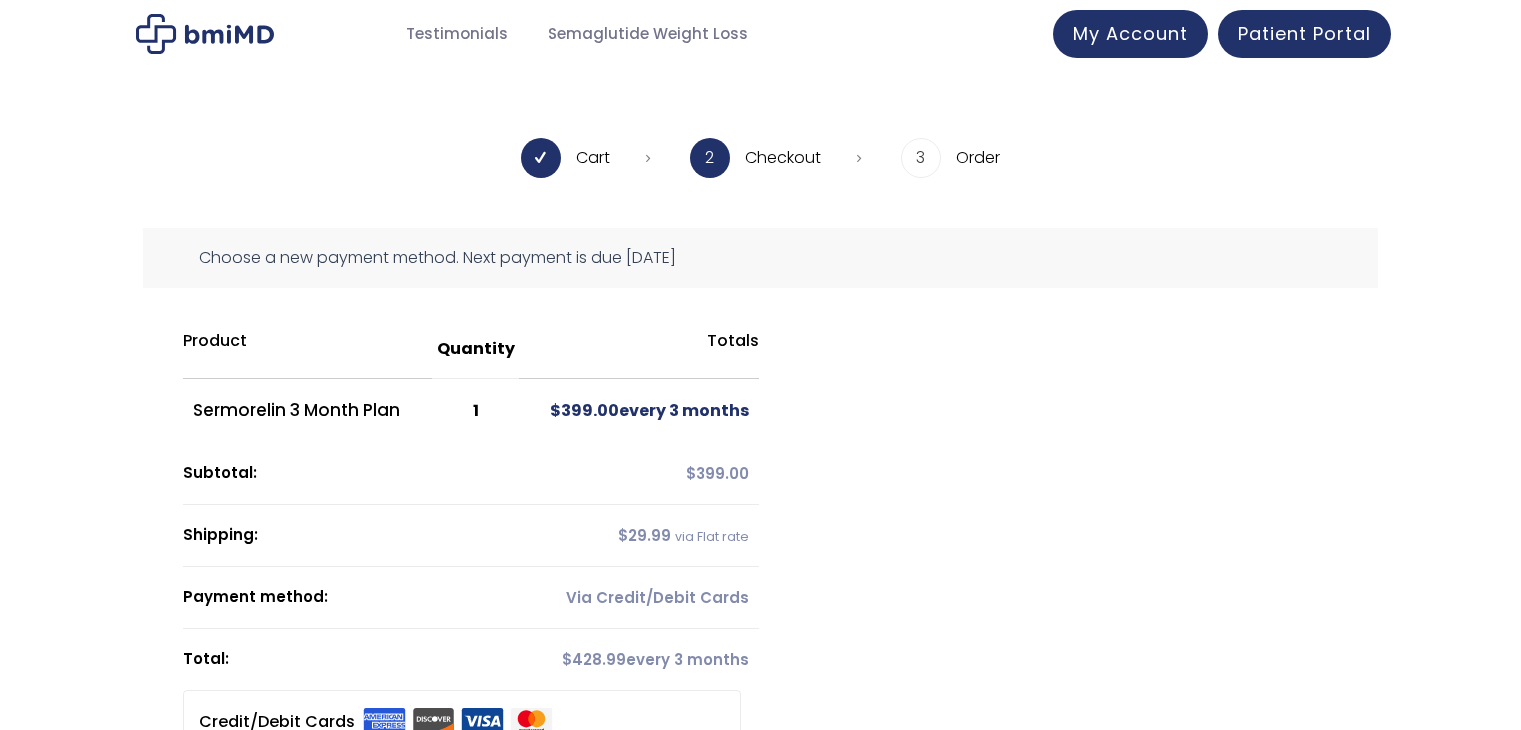 scroll, scrollTop: 0, scrollLeft: 0, axis: both 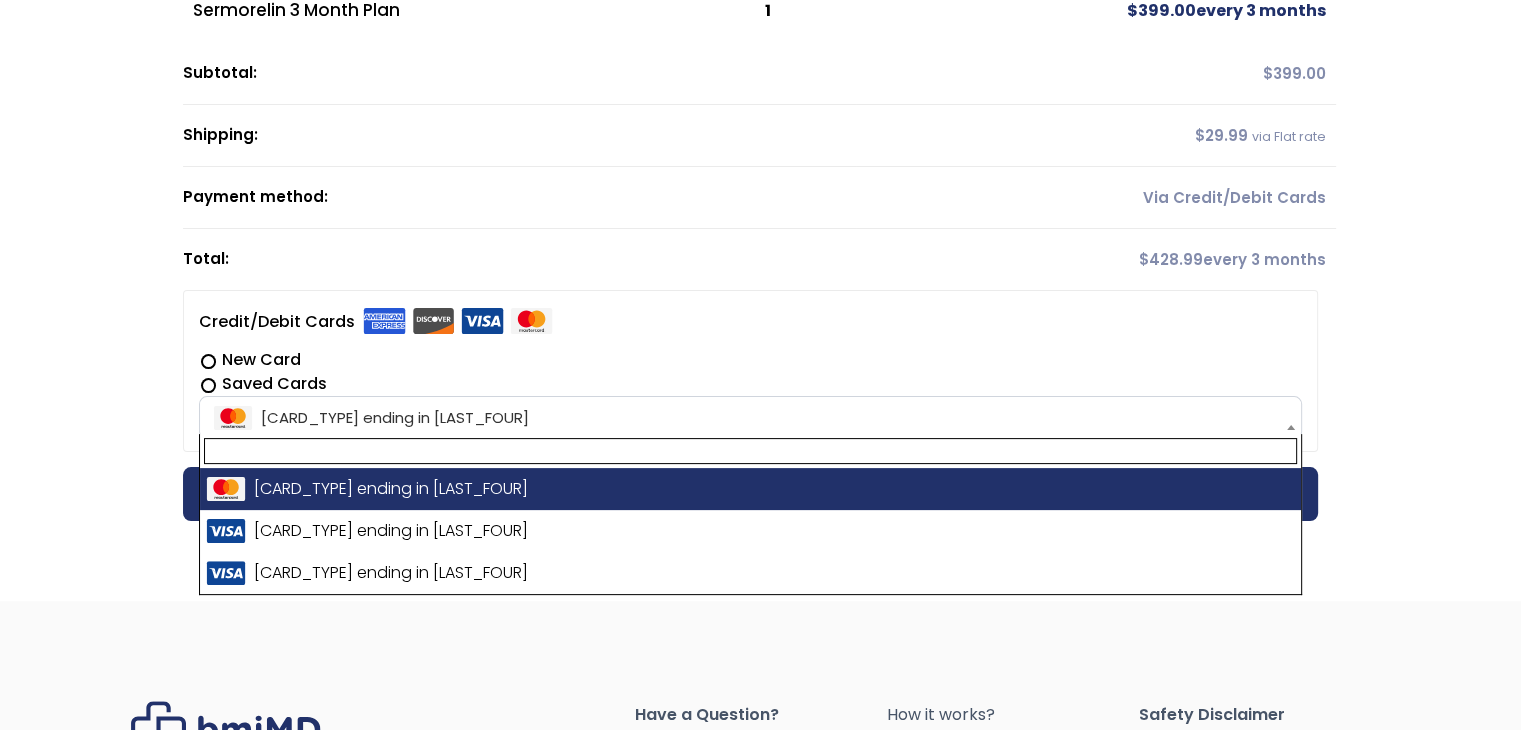 click on "[CARD_TYPE] ending in [LAST_FOUR]" at bounding box center (750, 418) 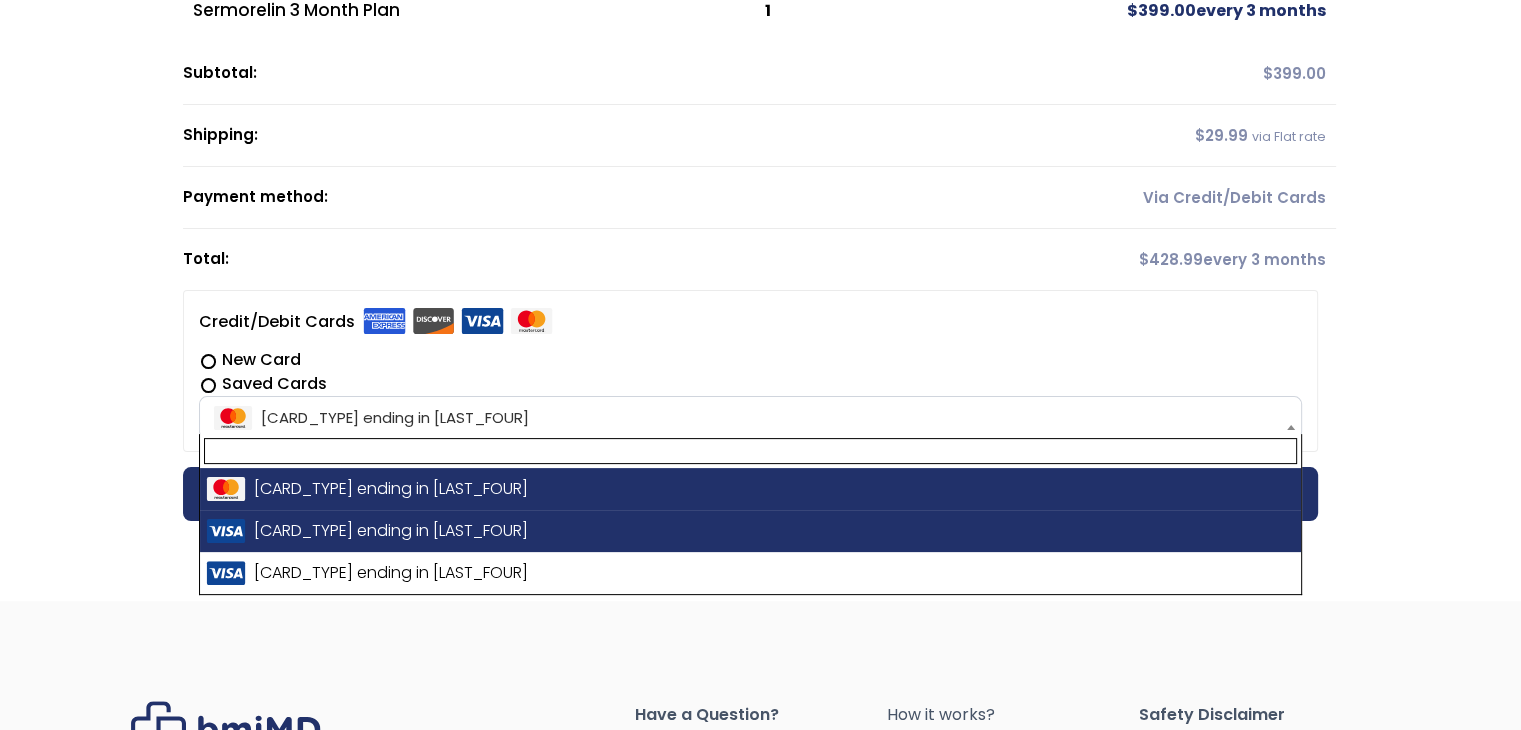 select on "**********" 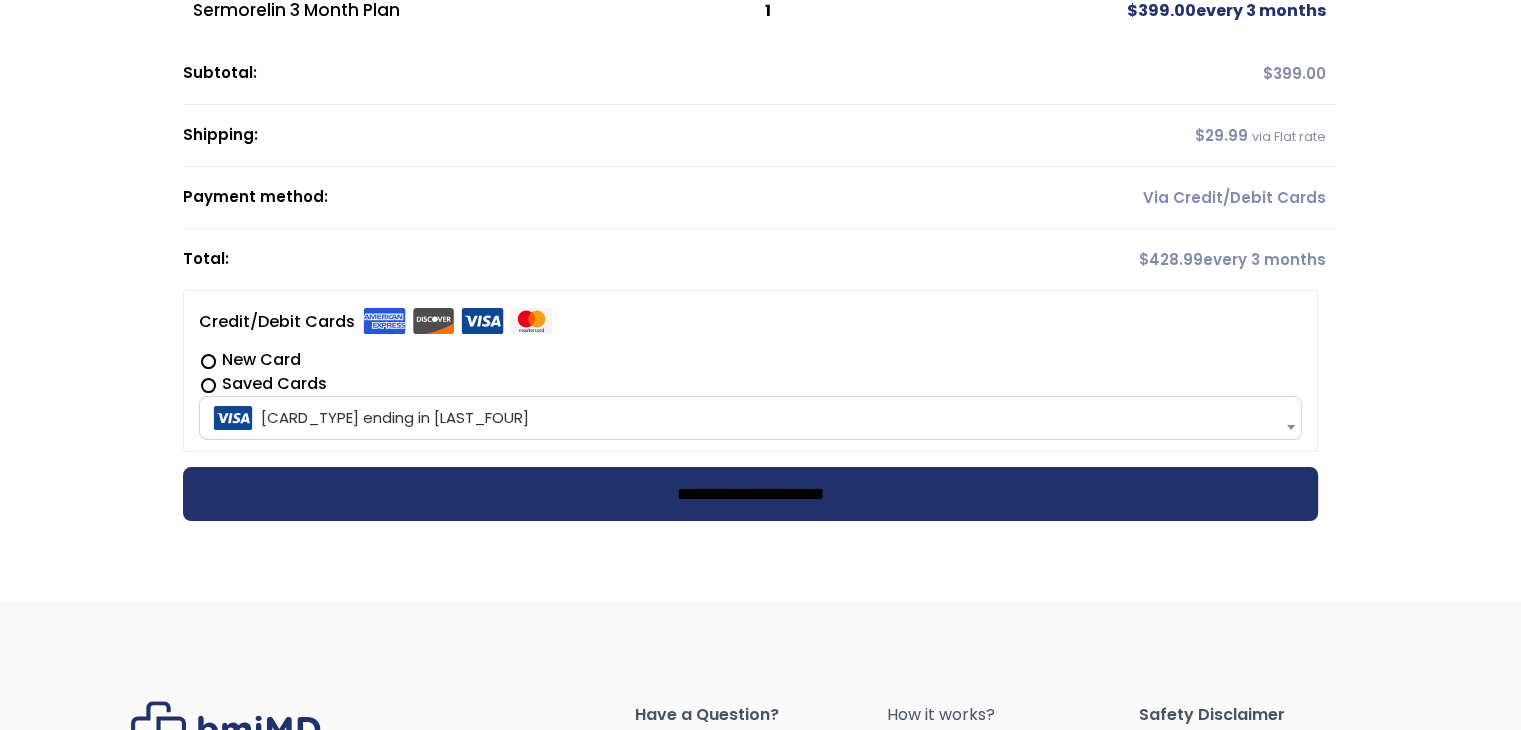 click on "**********" at bounding box center (750, 494) 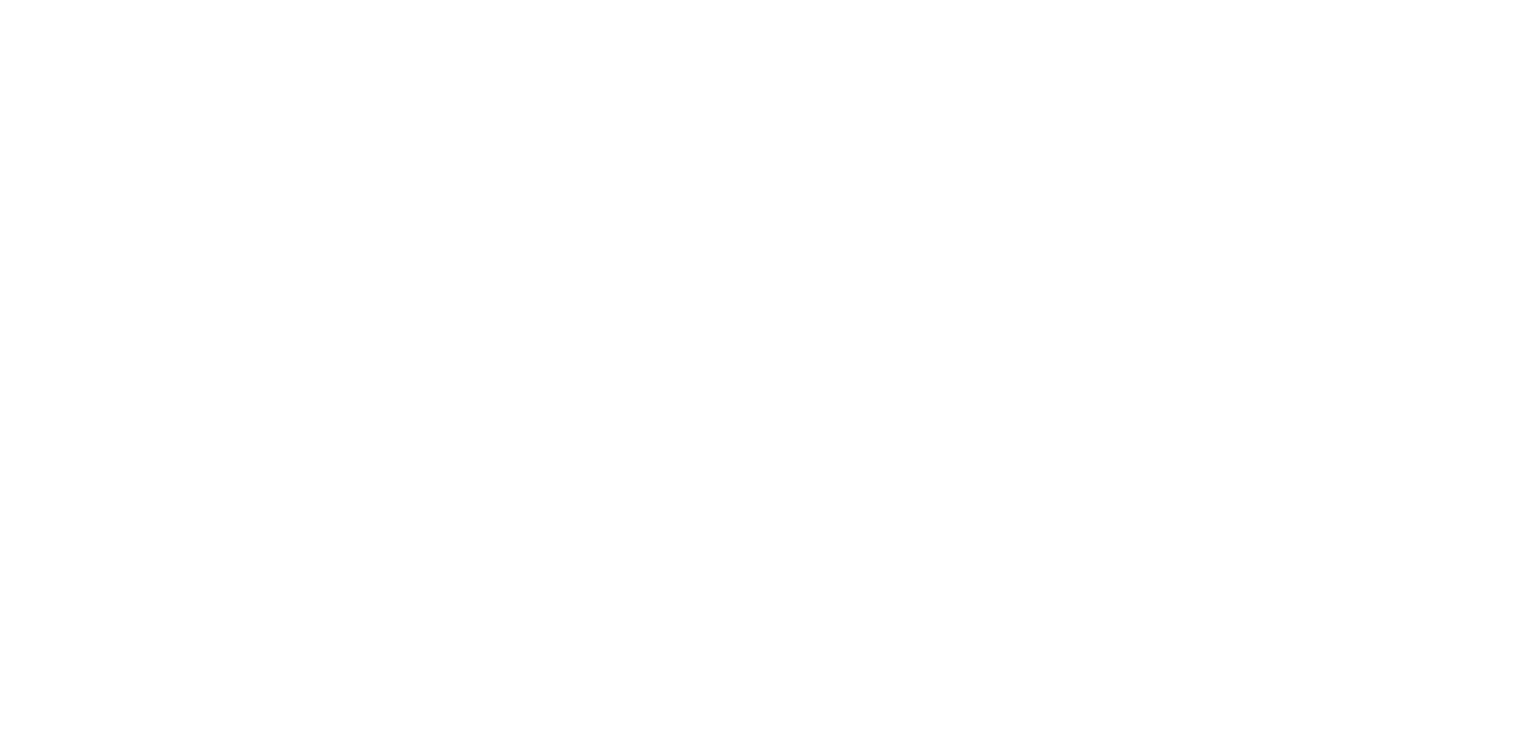 scroll, scrollTop: 0, scrollLeft: 0, axis: both 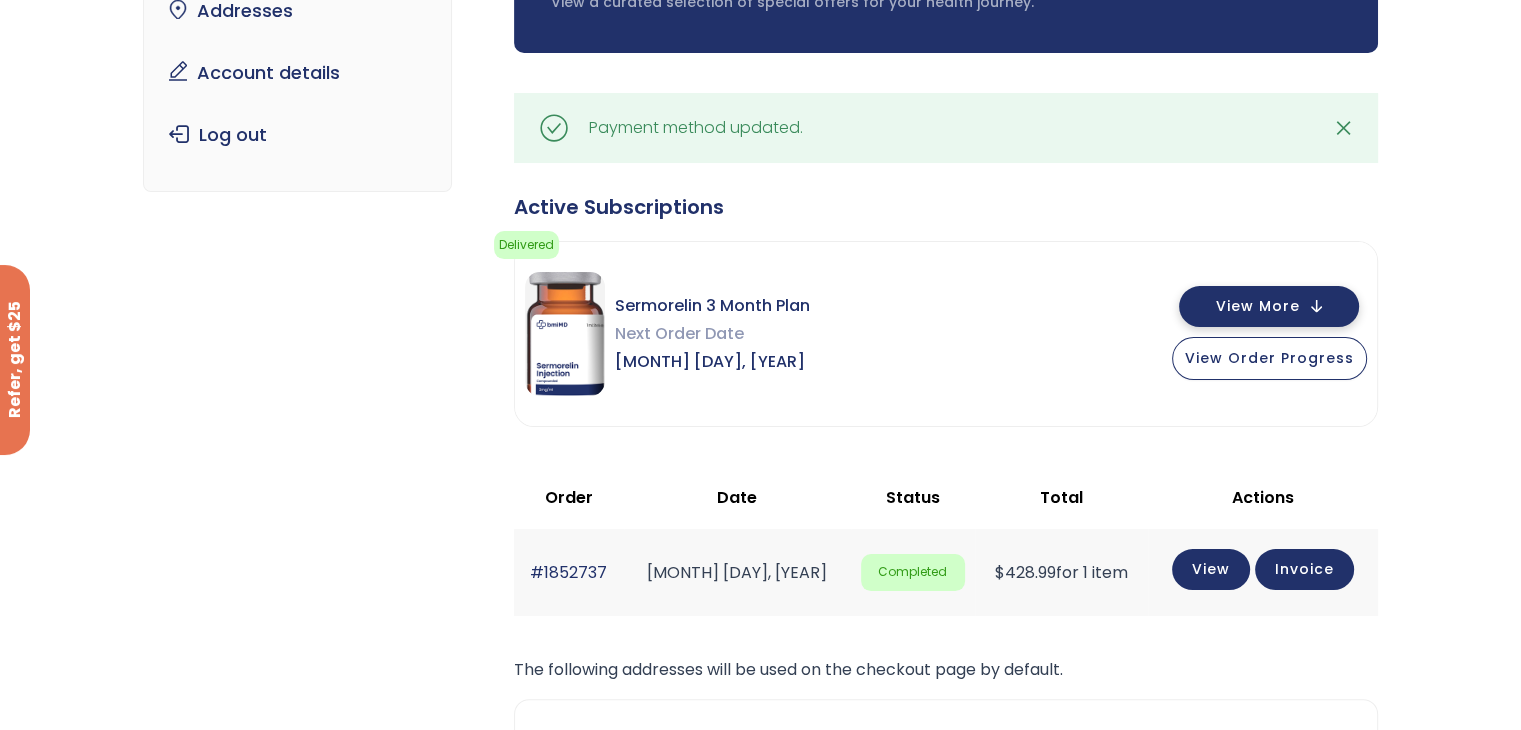 click on "View More" at bounding box center (1269, 306) 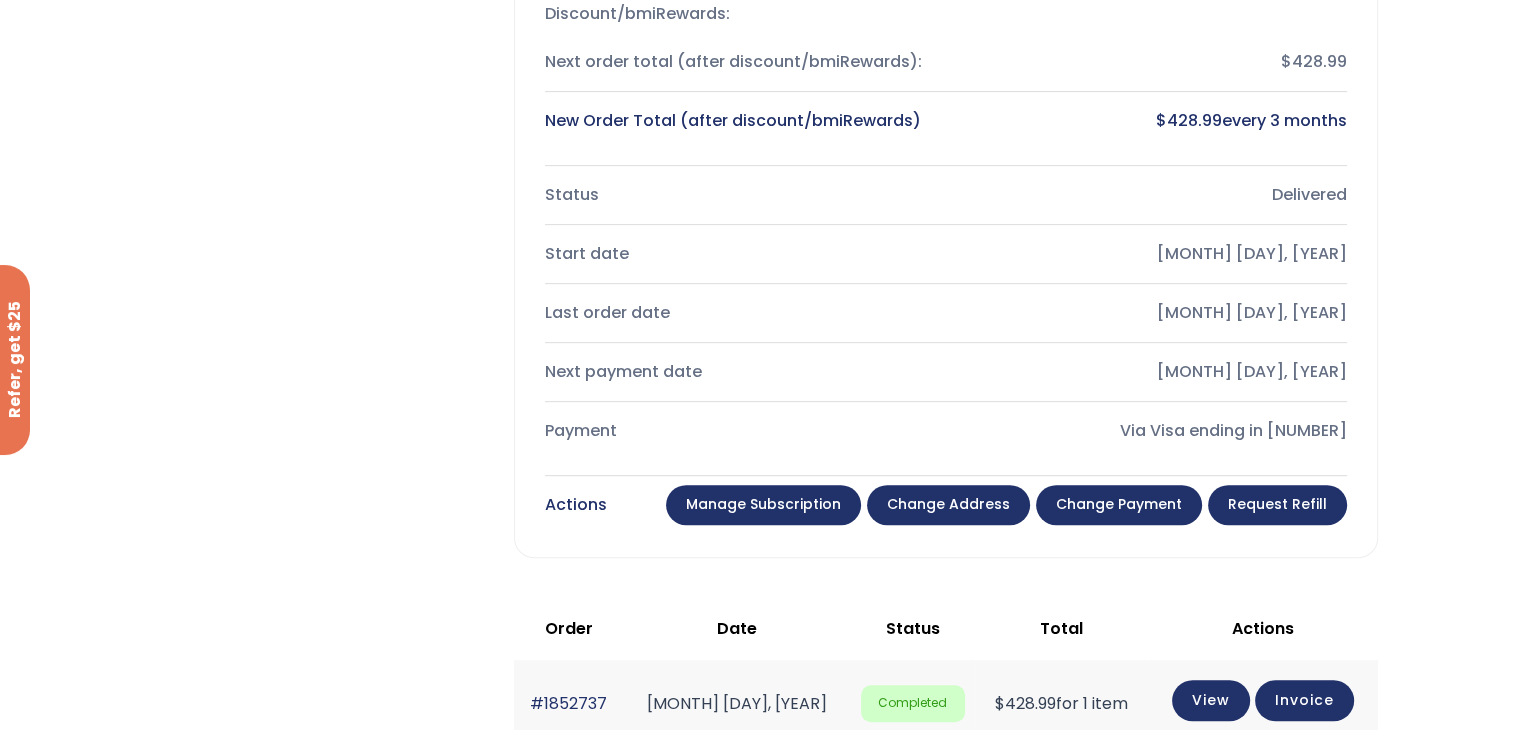 scroll, scrollTop: 800, scrollLeft: 0, axis: vertical 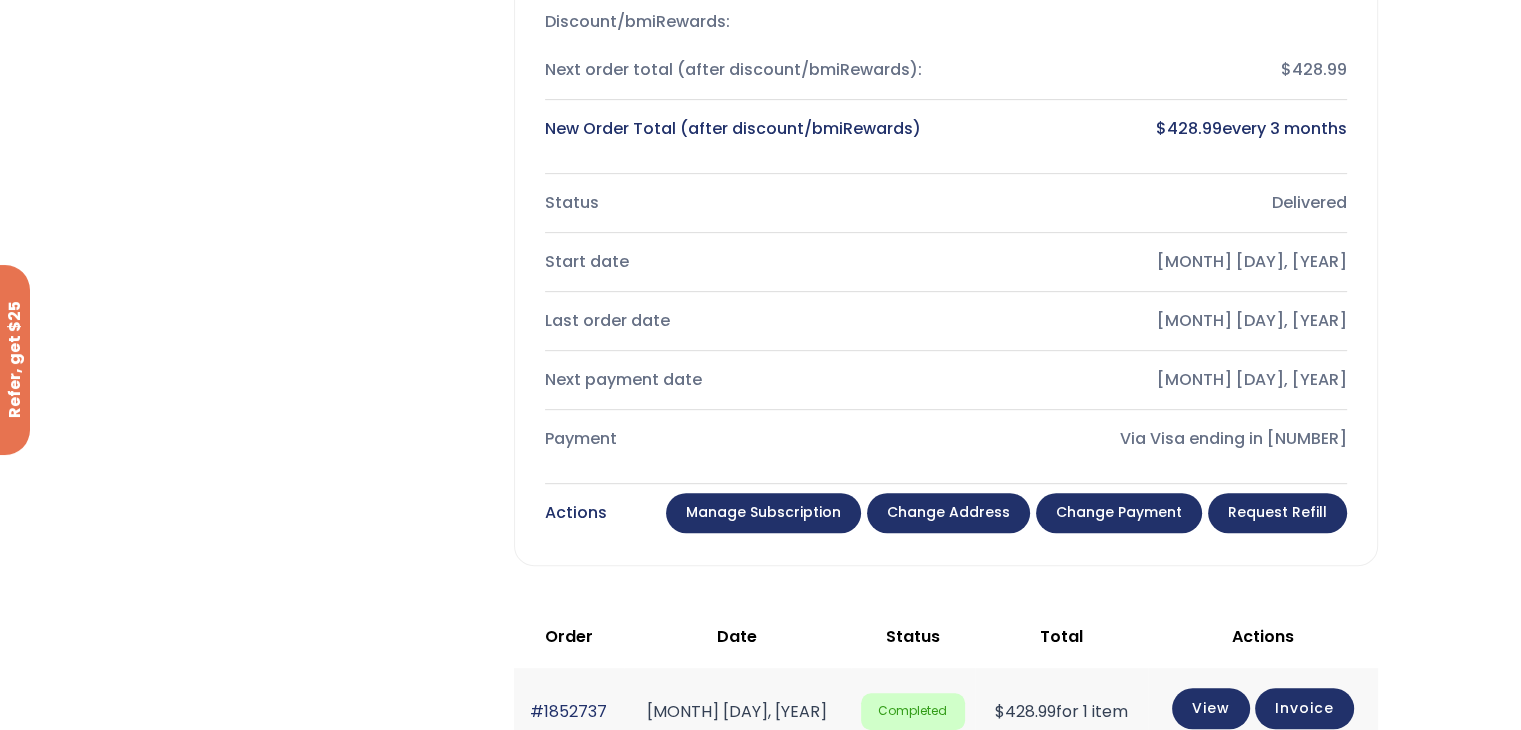 click on "Change payment" at bounding box center (1119, 513) 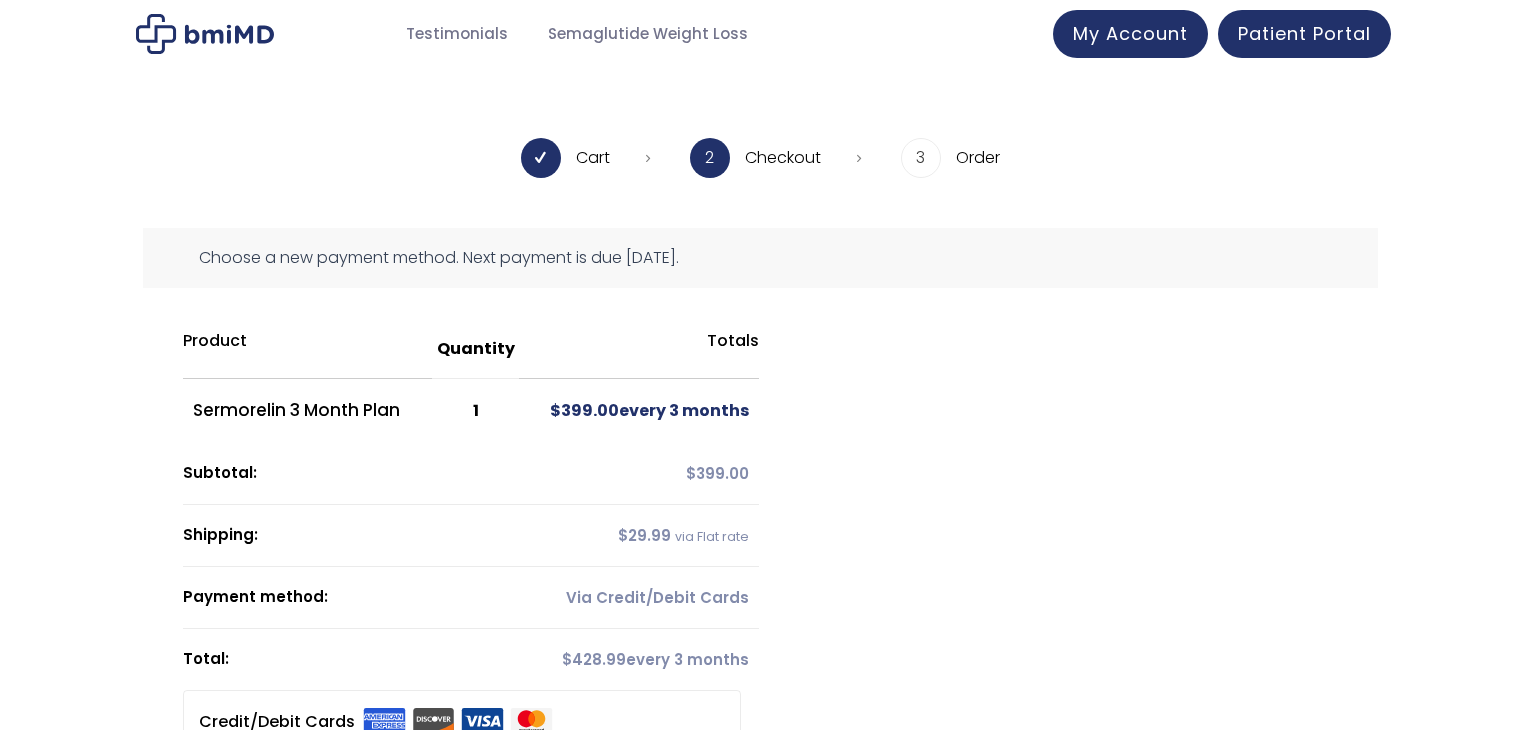 scroll, scrollTop: 0, scrollLeft: 0, axis: both 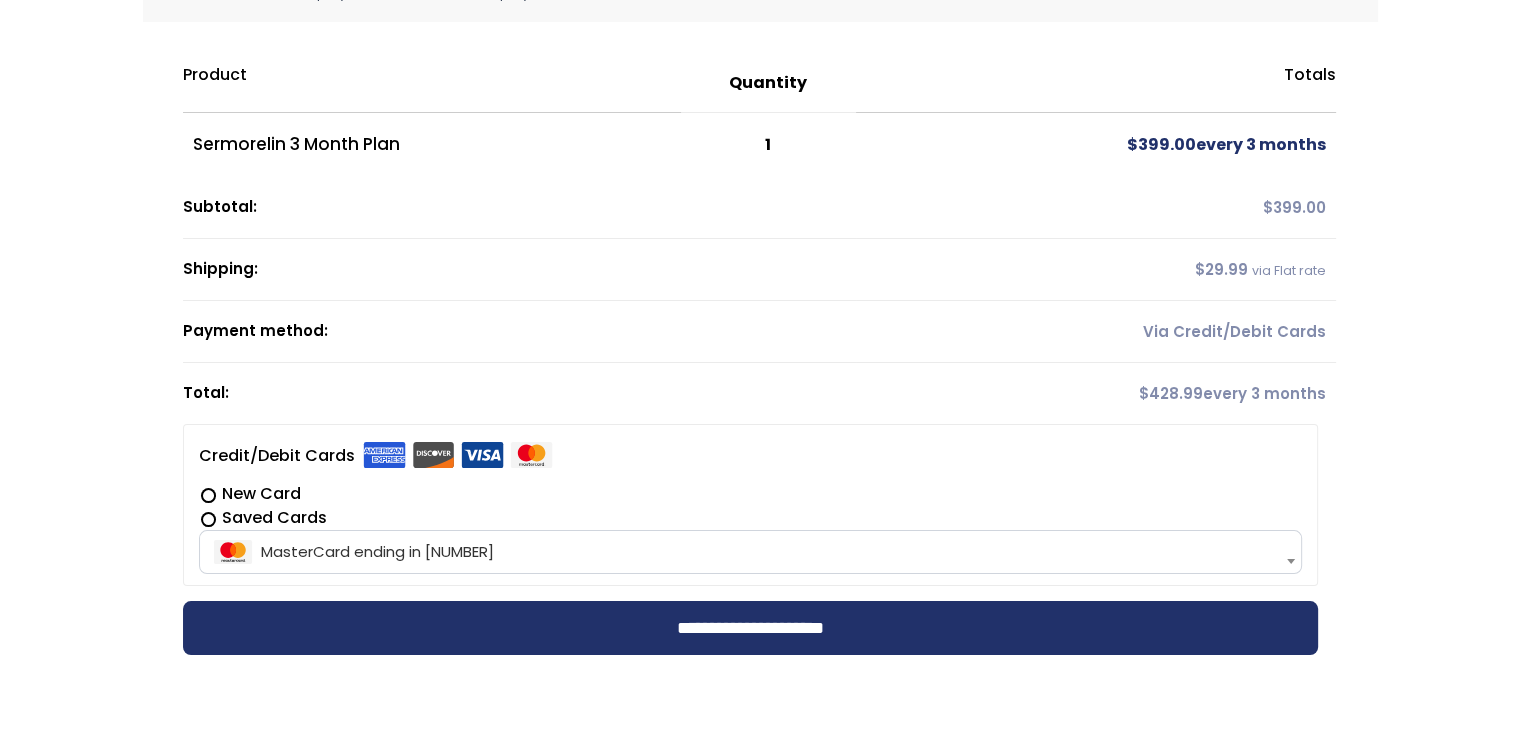 click on "MasterCard ending in 5627" at bounding box center [750, 552] 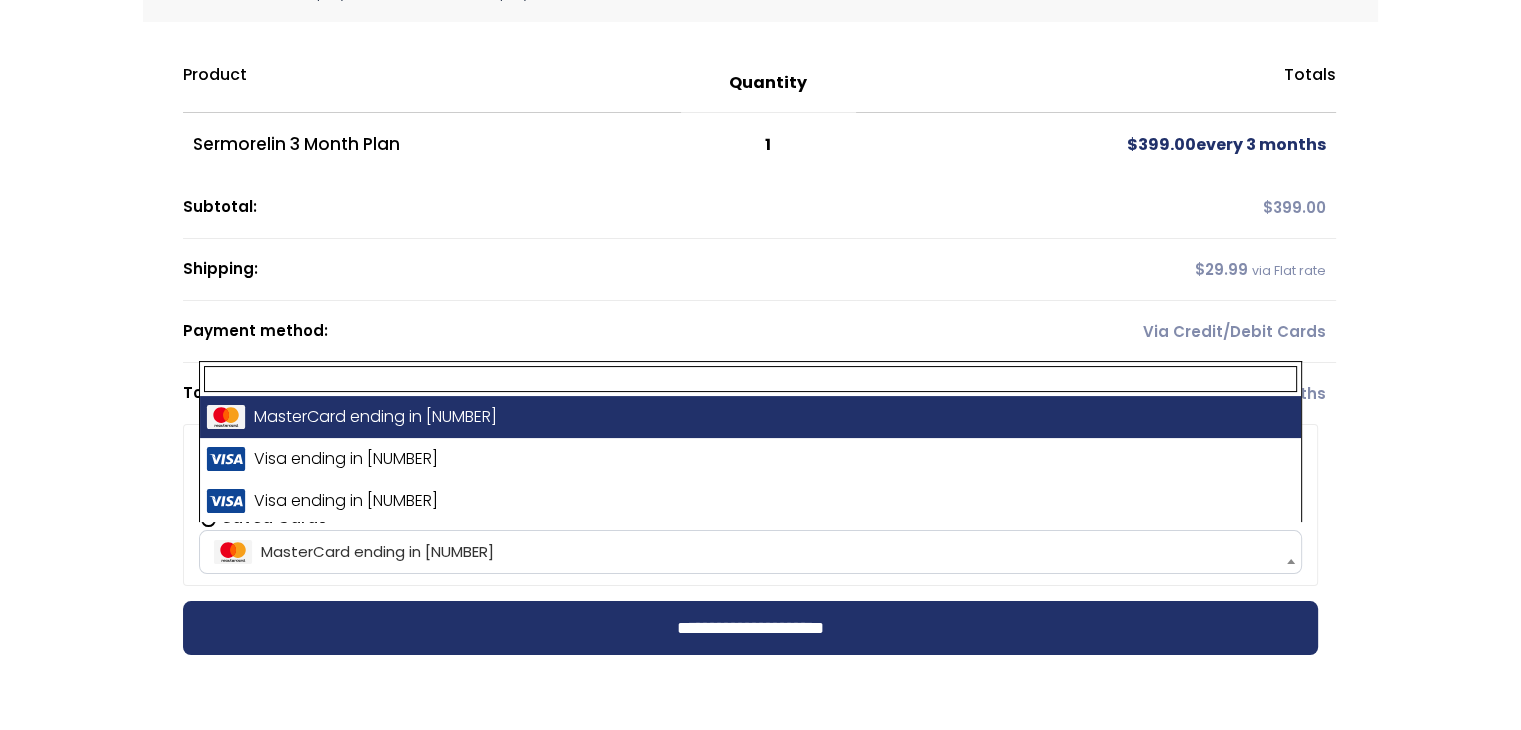 click on "MasterCard ending in 5627" at bounding box center (750, 552) 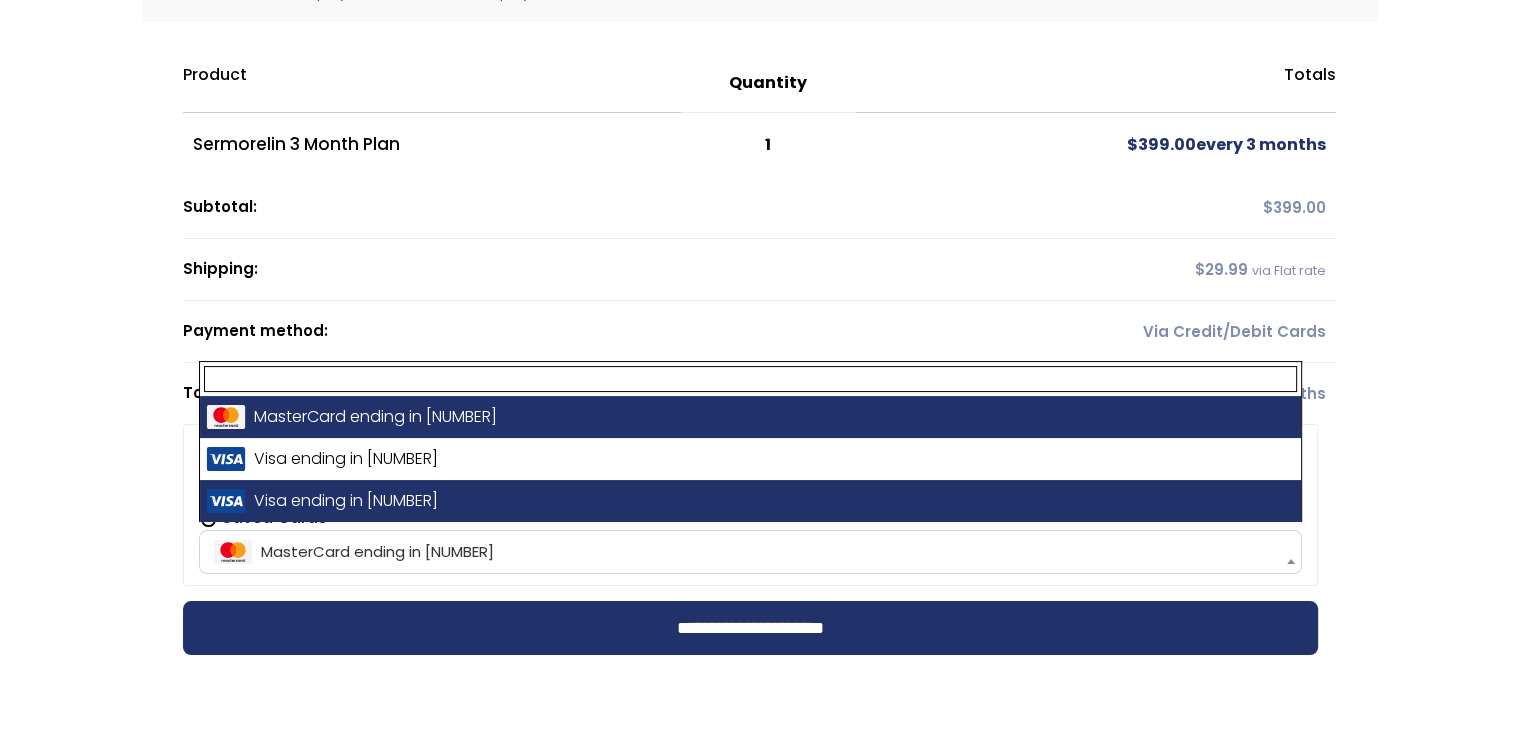 select on "**********" 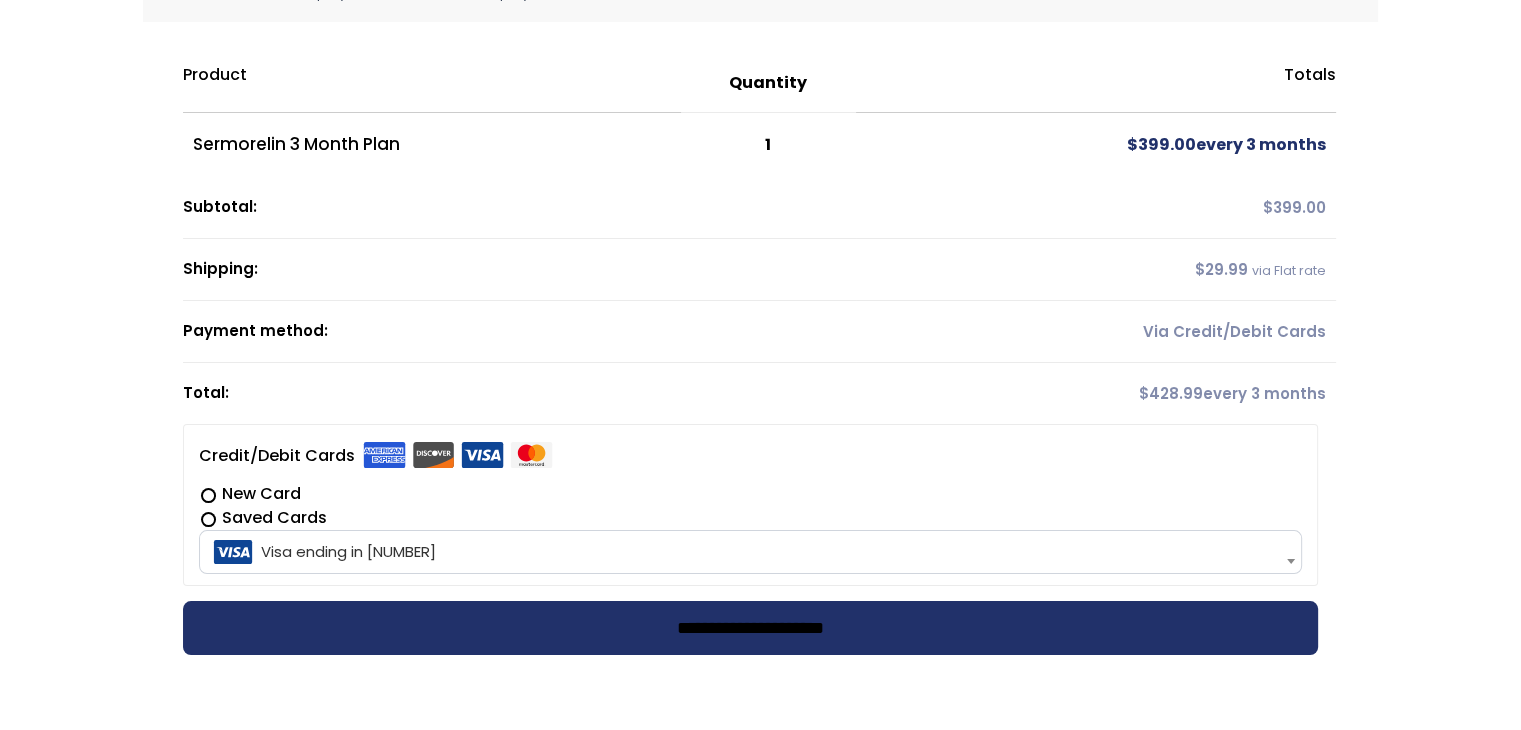 click on "**********" at bounding box center [750, 628] 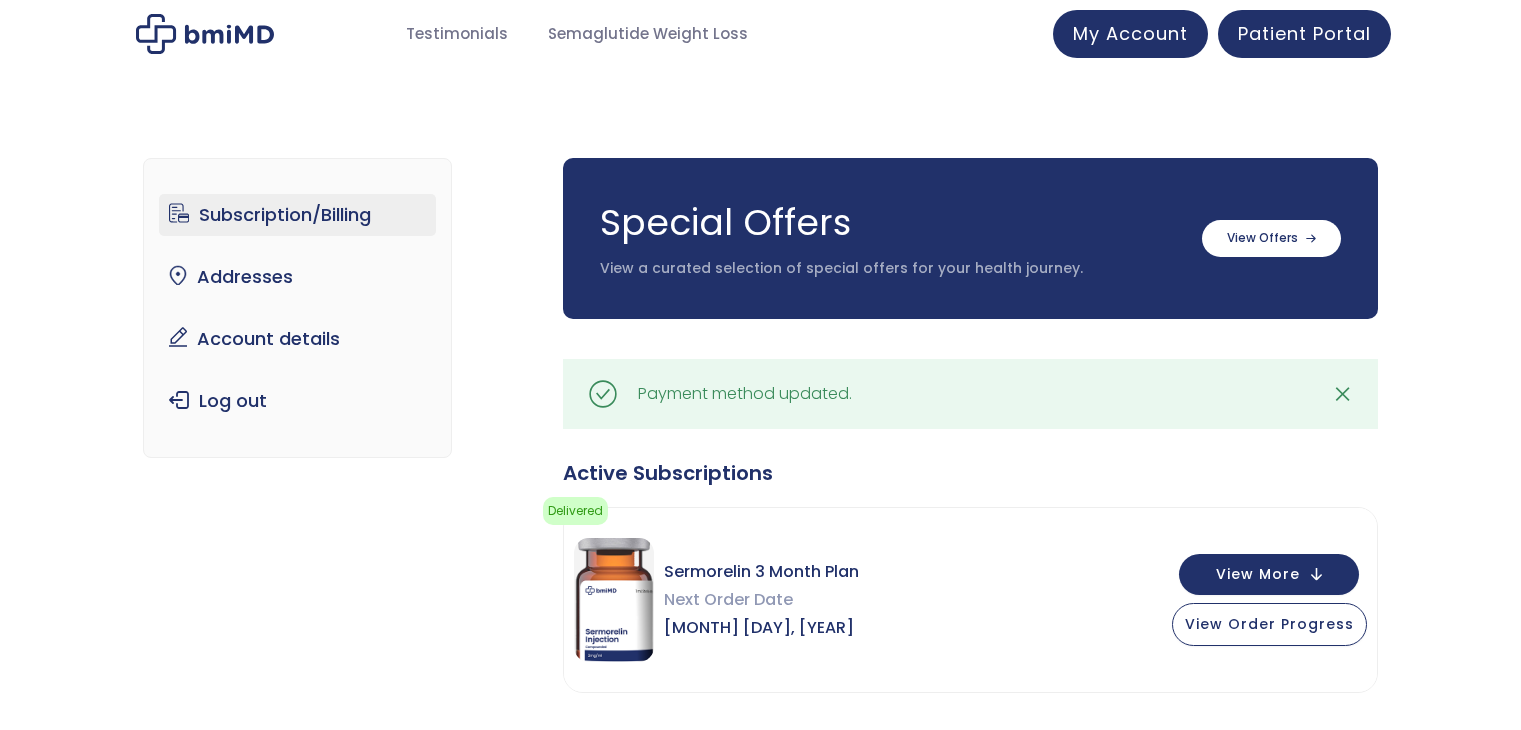 scroll, scrollTop: 0, scrollLeft: 0, axis: both 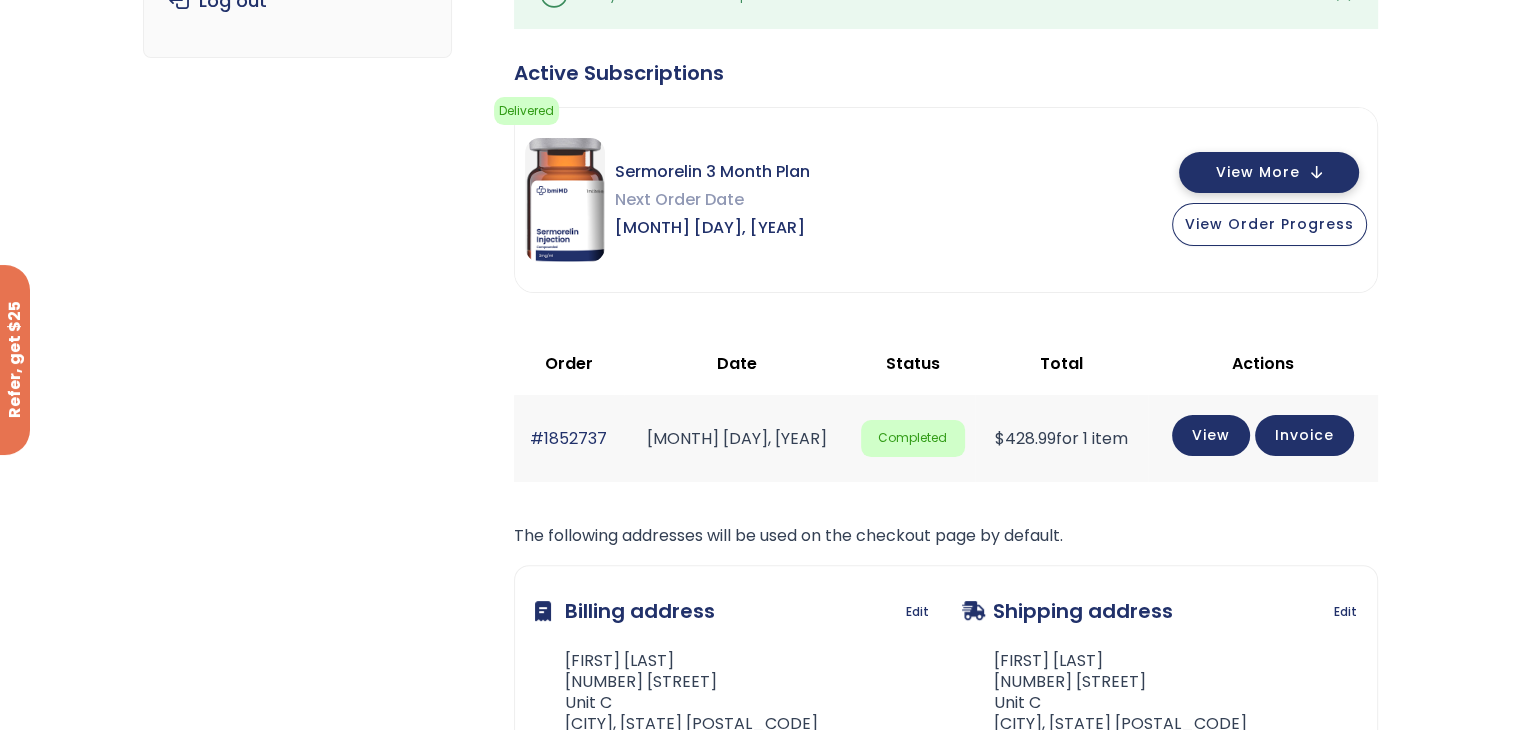 click on "View More" at bounding box center (1269, 172) 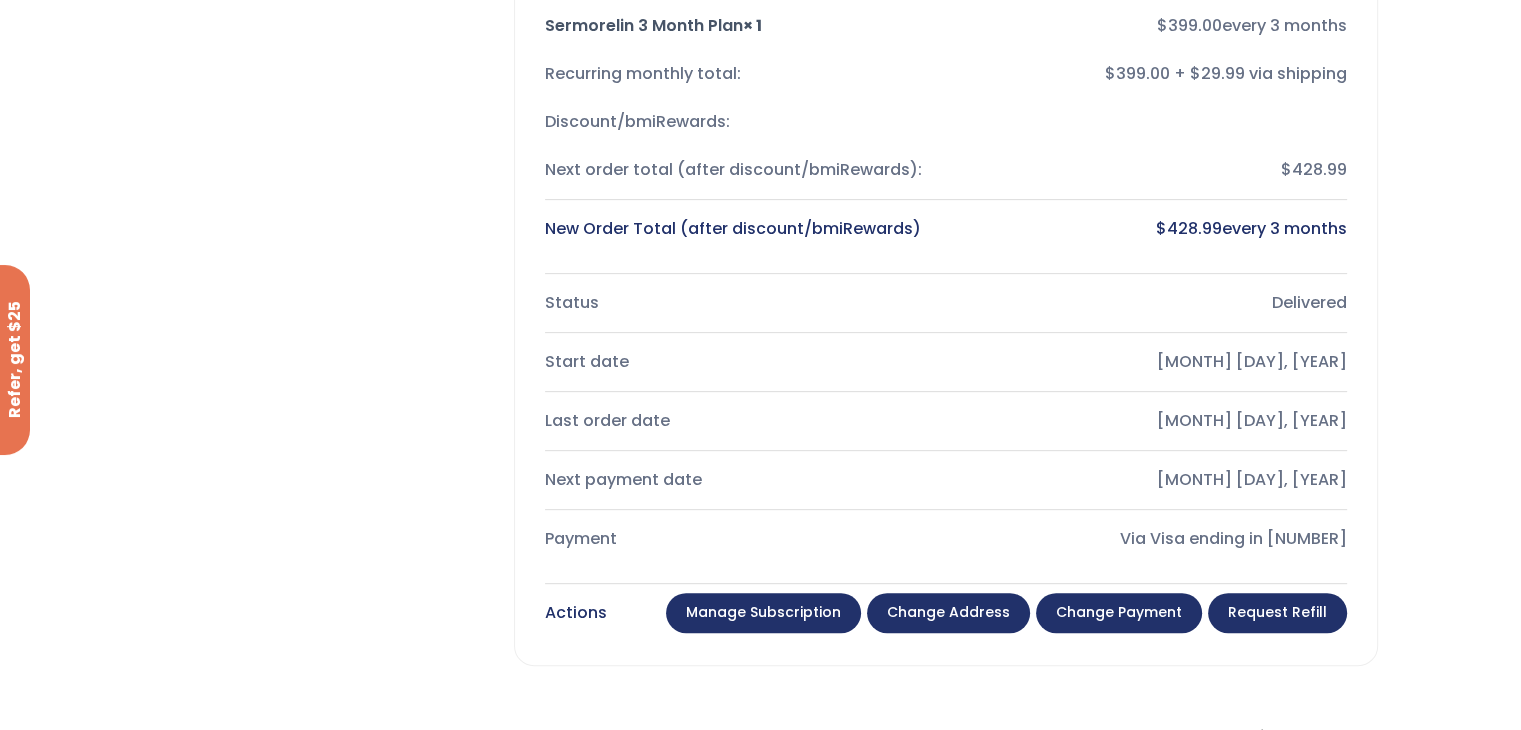 scroll, scrollTop: 698, scrollLeft: 0, axis: vertical 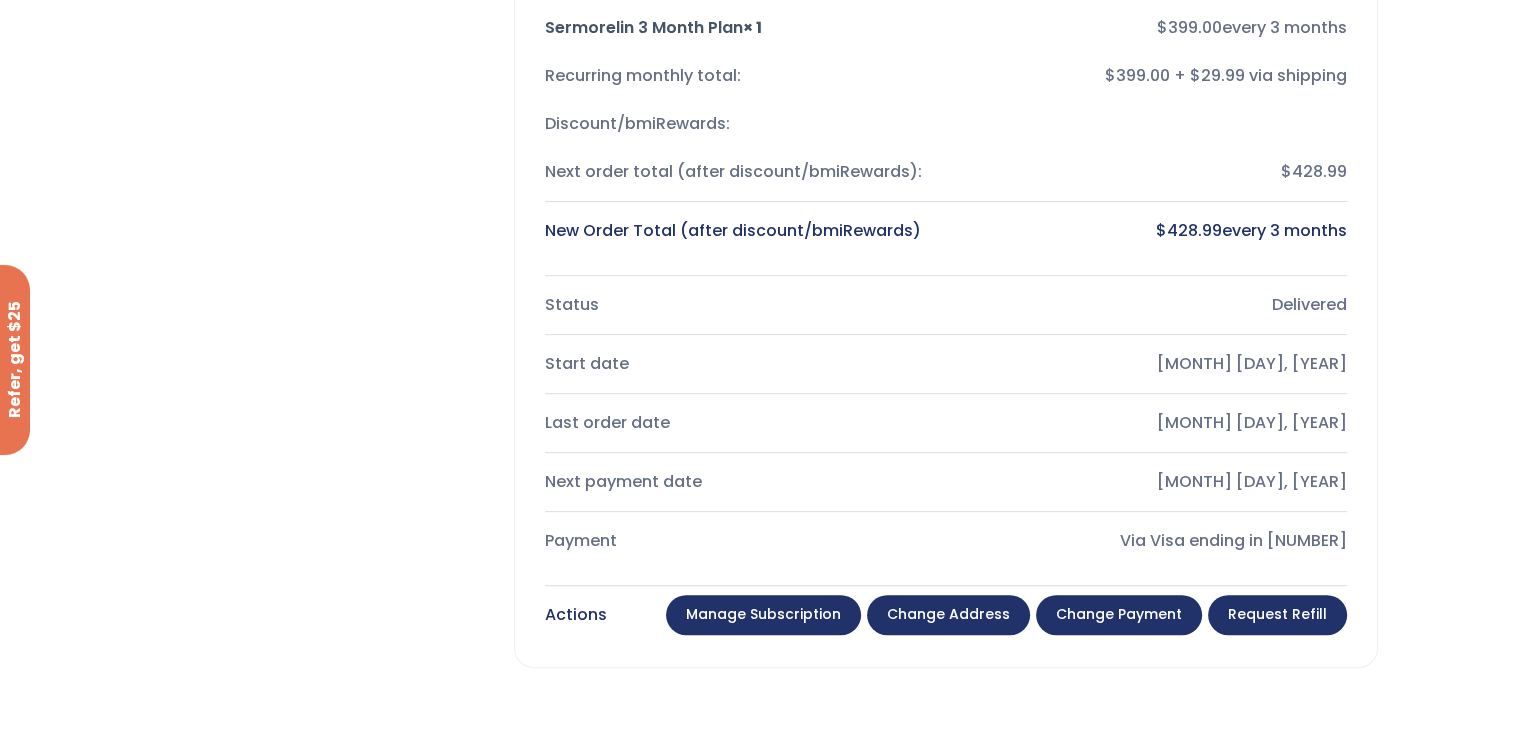 click on "Change payment" at bounding box center [1119, 615] 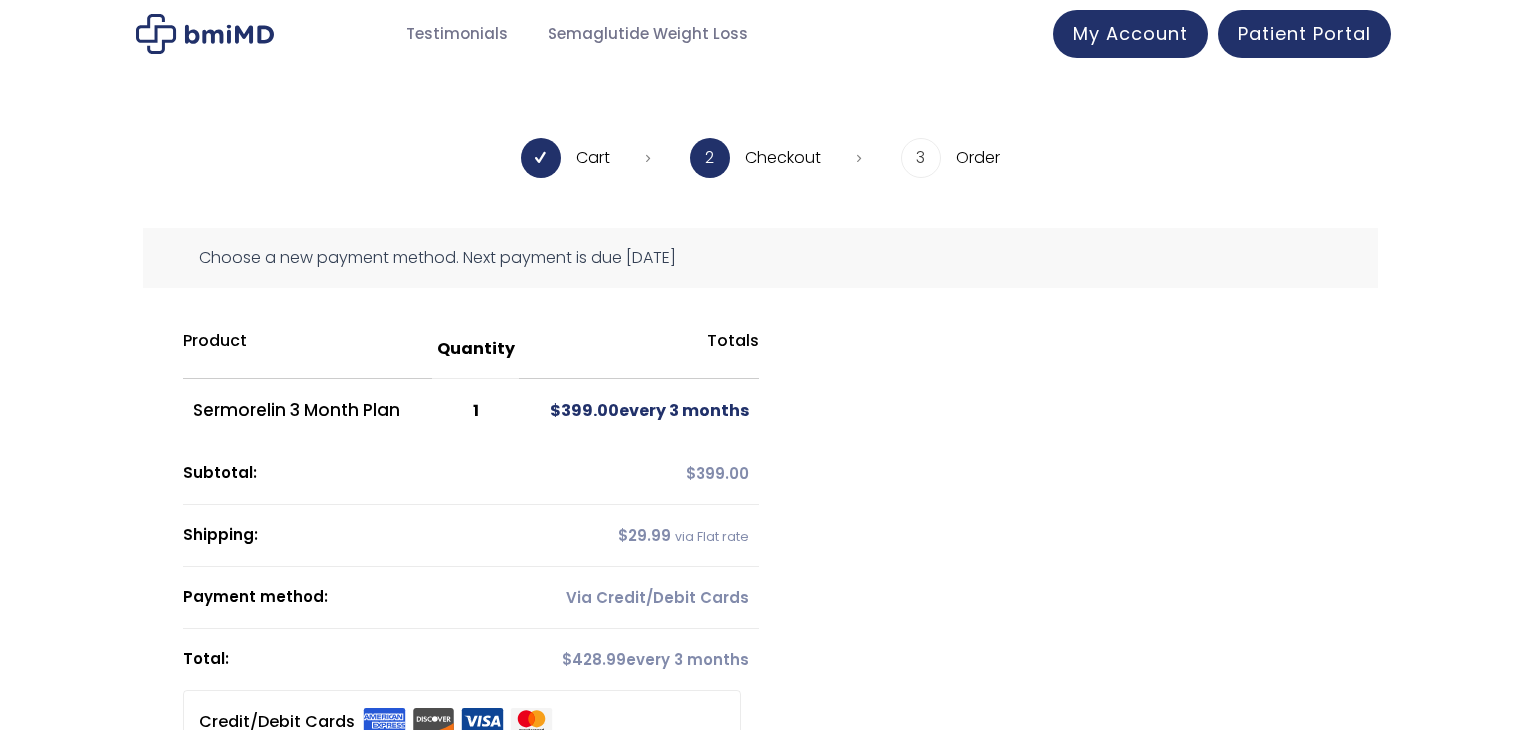 scroll, scrollTop: 0, scrollLeft: 0, axis: both 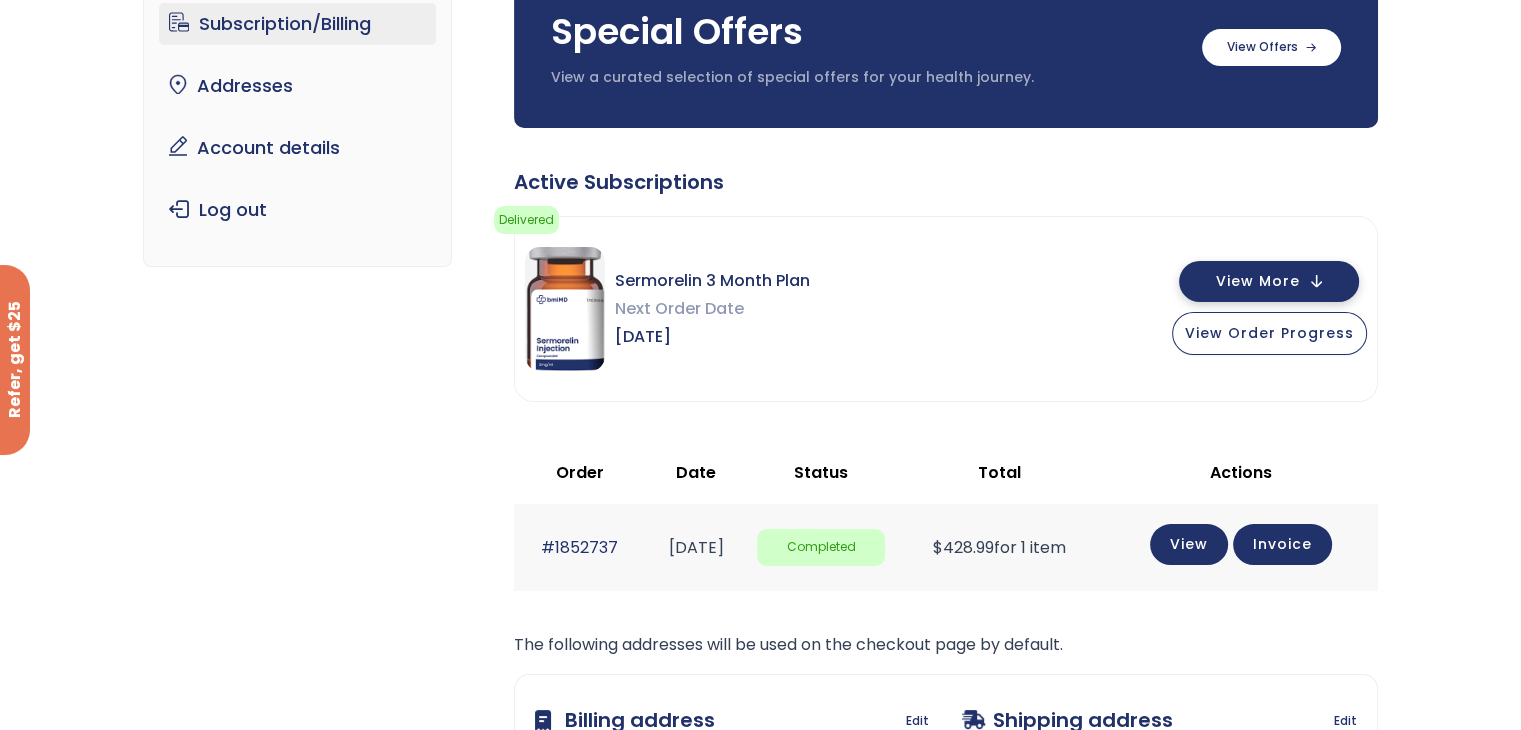 click on "View More" at bounding box center [1269, 281] 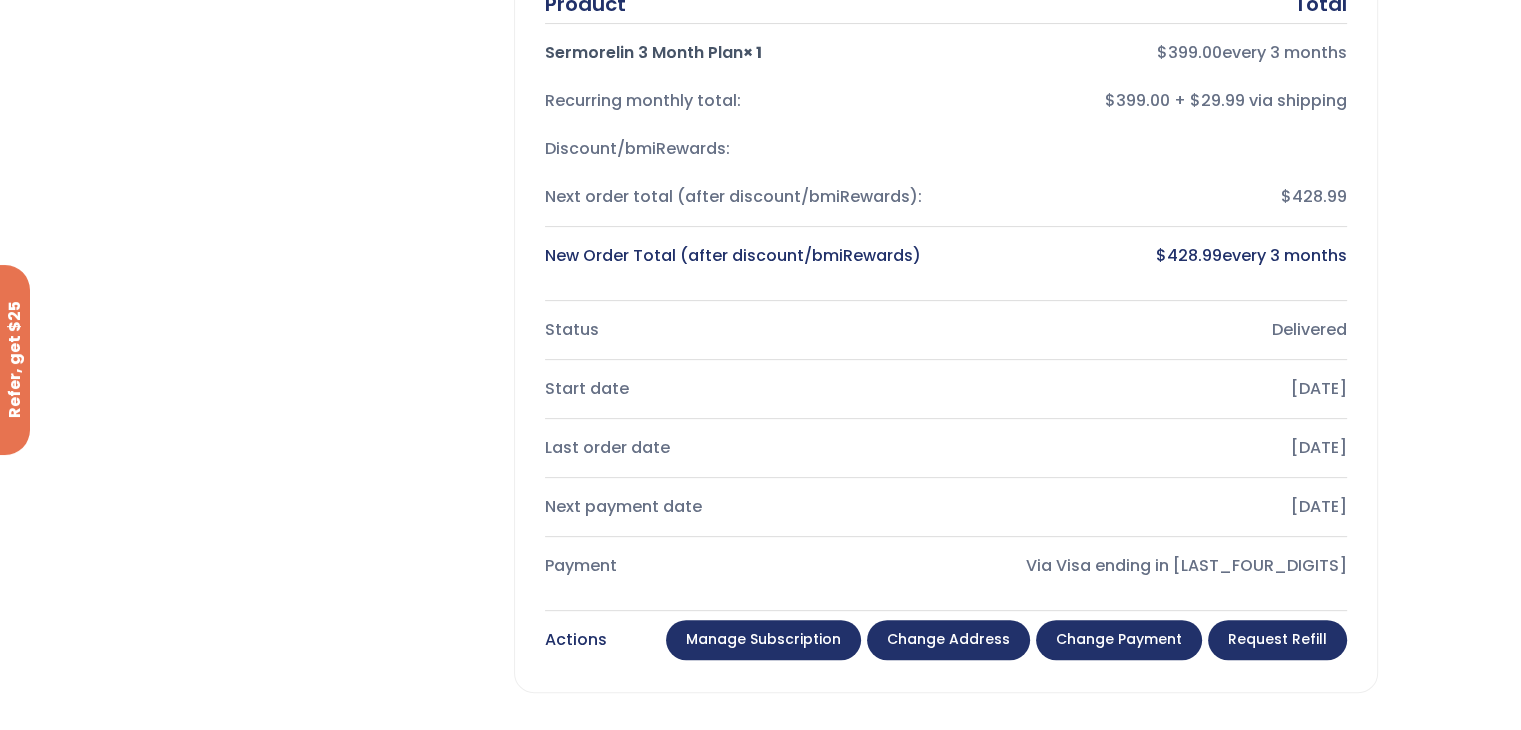scroll, scrollTop: 591, scrollLeft: 0, axis: vertical 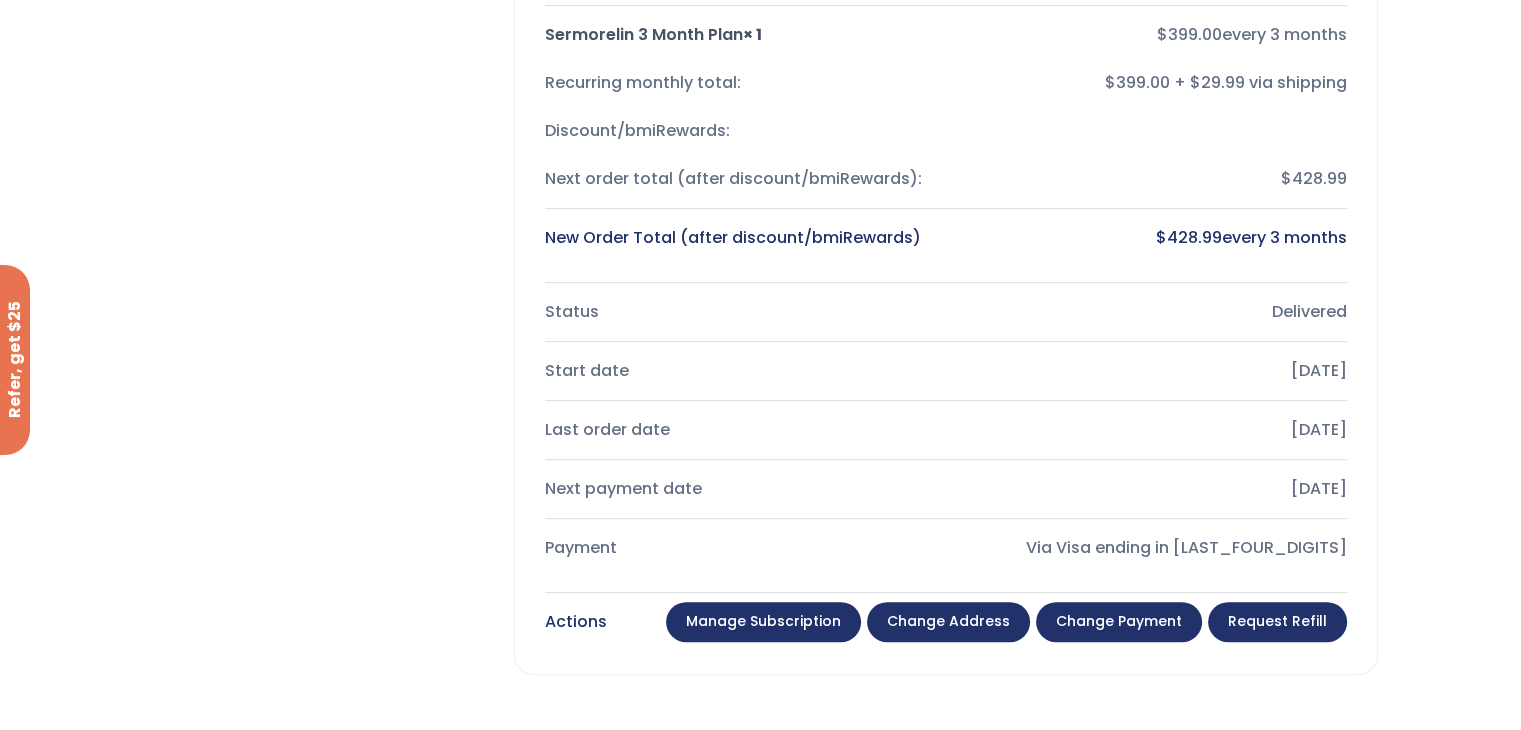 click on "Manage Subscription" at bounding box center [763, 622] 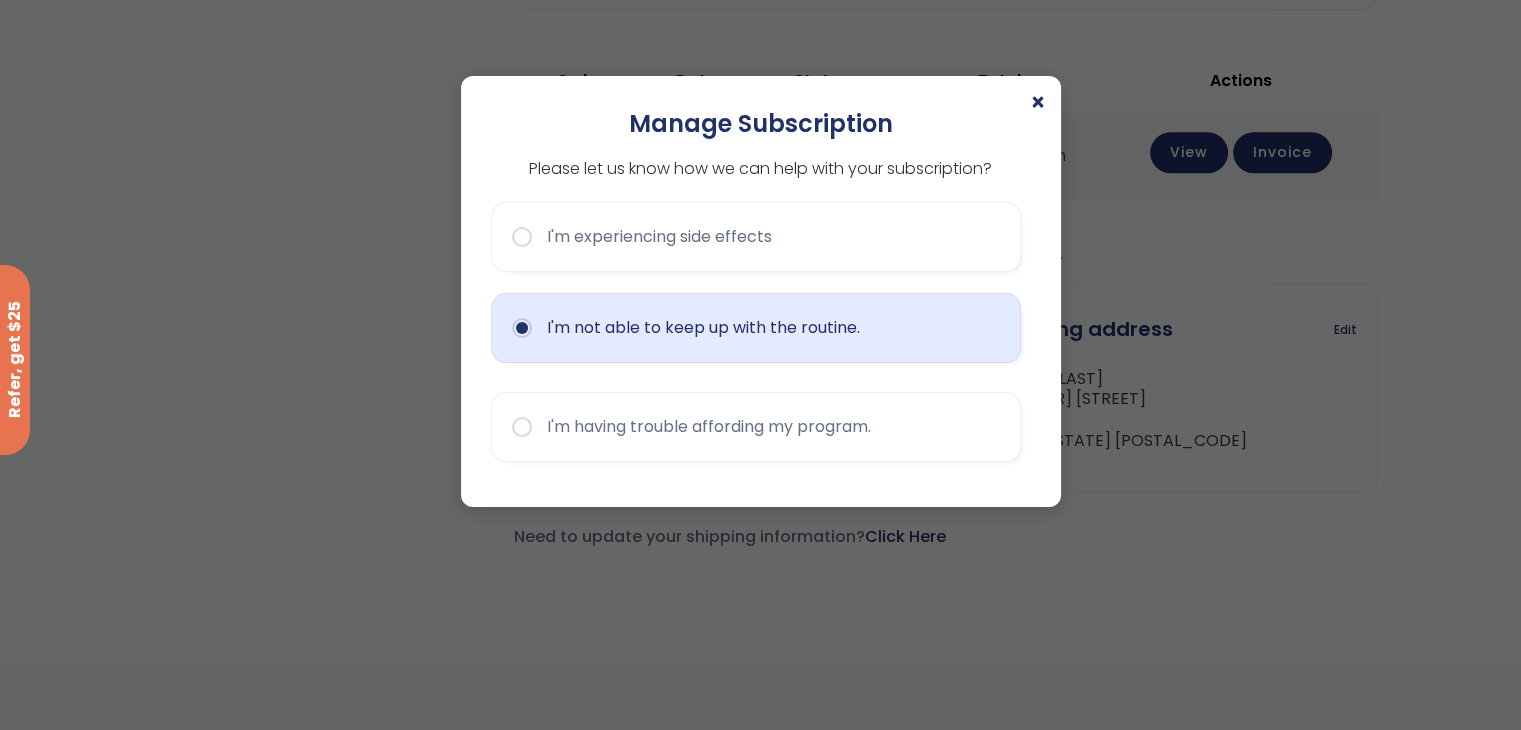 scroll, scrollTop: 1257, scrollLeft: 0, axis: vertical 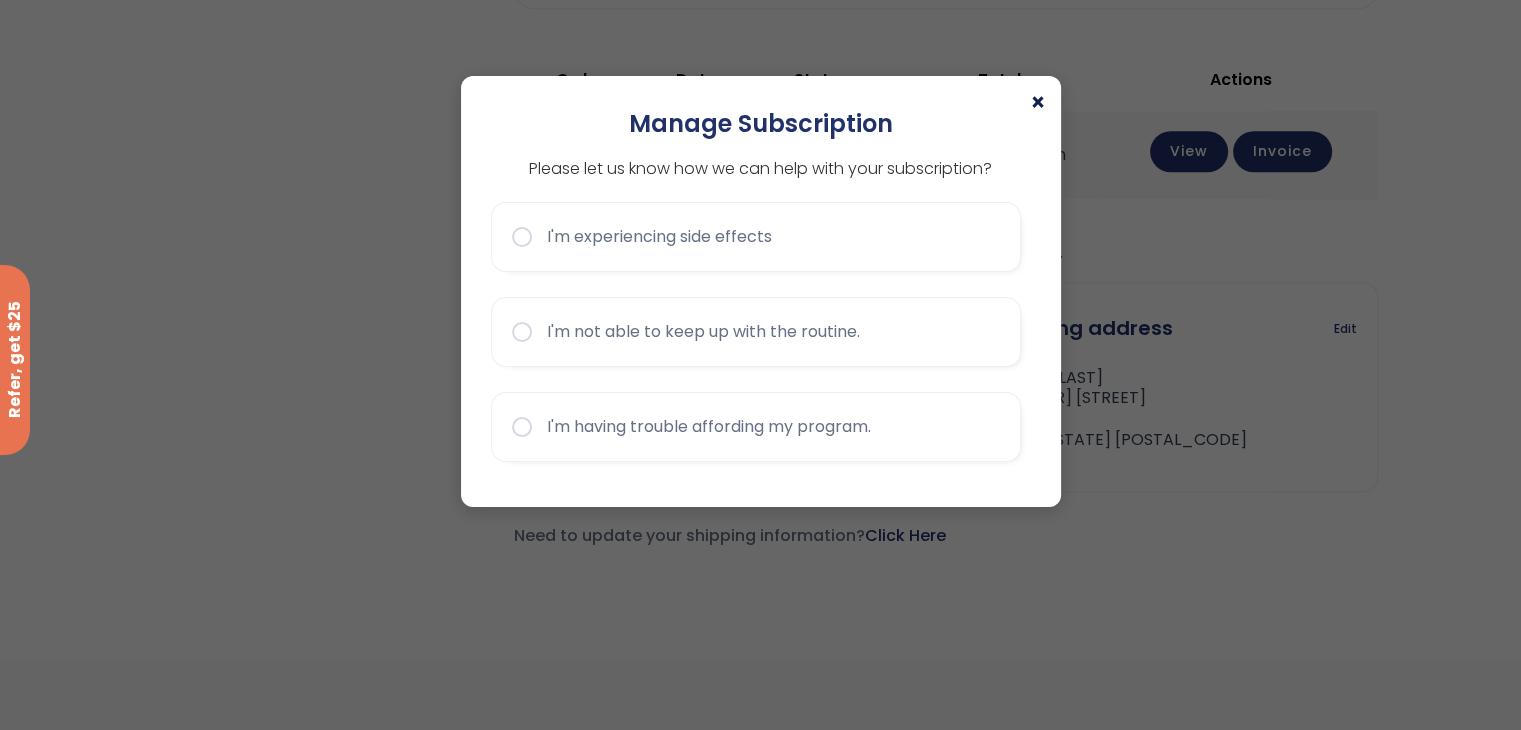 click on "×" 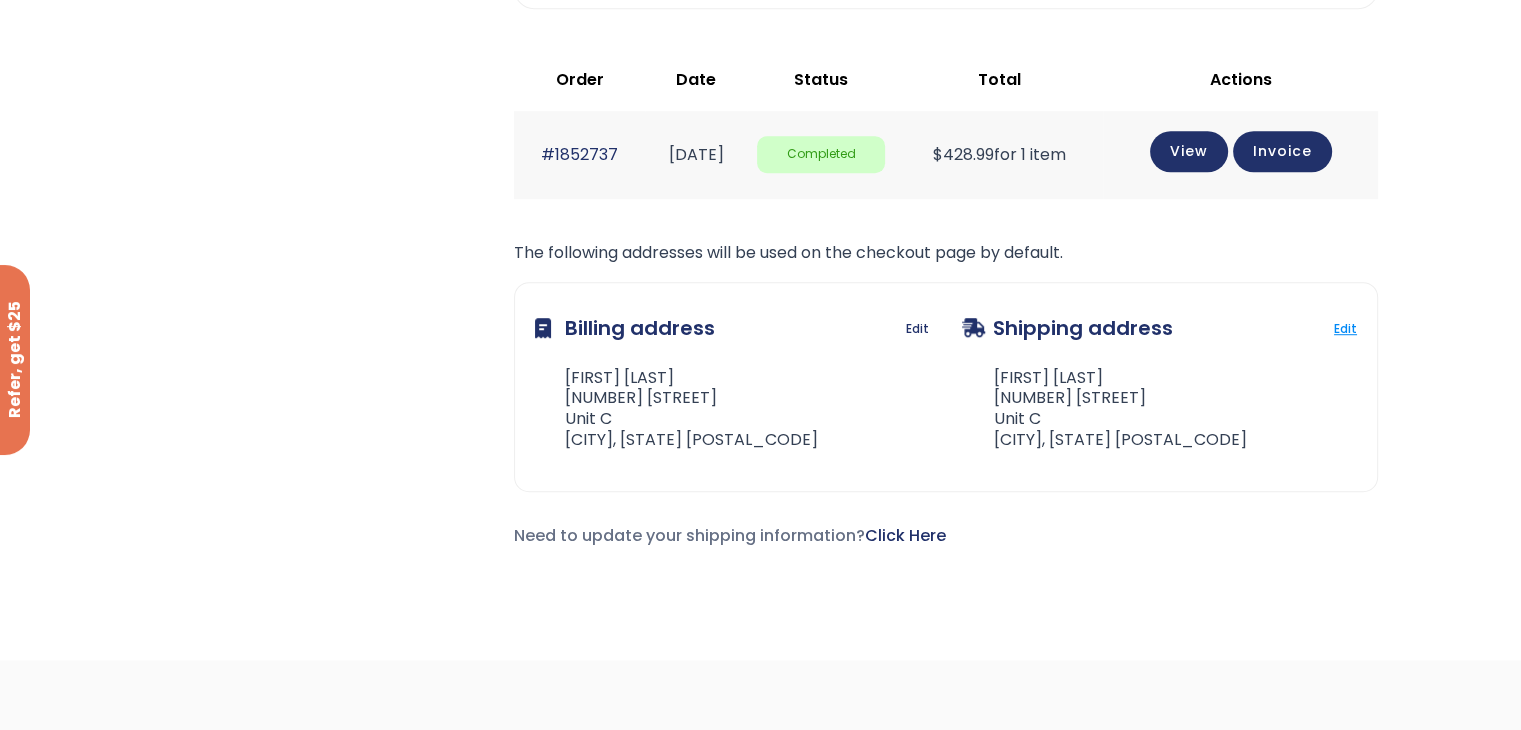 click on "Edit" 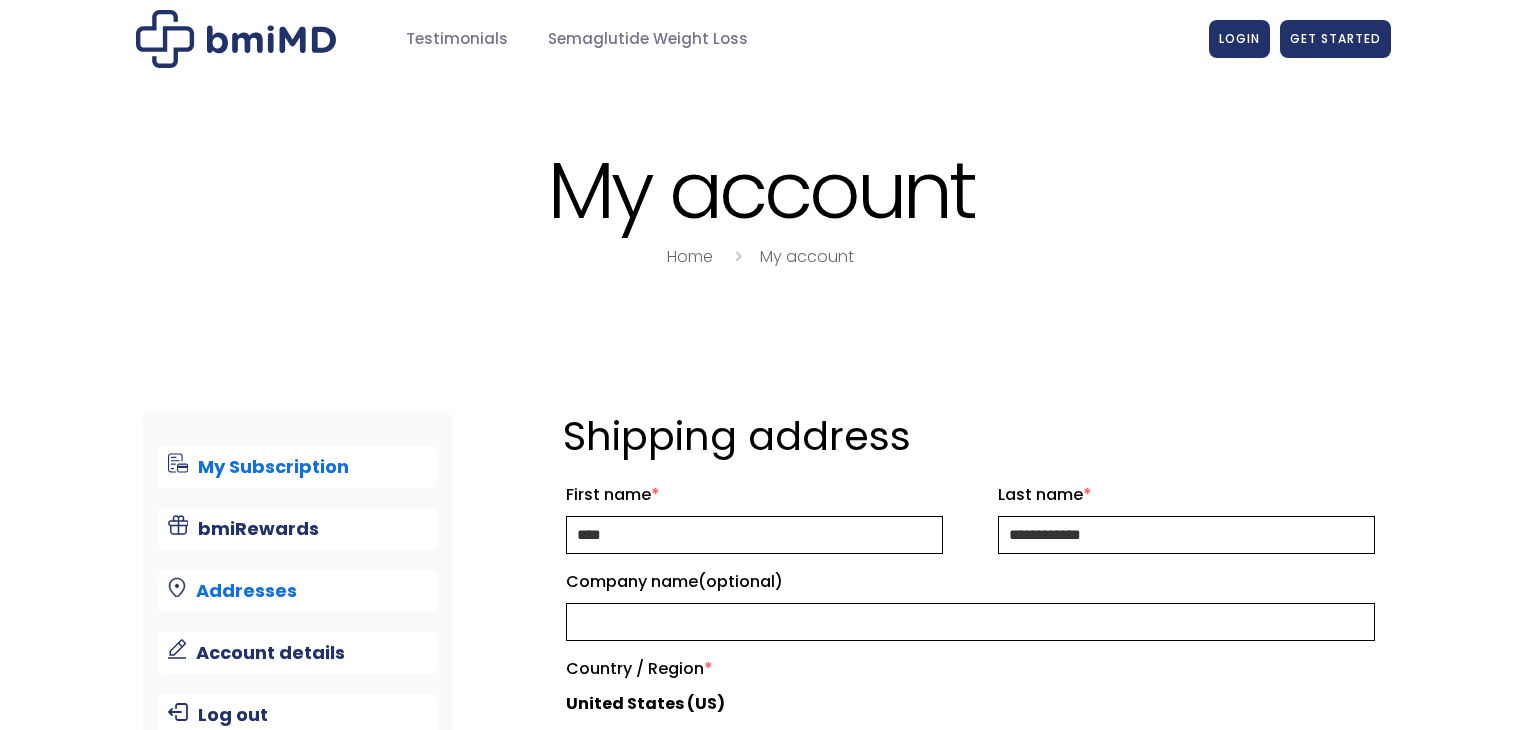 scroll, scrollTop: 0, scrollLeft: 0, axis: both 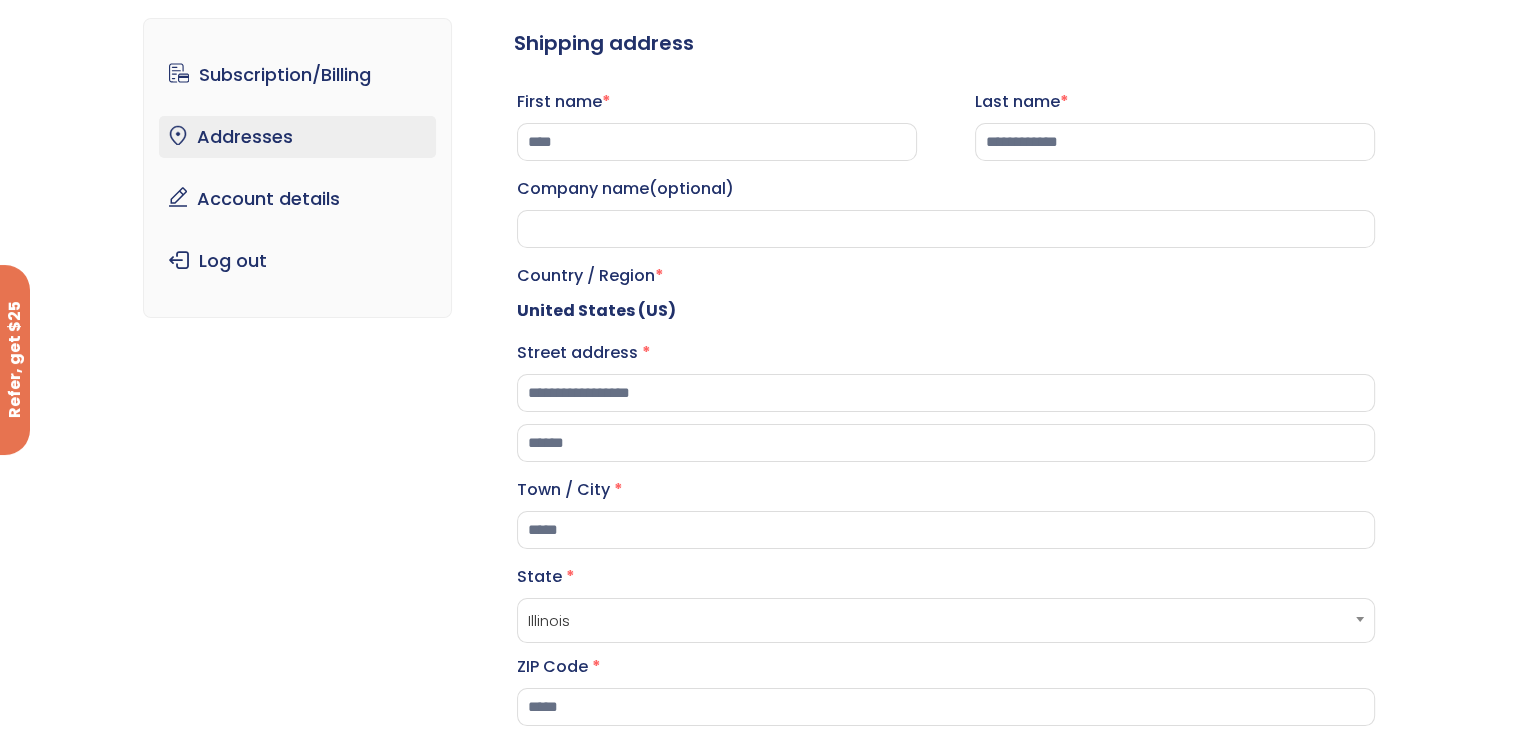 select on "**" 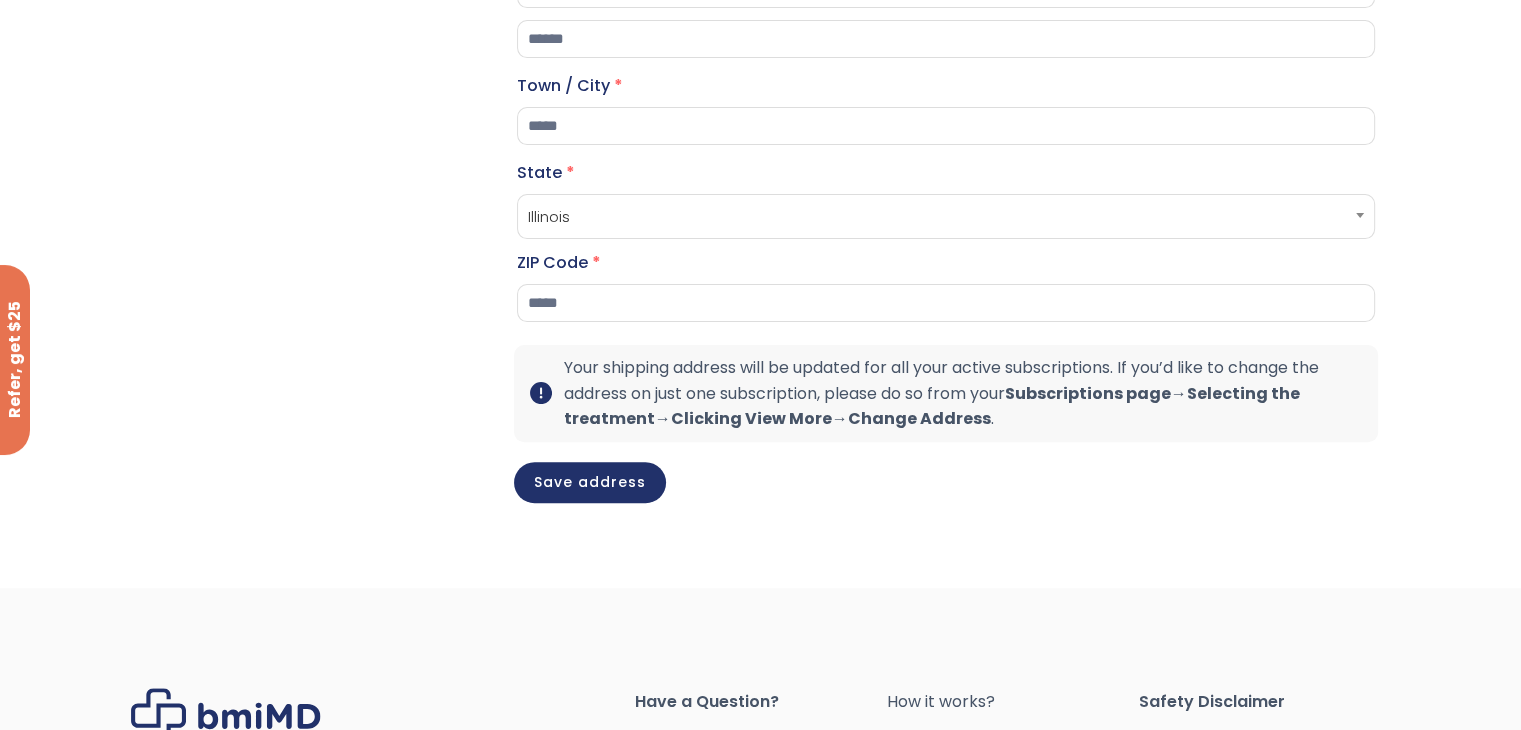 scroll, scrollTop: 533, scrollLeft: 0, axis: vertical 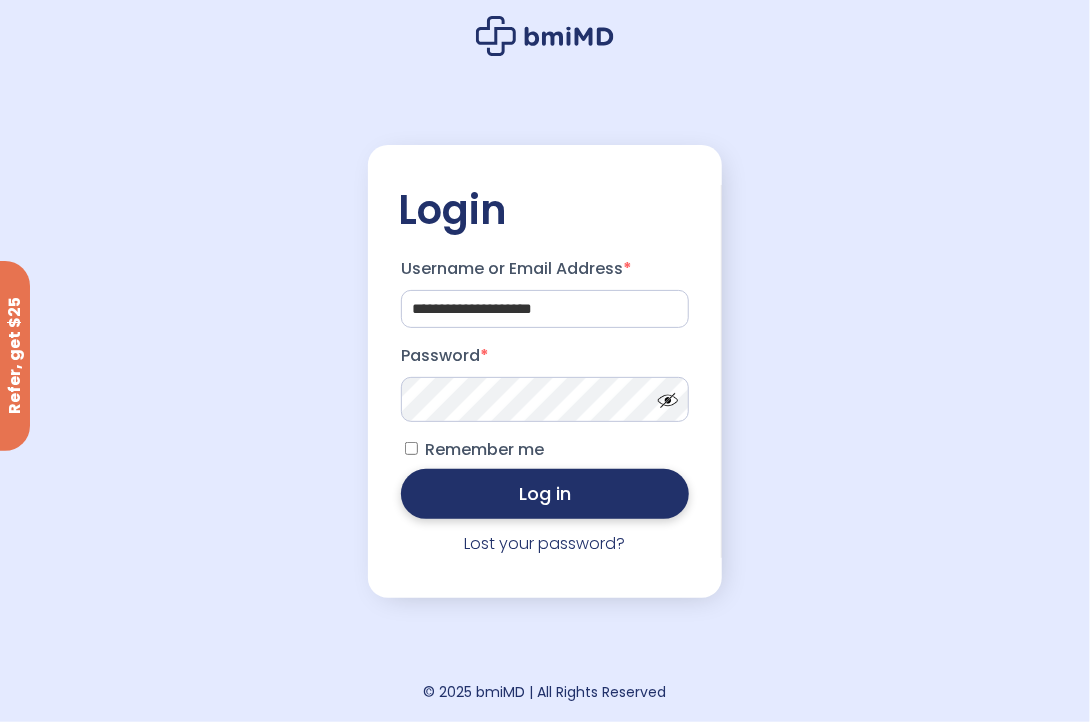 click on "Log in" at bounding box center [545, 494] 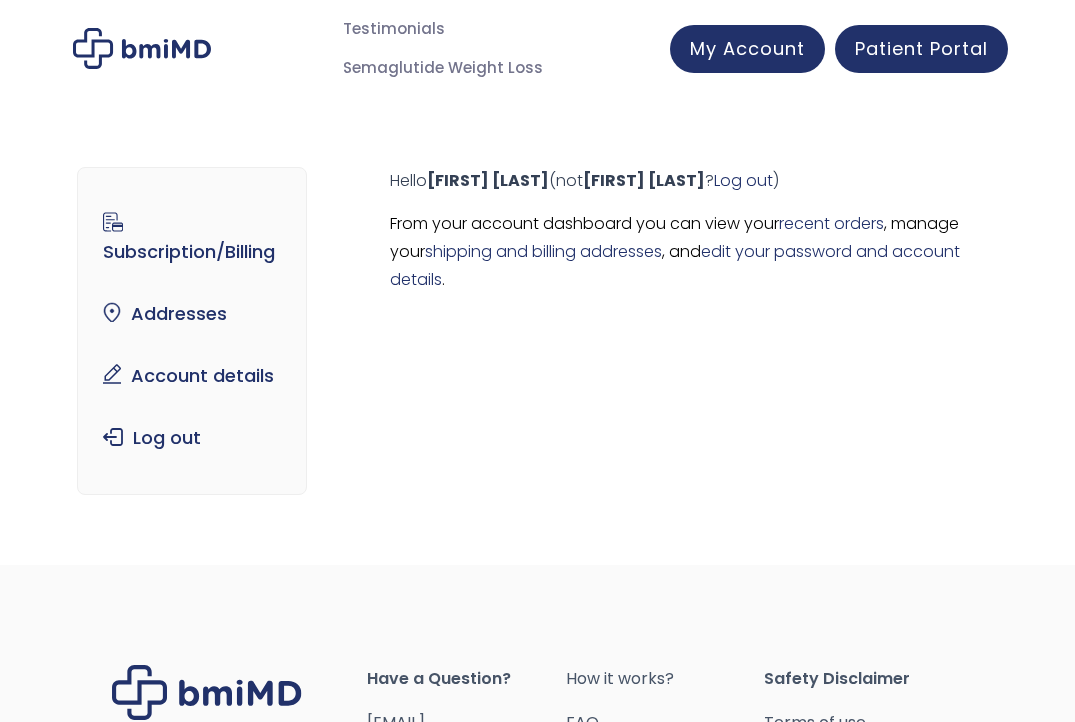 scroll, scrollTop: 0, scrollLeft: 0, axis: both 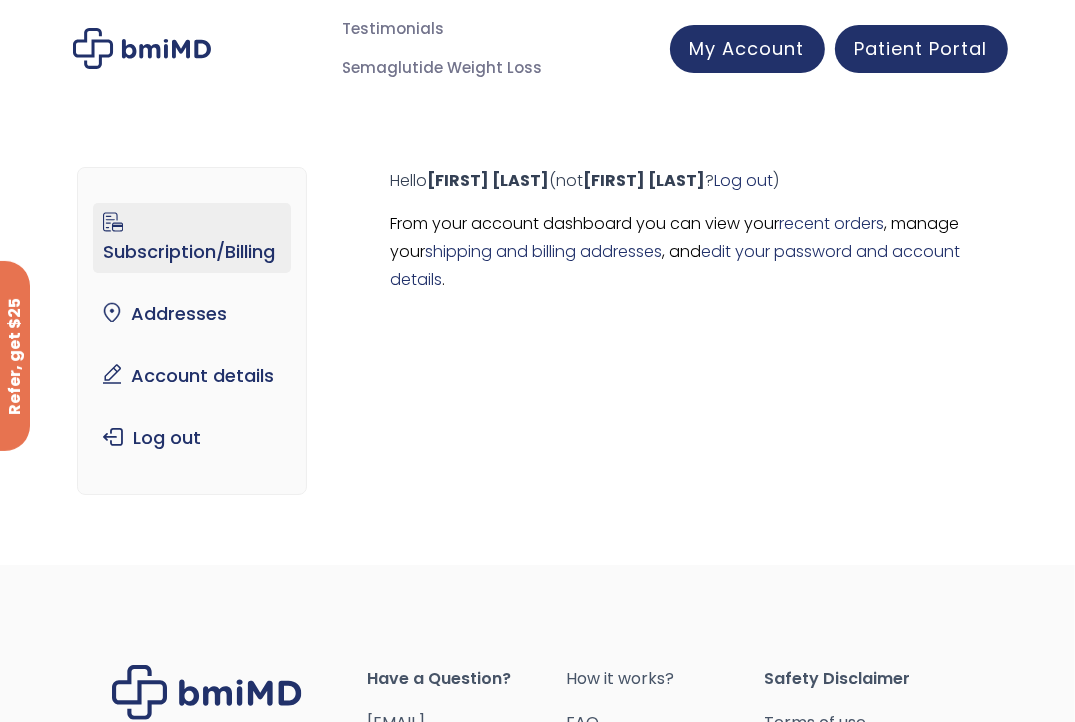 click on "Subscription/Billing" at bounding box center [192, 238] 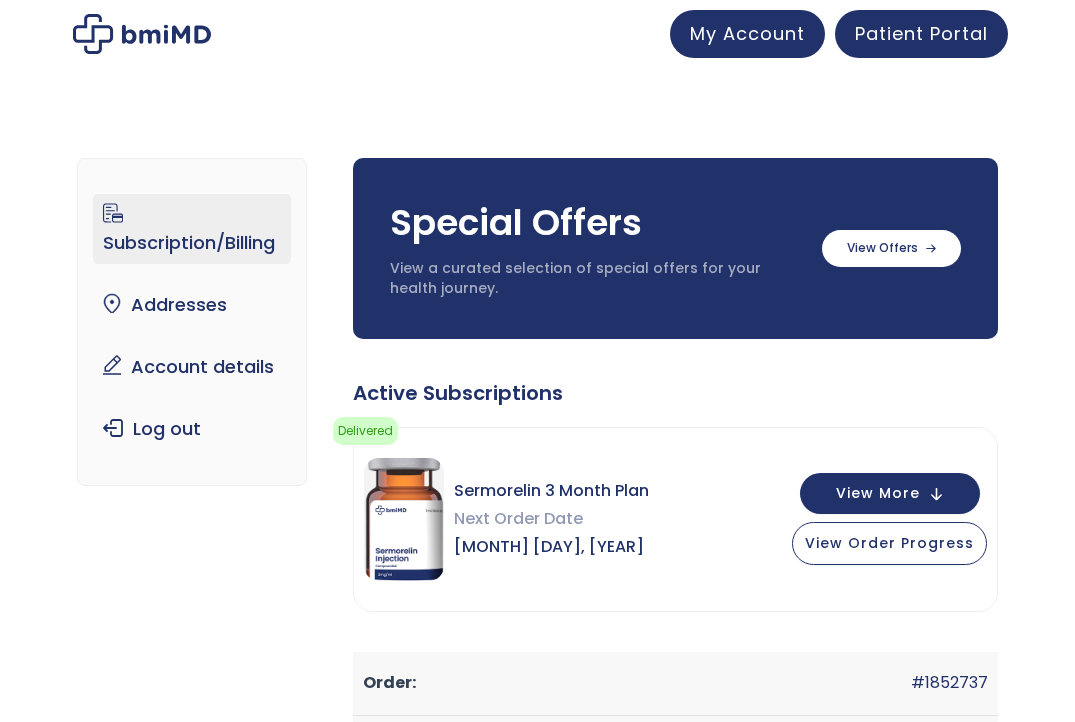 scroll, scrollTop: 0, scrollLeft: 0, axis: both 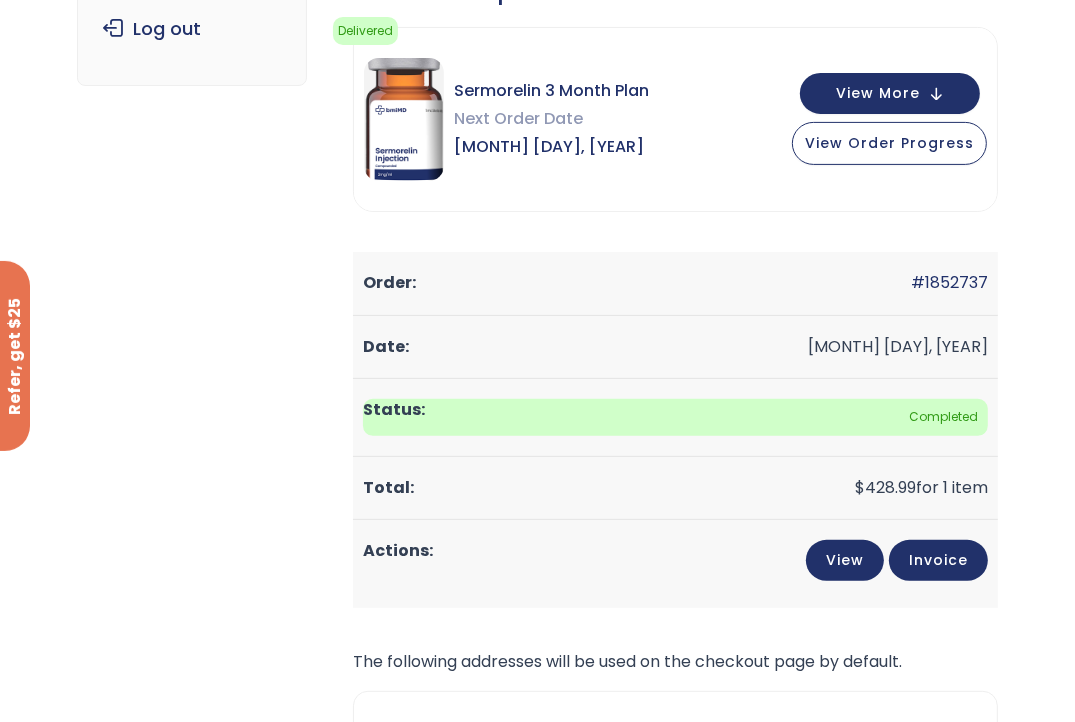 click on "View Invoice" 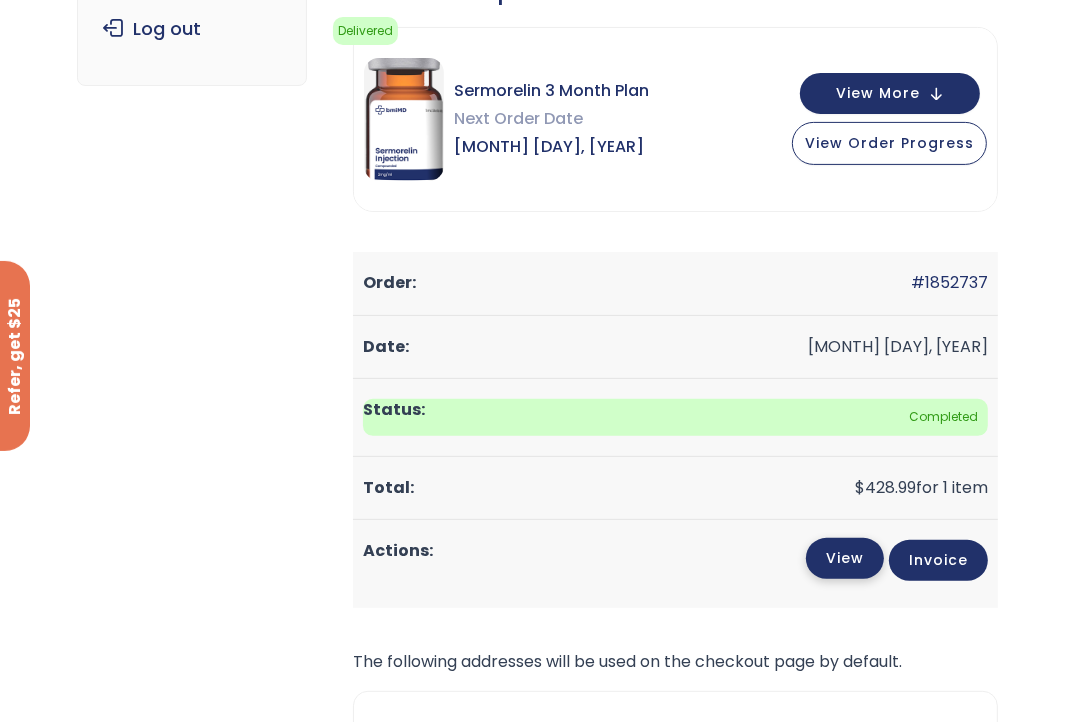 click on "View" 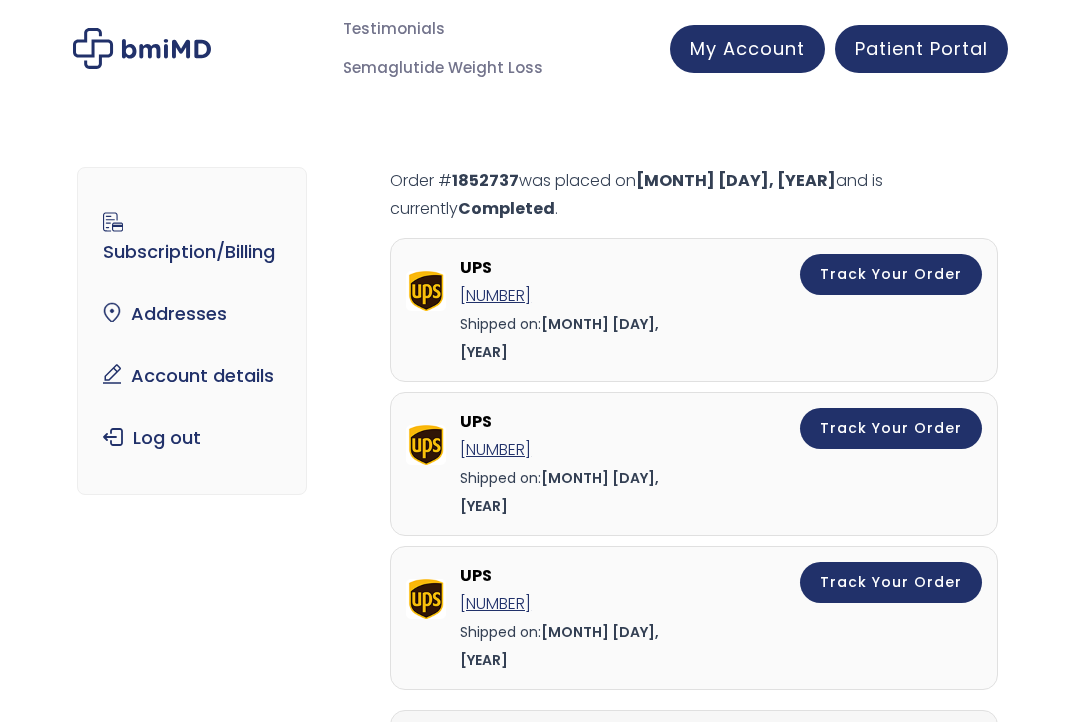 scroll, scrollTop: 0, scrollLeft: 0, axis: both 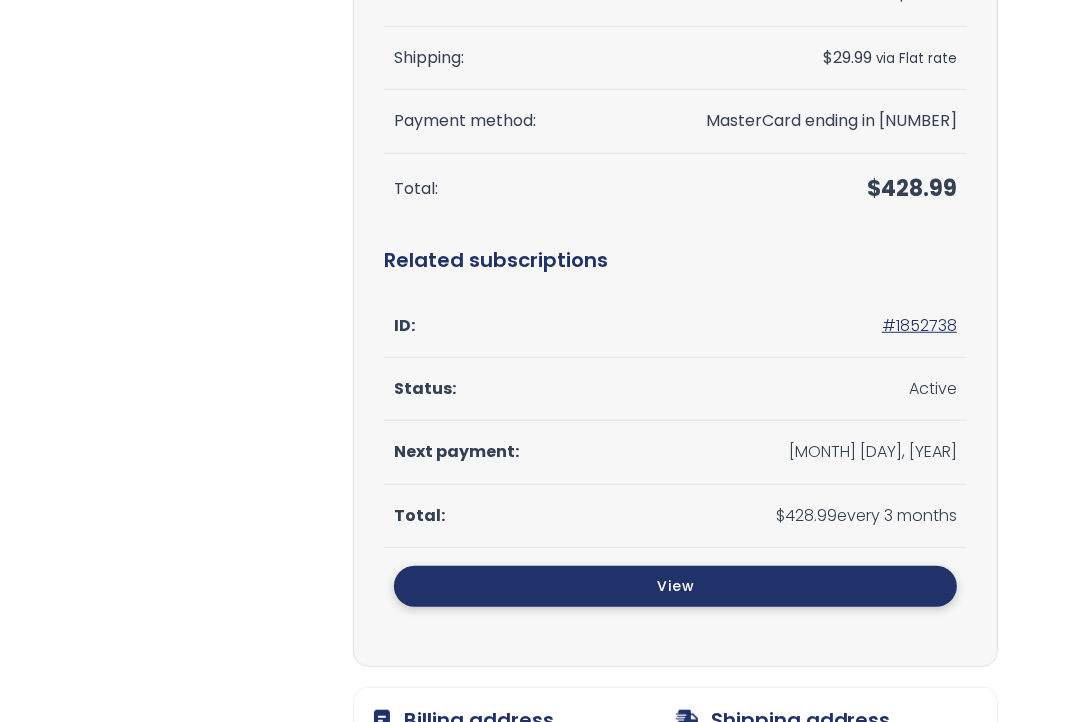 click on "View" at bounding box center (675, 586) 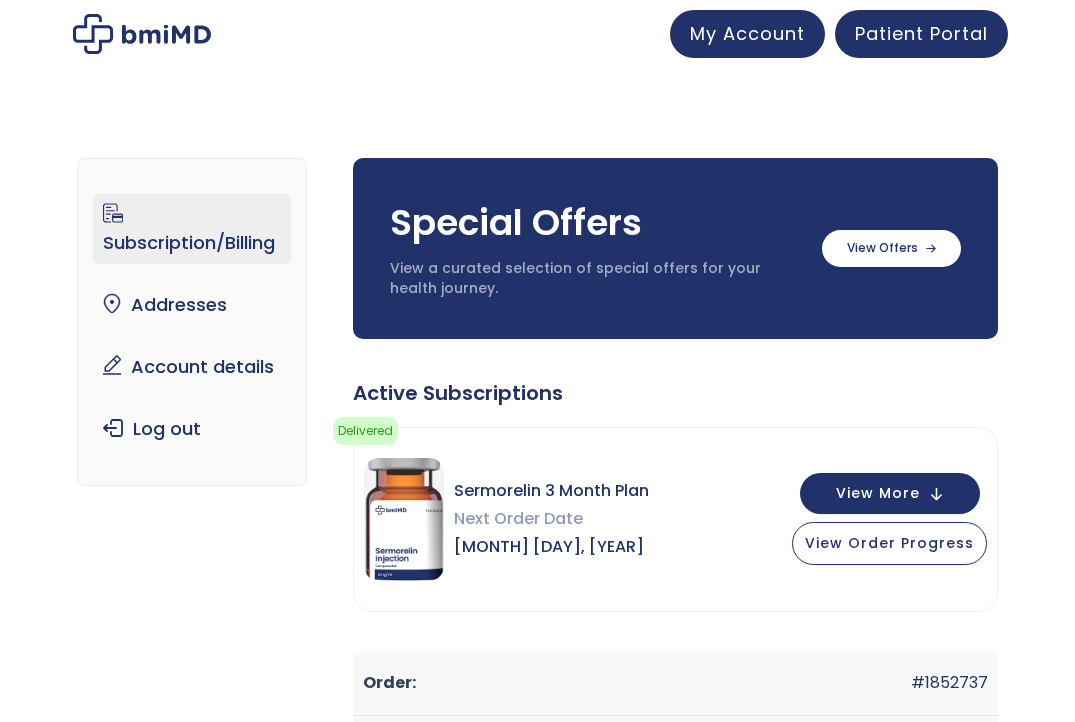 scroll, scrollTop: 0, scrollLeft: 0, axis: both 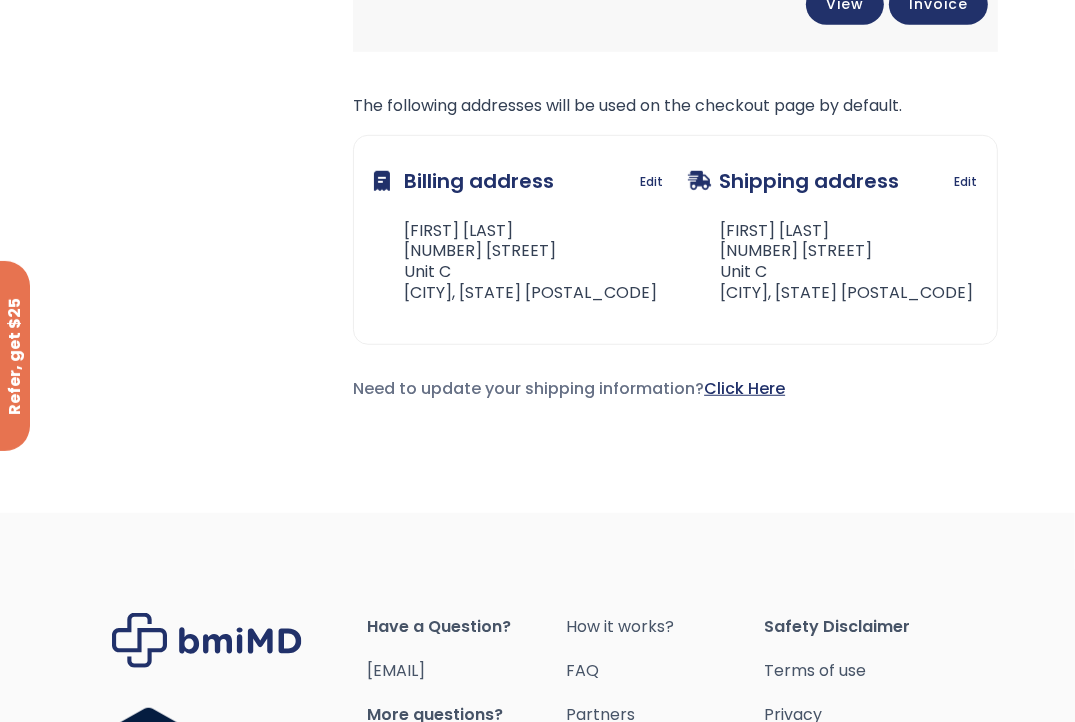 click on "Click Here" 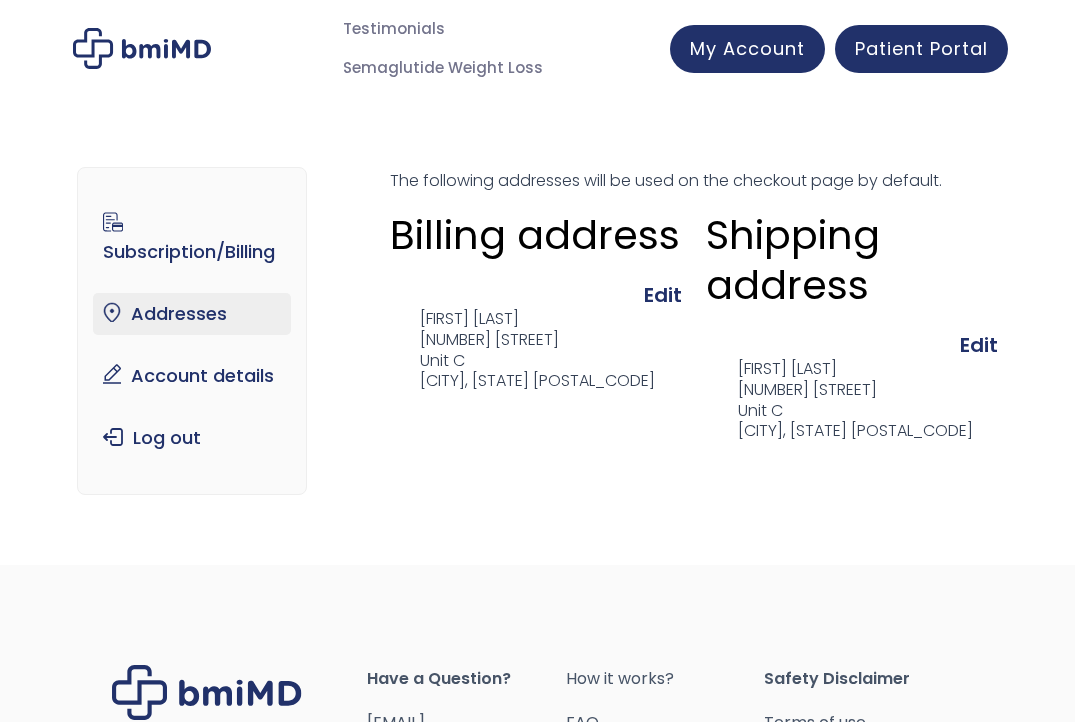 scroll, scrollTop: 0, scrollLeft: 0, axis: both 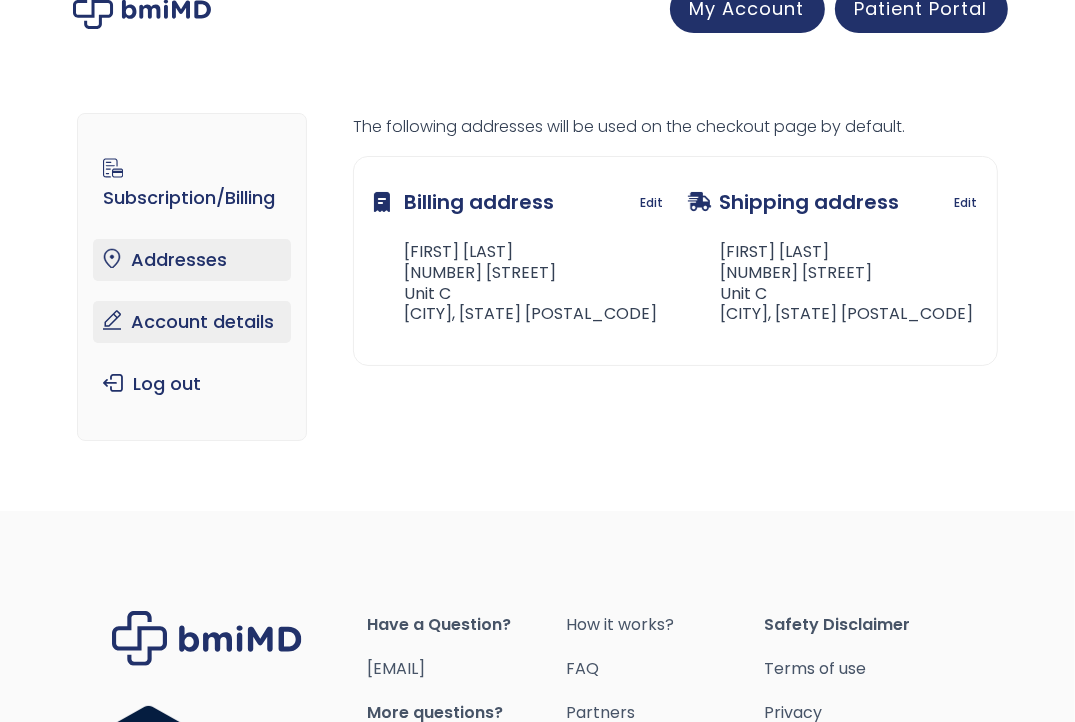 click on "Account details" at bounding box center [192, 322] 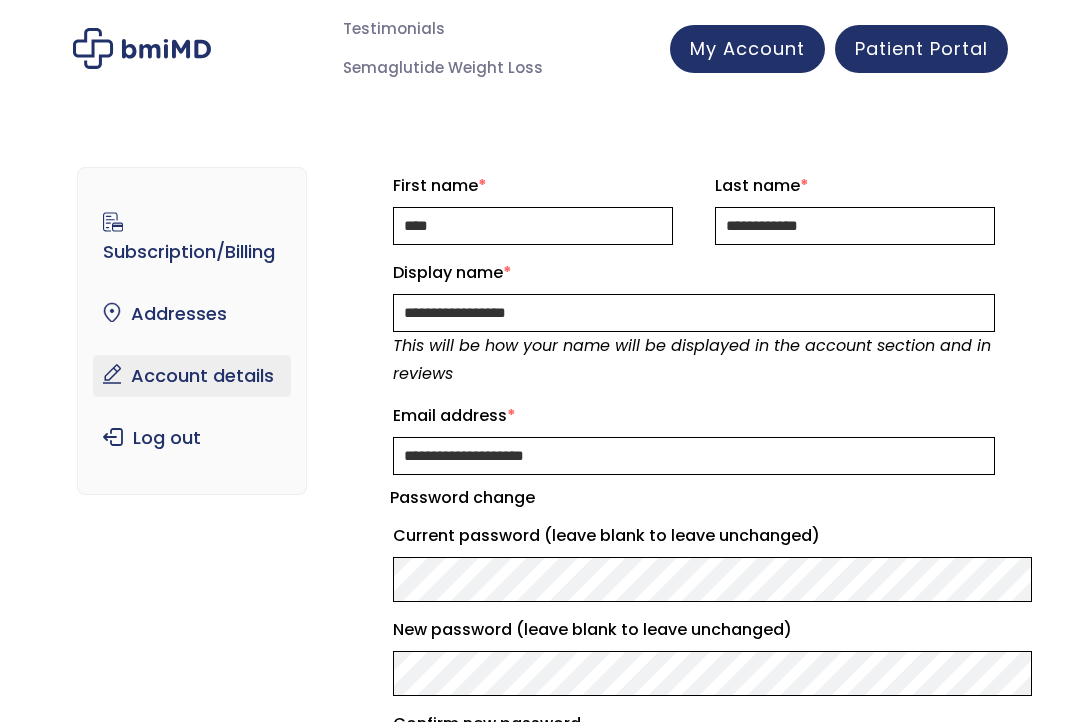 scroll, scrollTop: 0, scrollLeft: 0, axis: both 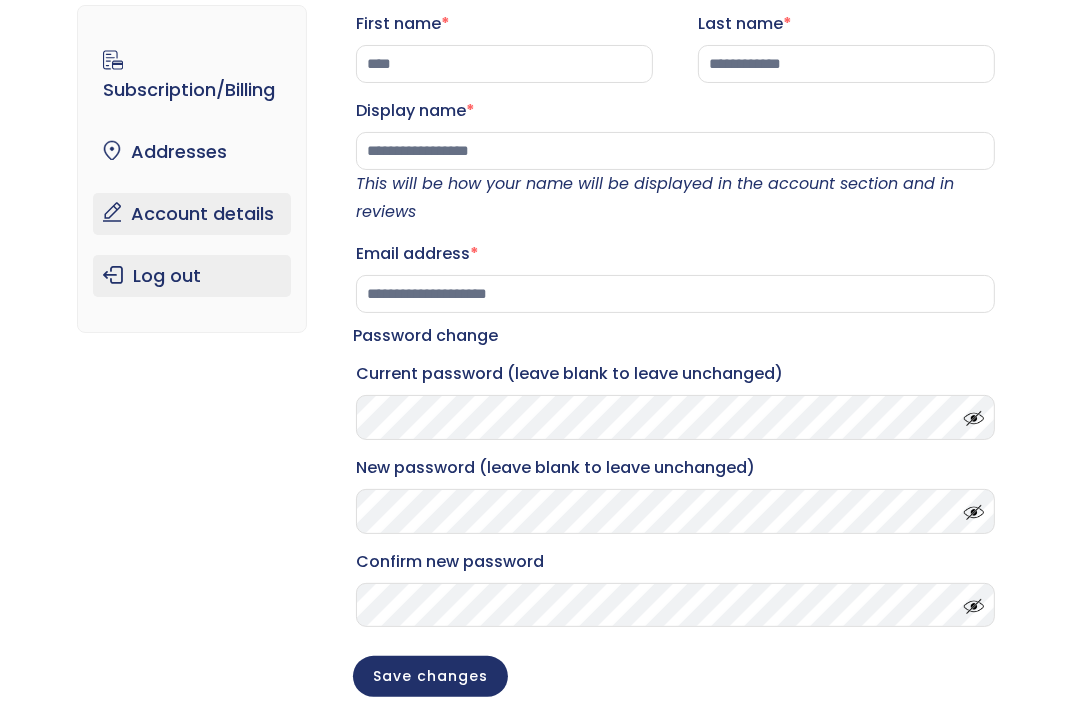 click on "Log out" at bounding box center (192, 276) 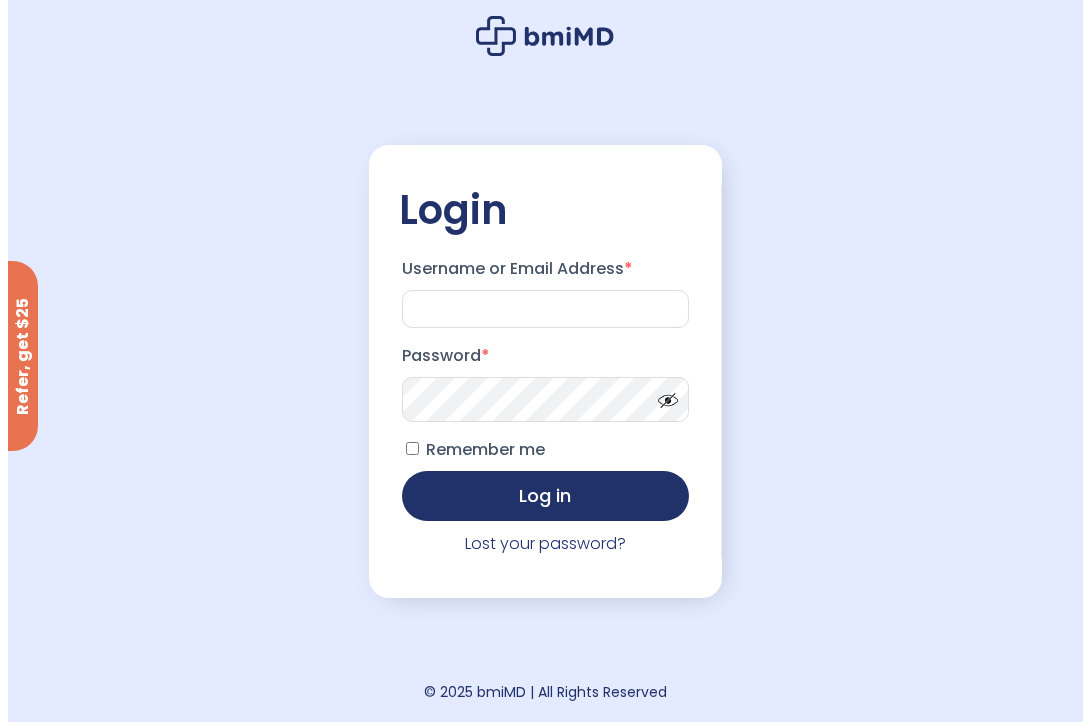 scroll, scrollTop: 0, scrollLeft: 0, axis: both 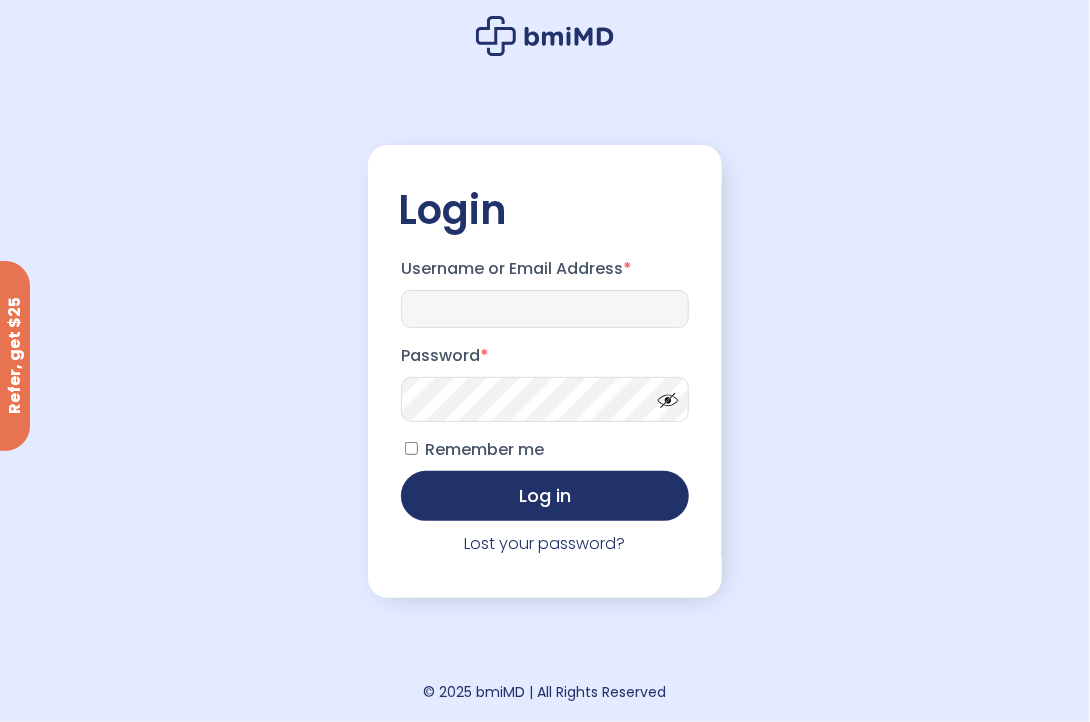 click on "Username or Email Address  *" at bounding box center [545, 309] 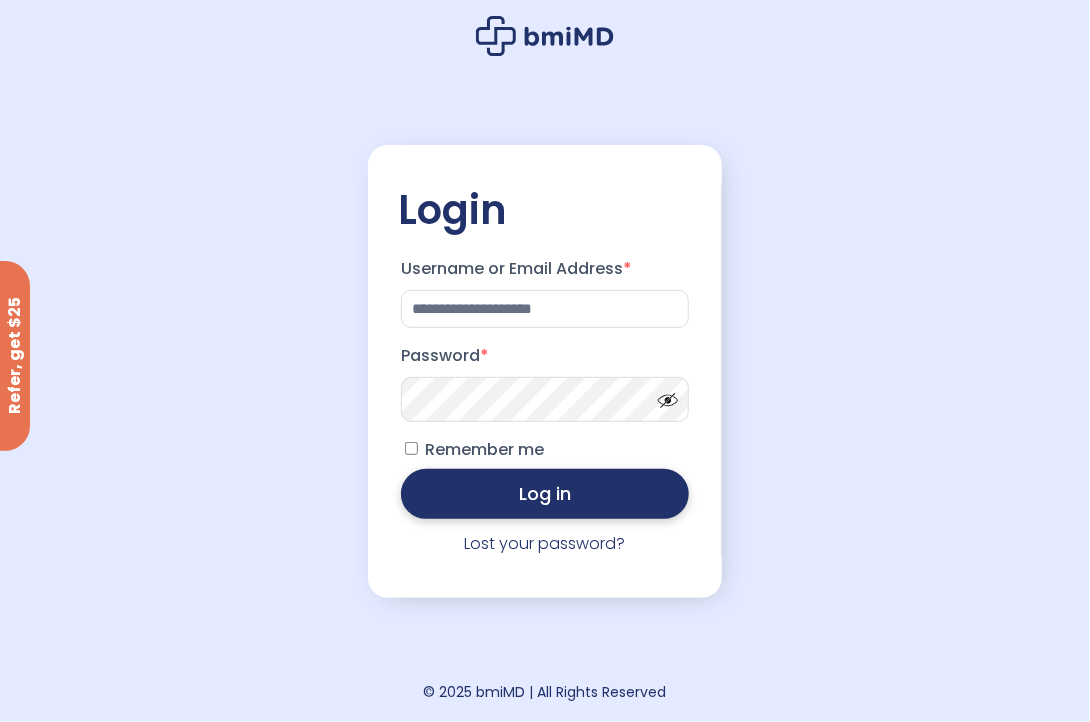 click on "Log in" at bounding box center (545, 494) 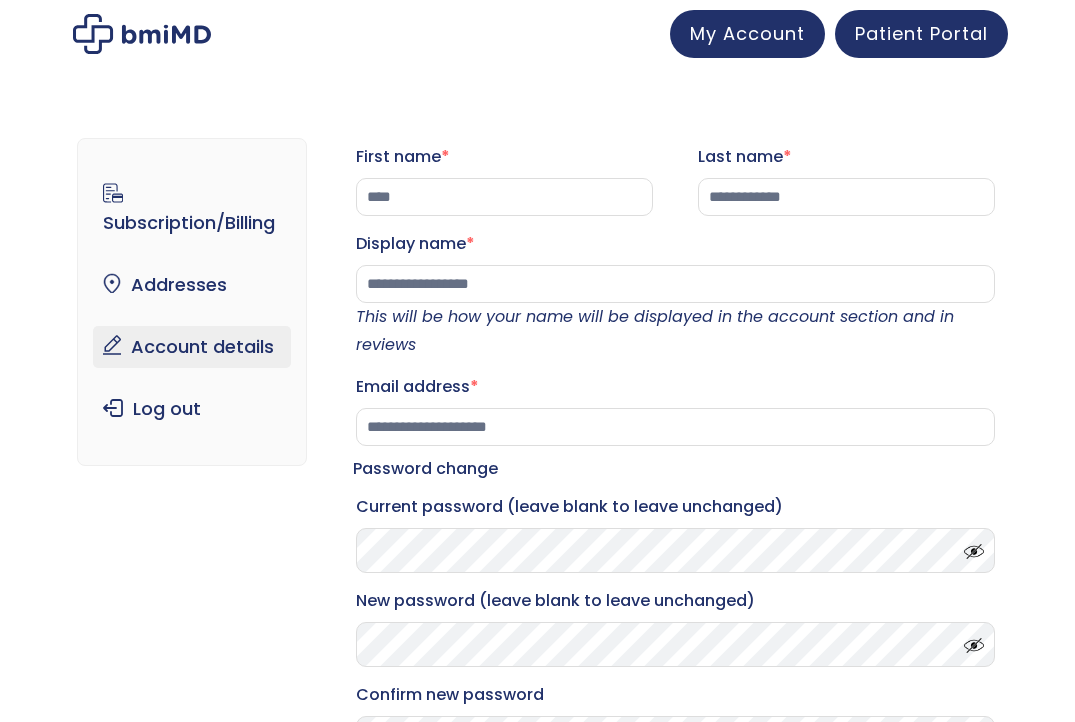 scroll, scrollTop: 0, scrollLeft: 0, axis: both 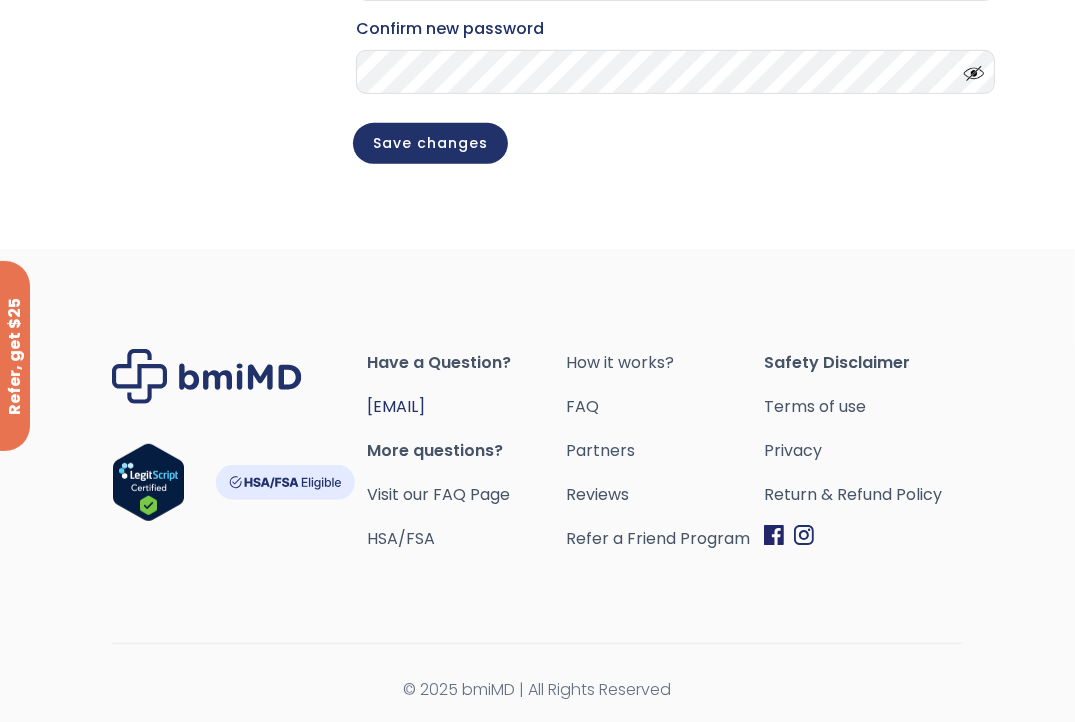 click on "[EMAIL]" at bounding box center [396, 406] 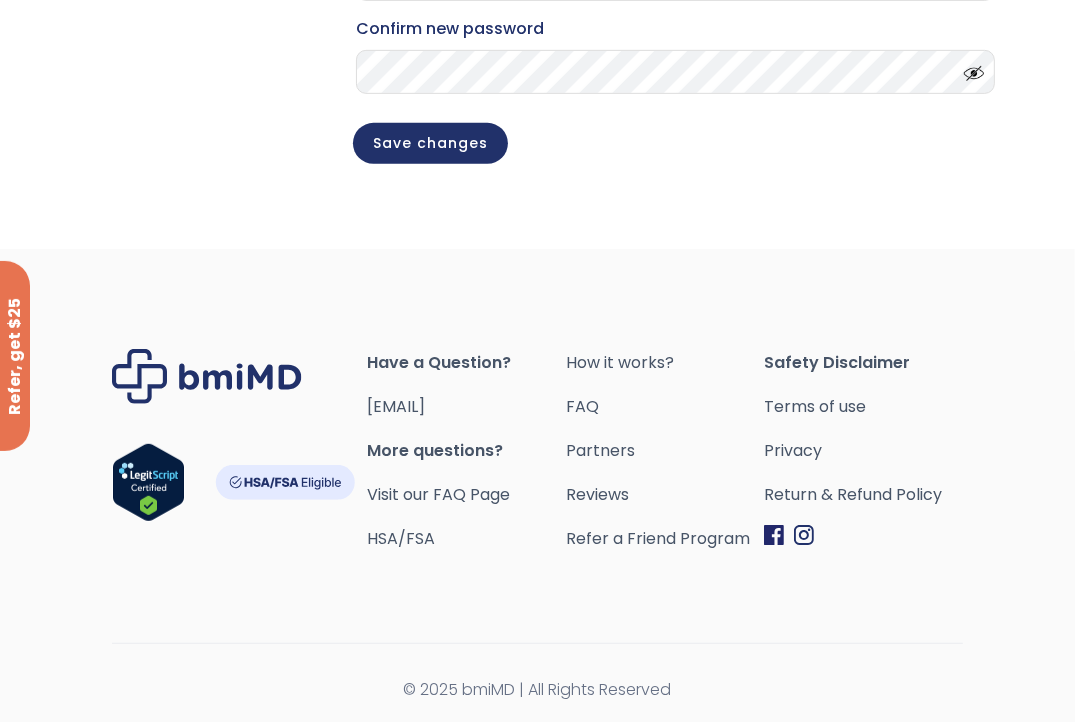 click on "Subscription/Billing
bmiRewards
Addresses
Account details
Submit a Review
Log out
Account details
Form completed. Our records show that your latest intake/refill form was completed.
×
First name  *
[FIRST]
Last name  *
[LAST]
Display name  *
[DISPLAY]   This will be how your name will be displayed in the account section and in reviews
Email address  *
[EMAIL]
Password change
Current password (leave blank to leave unchanged)
New password (leave blank to leave unchanged)
Confirm new password
Save changes" at bounding box center [538, -160] 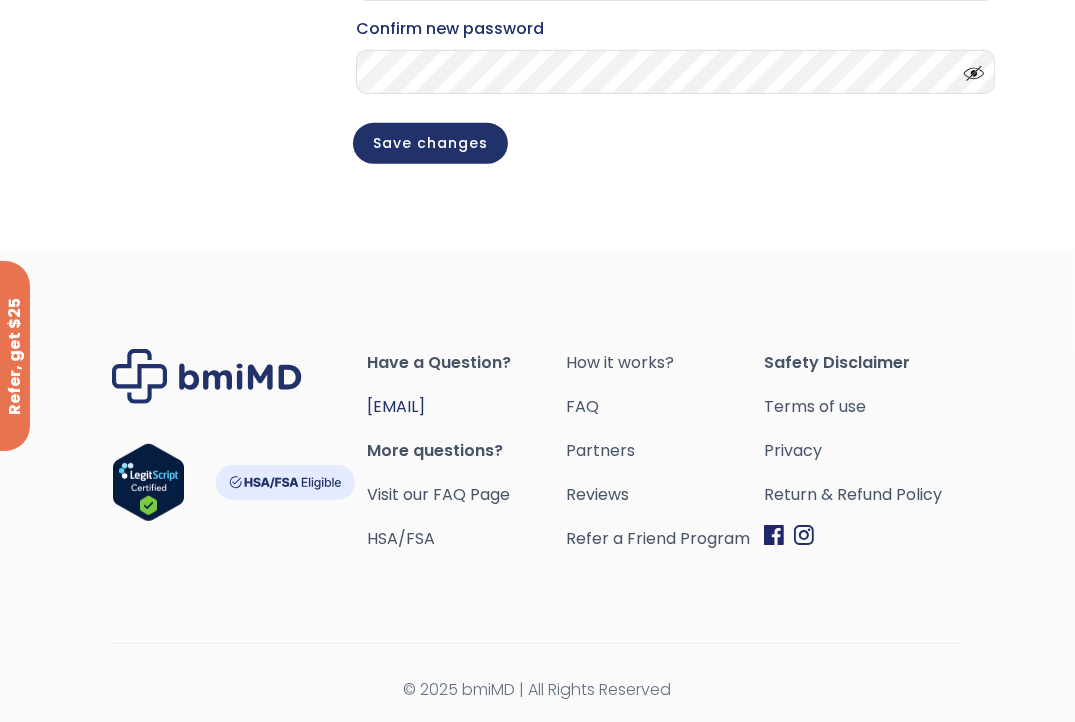 click on "[EMAIL]" at bounding box center (396, 406) 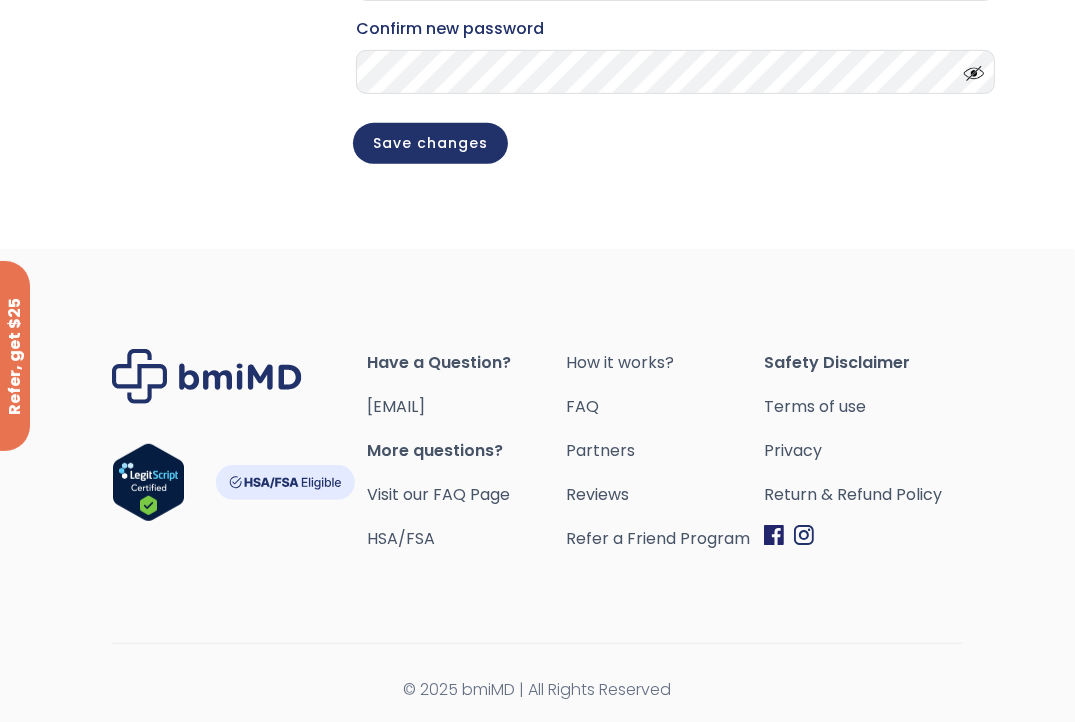 click on "Subscription/Billing
bmiRewards
Addresses
Account details
Submit a Review
Log out
Account details
Form completed. Our records show that your latest intake/refill form was completed.
×
First name  *
[FIRST]
Last name  *
[LAST]
Display name  *
[DISPLAY]   This will be how your name will be displayed in the account section and in reviews
Email address  *
[EMAIL]
Password change
Current password (leave blank to leave unchanged)
New password (leave blank to leave unchanged)
Confirm new password
Save changes" at bounding box center [538, -160] 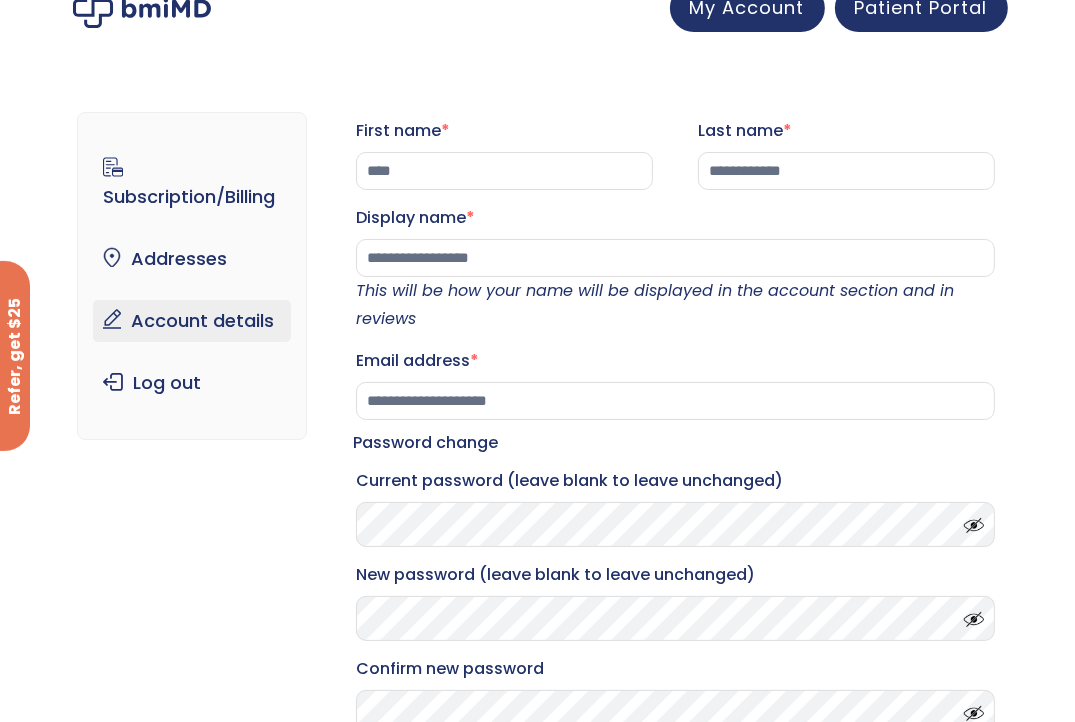 scroll, scrollTop: 0, scrollLeft: 0, axis: both 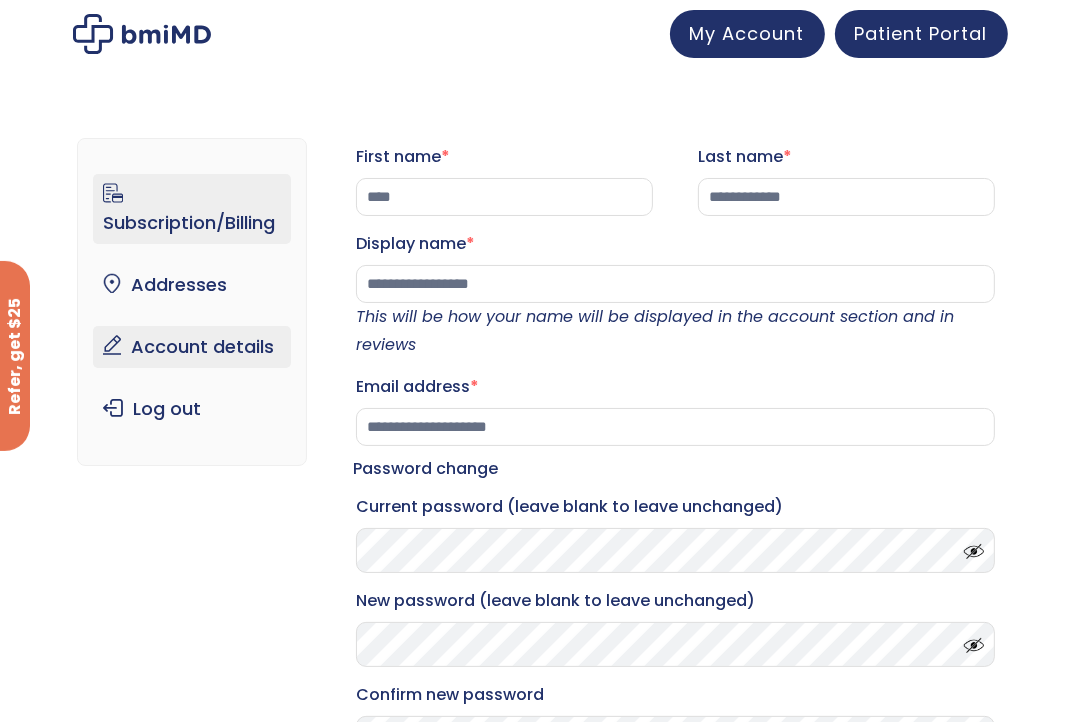 click on "Subscription/Billing" at bounding box center [192, 209] 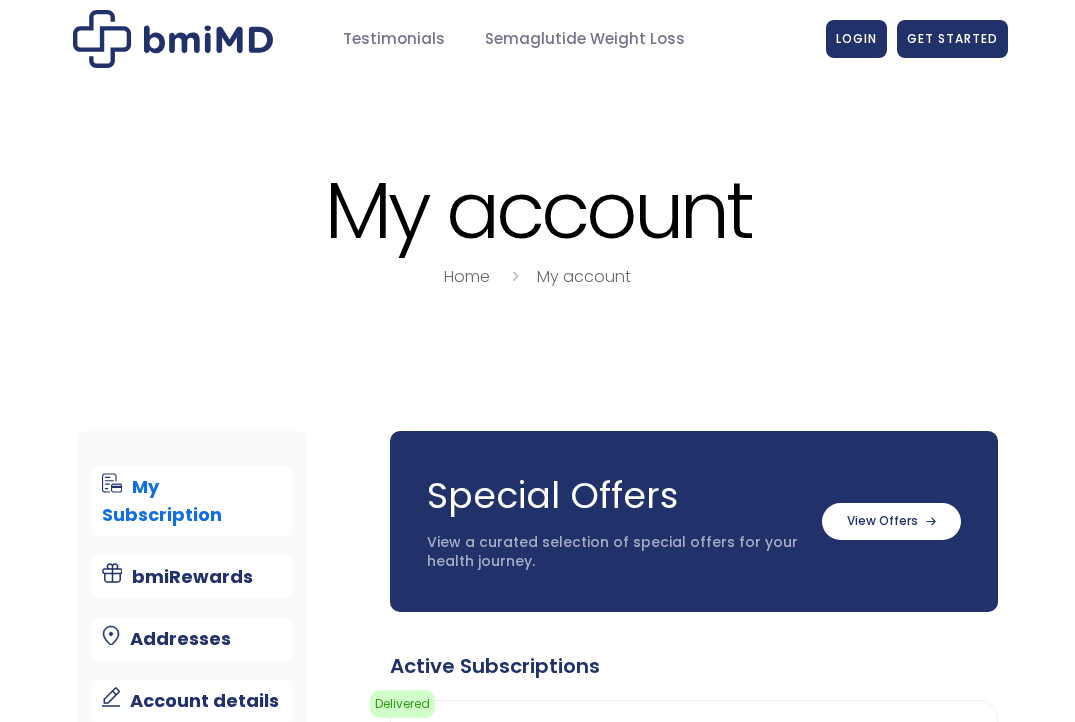 scroll, scrollTop: 0, scrollLeft: 0, axis: both 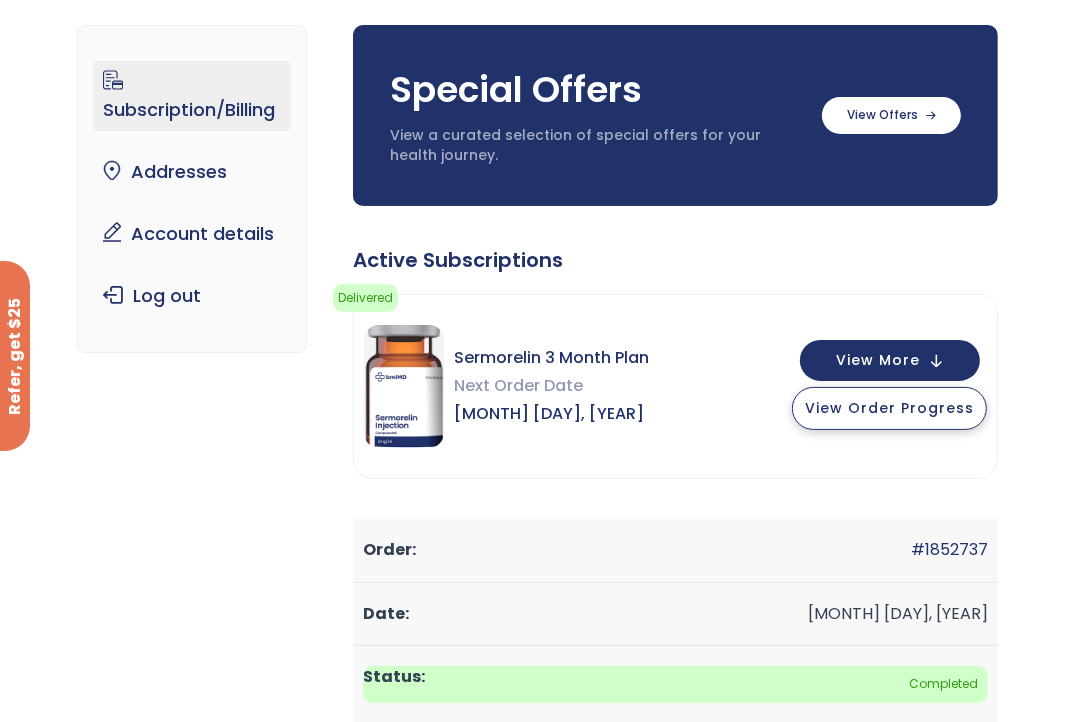 click on "View Order Progress" at bounding box center [889, 408] 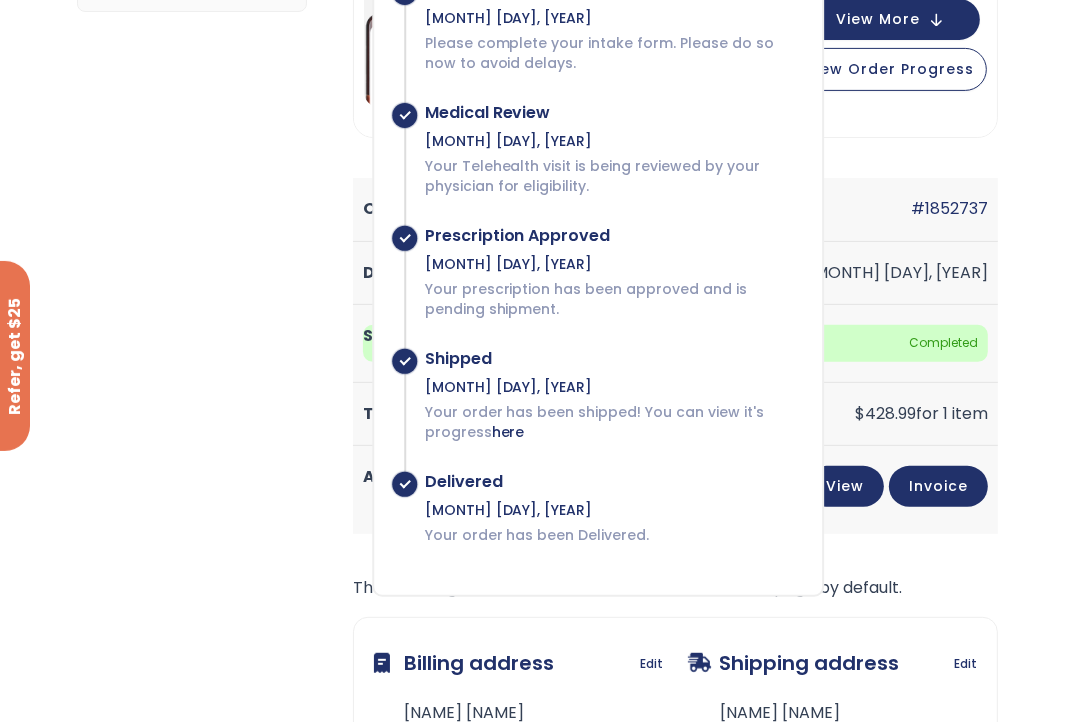scroll, scrollTop: 533, scrollLeft: 0, axis: vertical 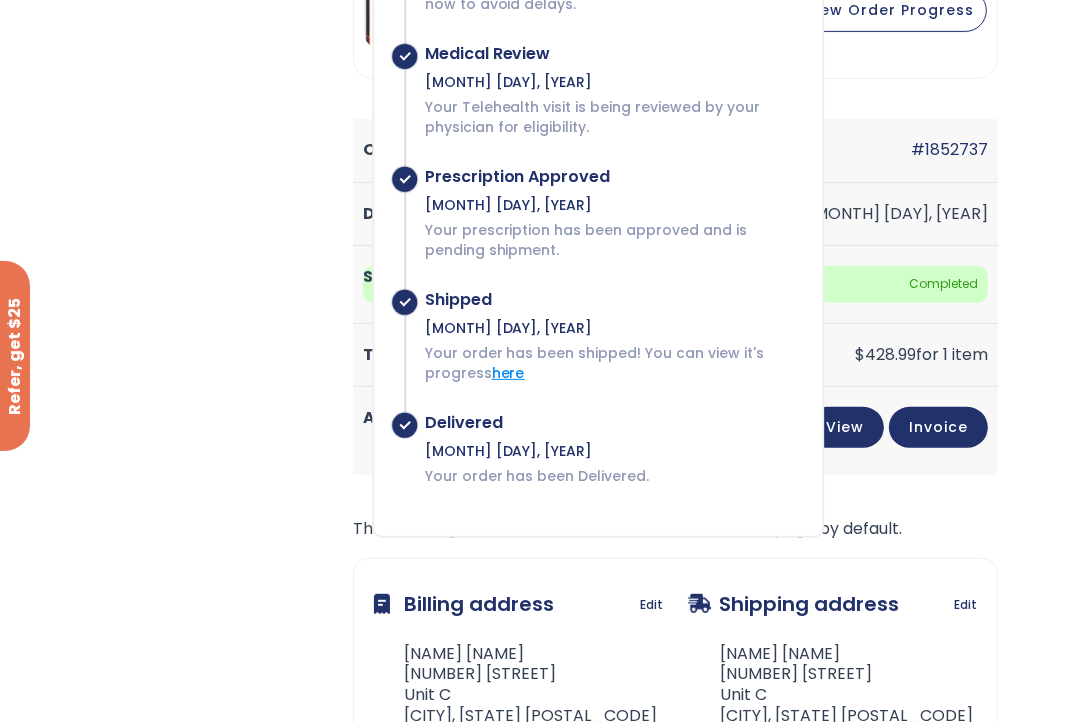 click on "here" at bounding box center [508, 373] 